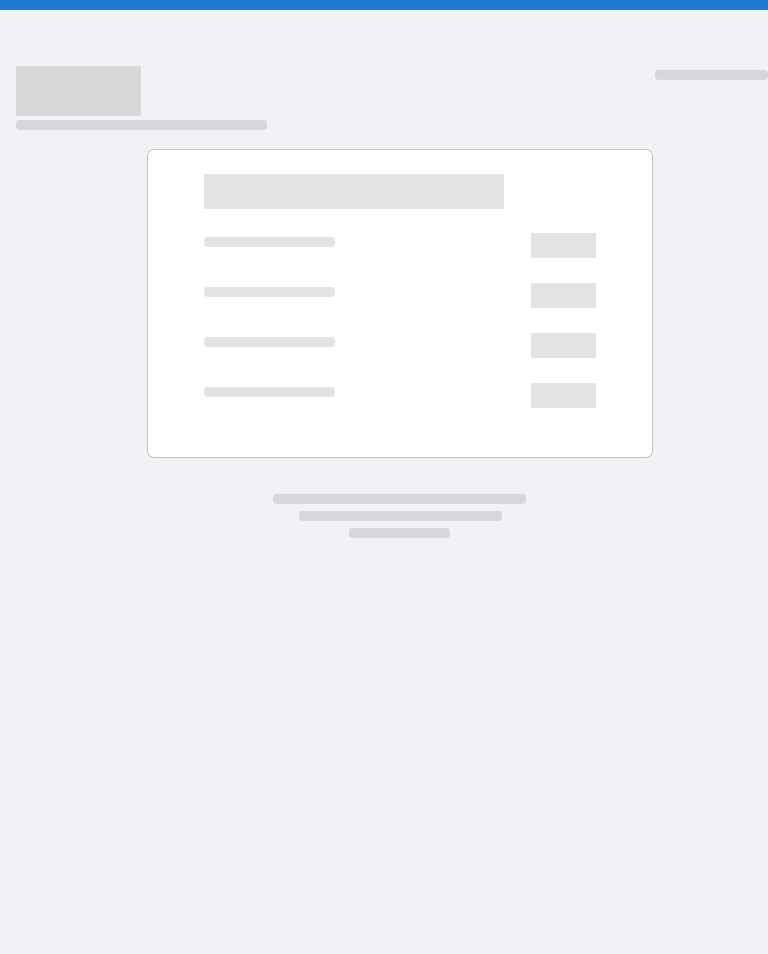 scroll, scrollTop: 0, scrollLeft: 0, axis: both 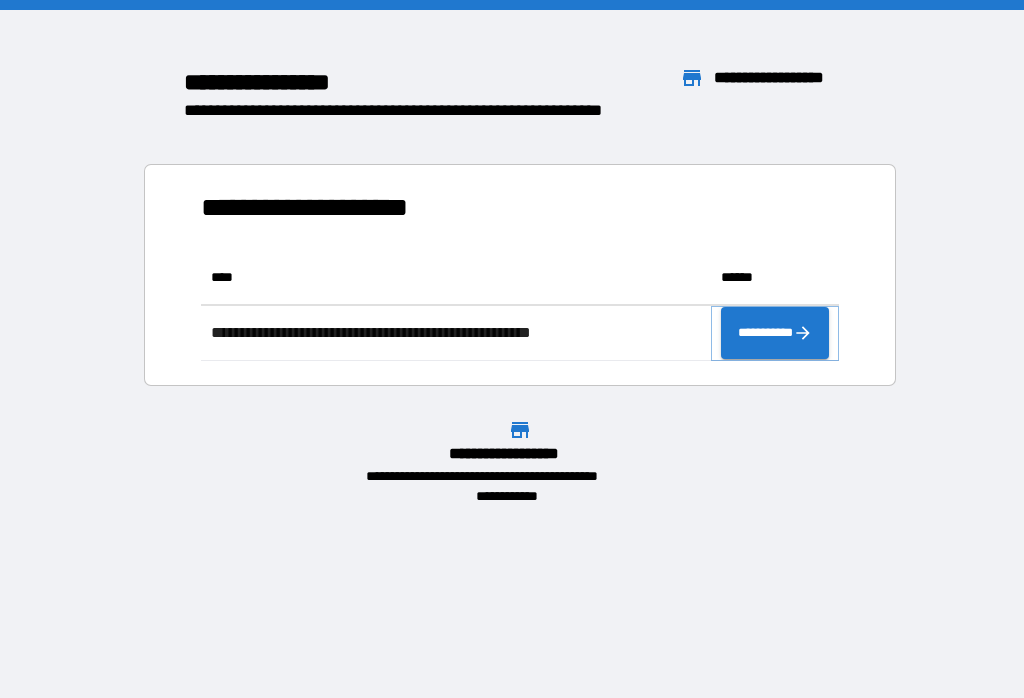 click on "**********" at bounding box center (775, 333) 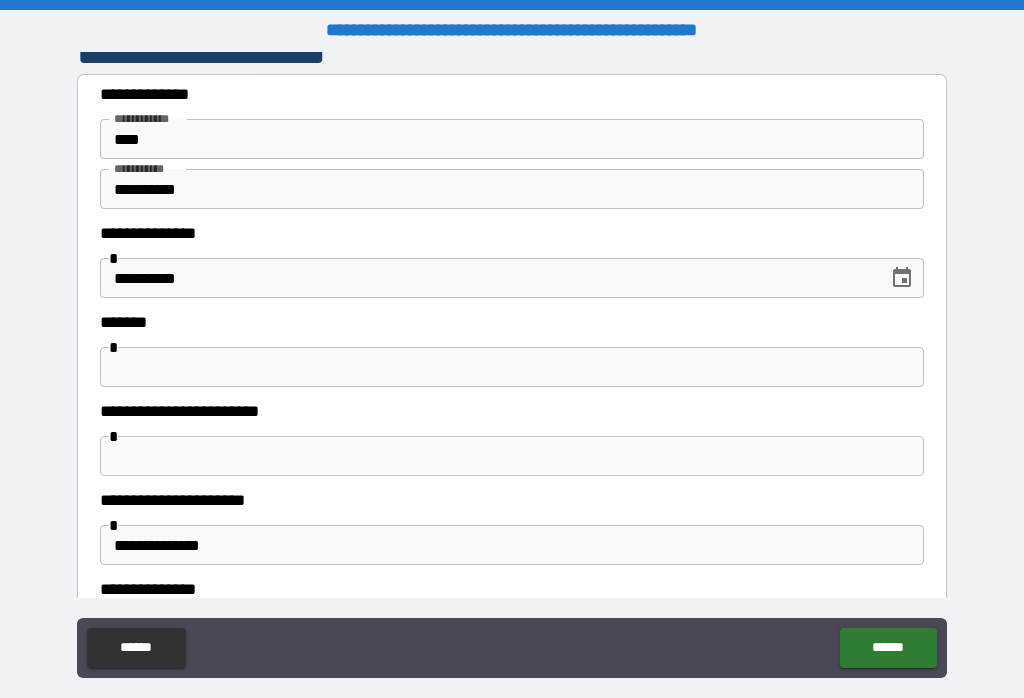 scroll, scrollTop: 124, scrollLeft: 0, axis: vertical 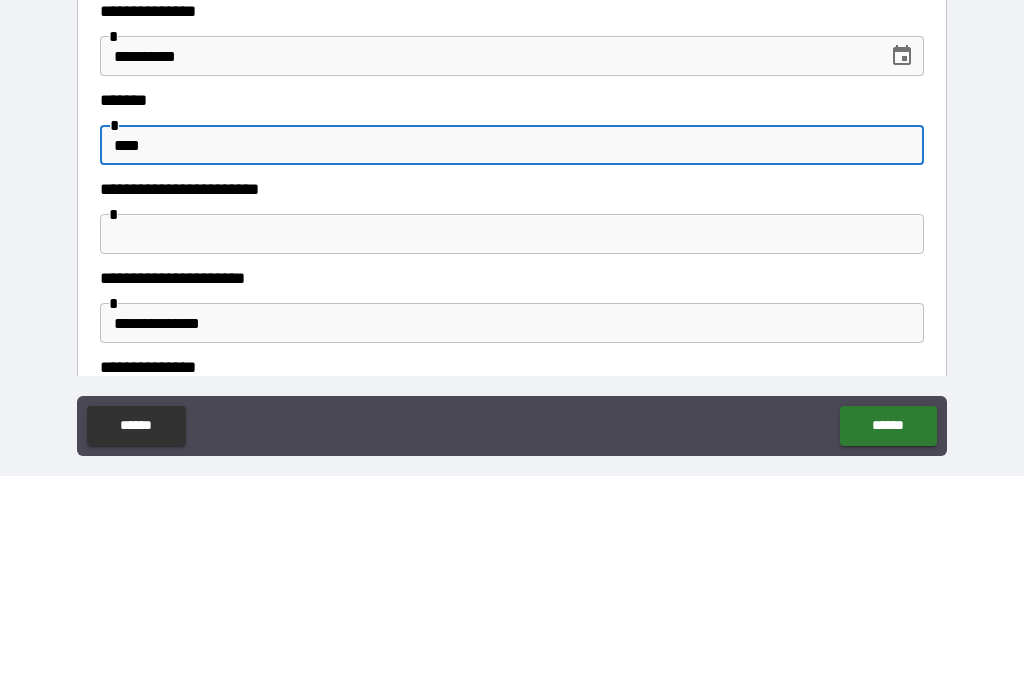 type on "****" 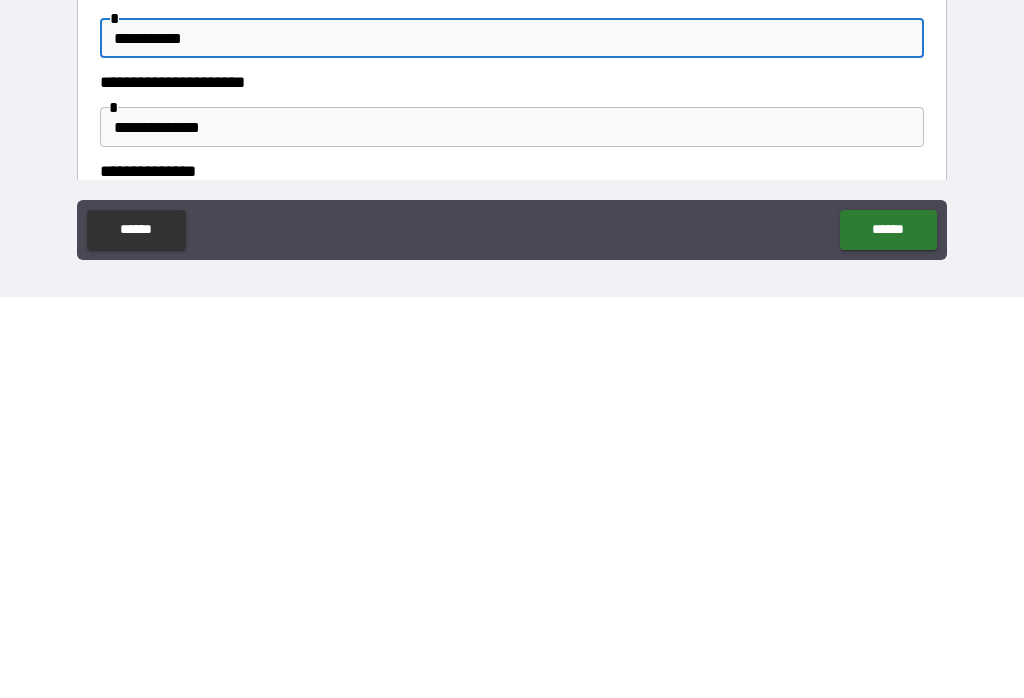 scroll, scrollTop: 31, scrollLeft: 0, axis: vertical 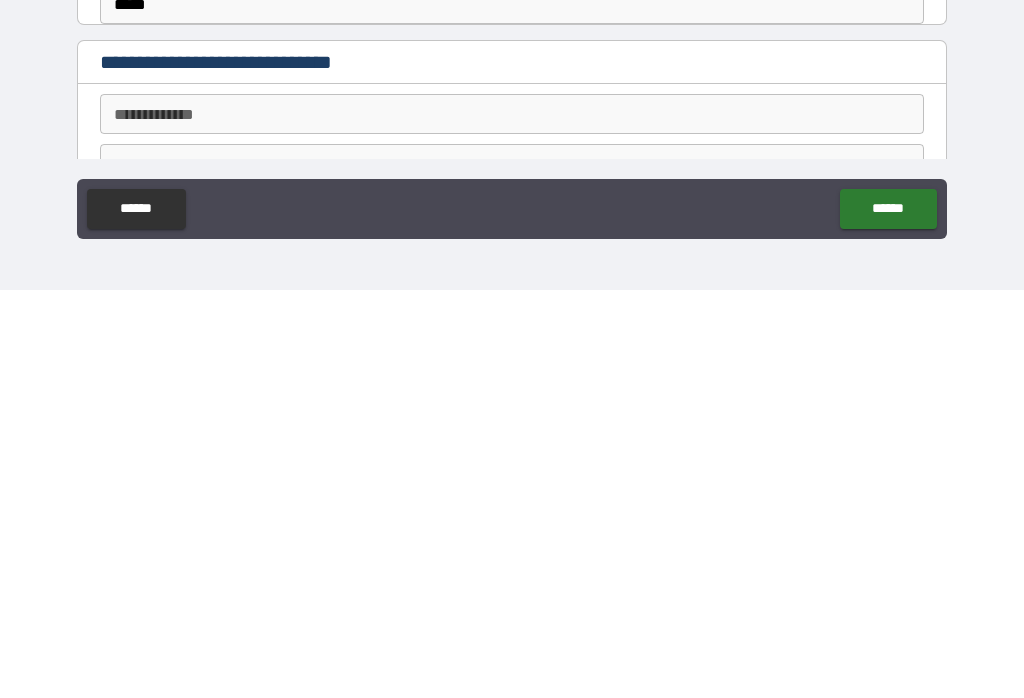 type on "**********" 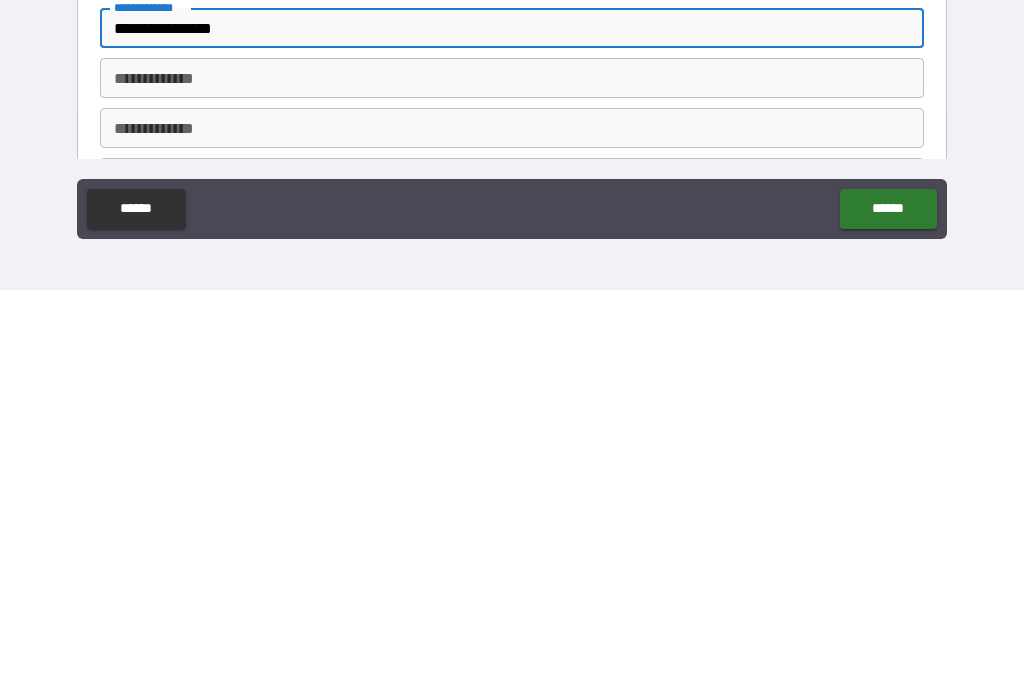 scroll, scrollTop: 646, scrollLeft: 0, axis: vertical 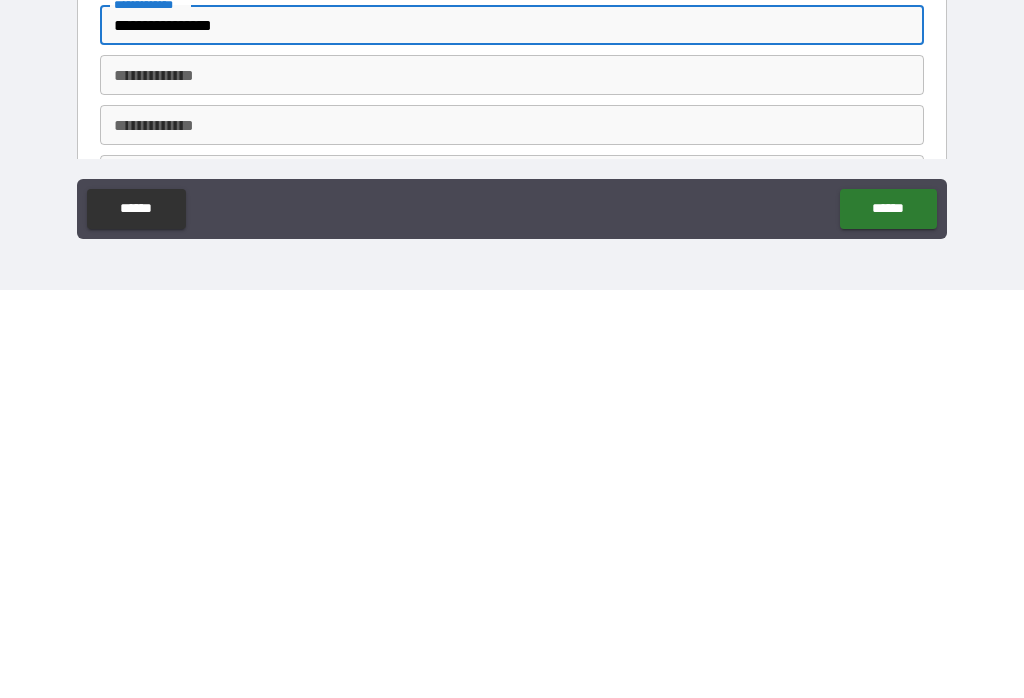 type on "**********" 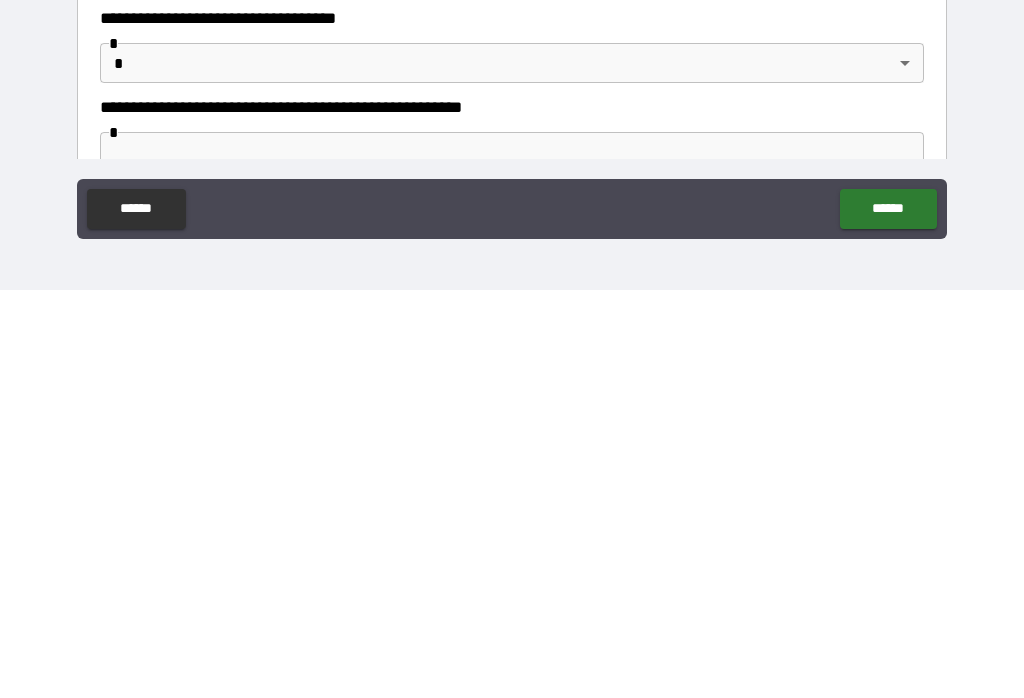 scroll, scrollTop: 919, scrollLeft: 0, axis: vertical 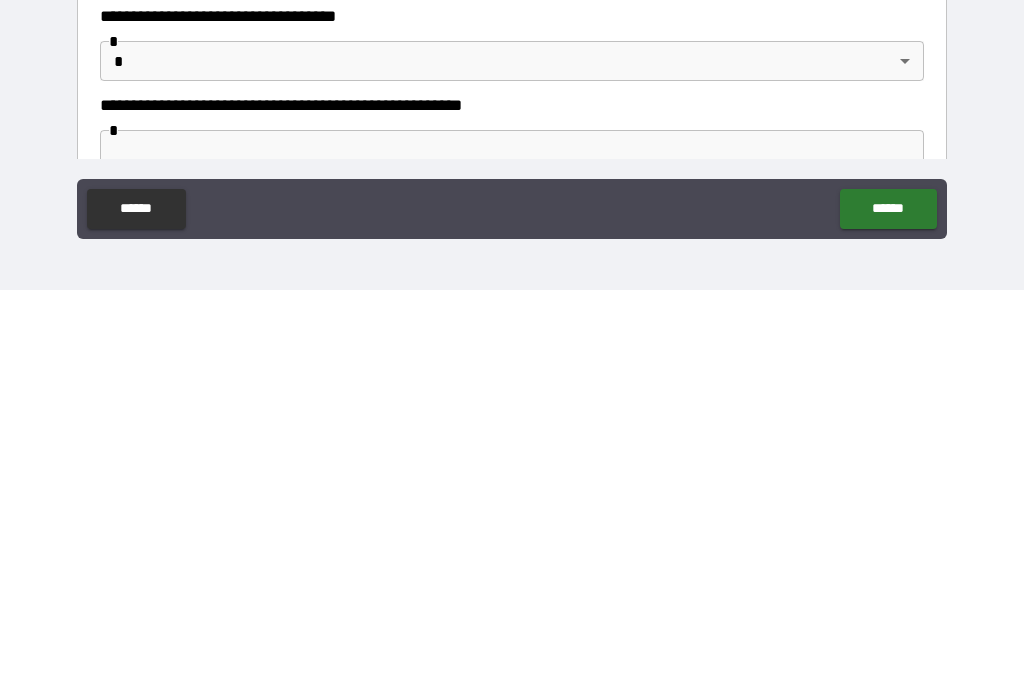 type on "**********" 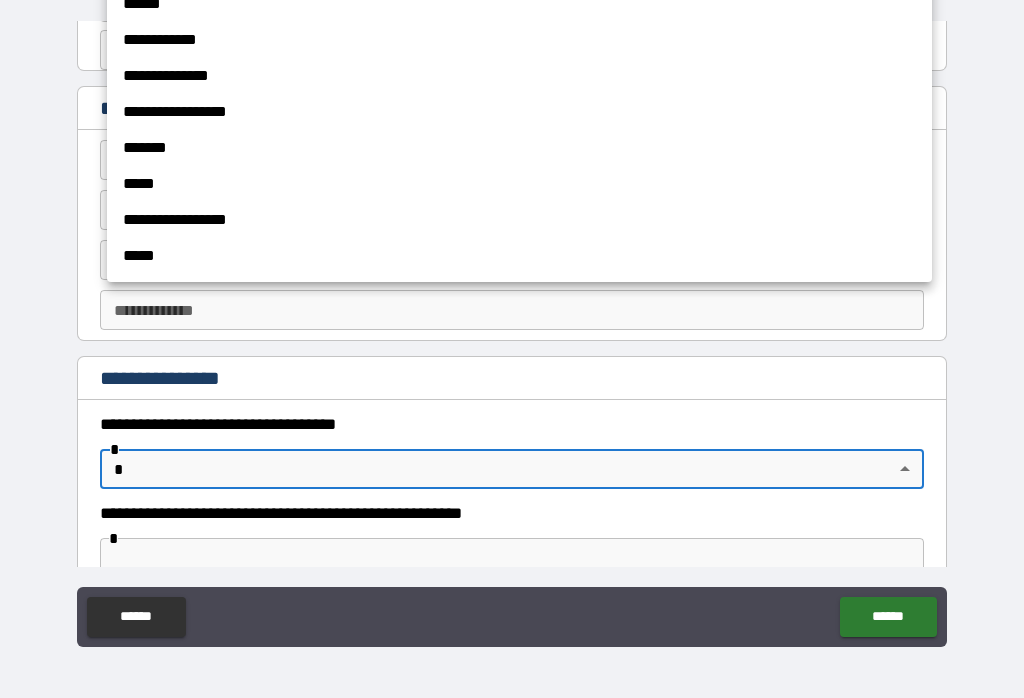 click at bounding box center (512, 349) 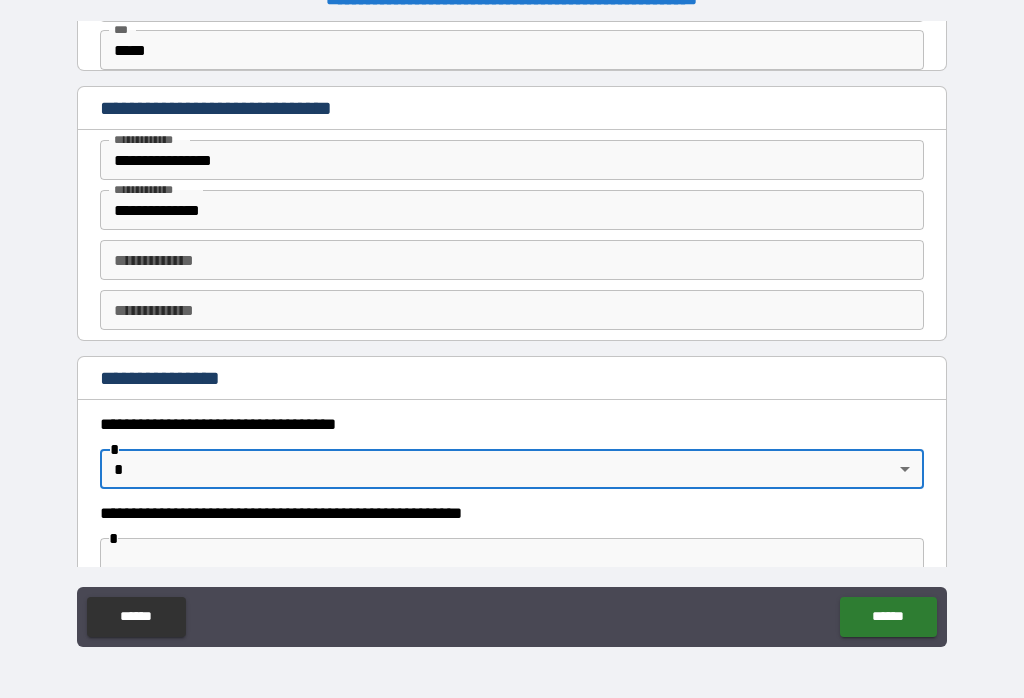 click on "**********" at bounding box center [512, 333] 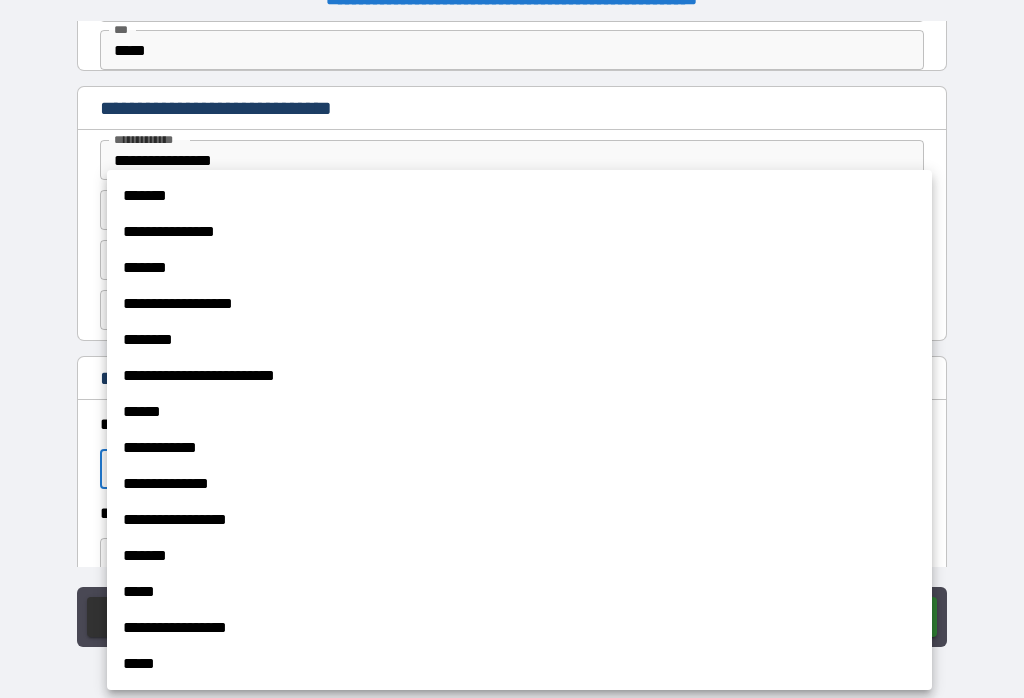 click on "**********" at bounding box center [519, 232] 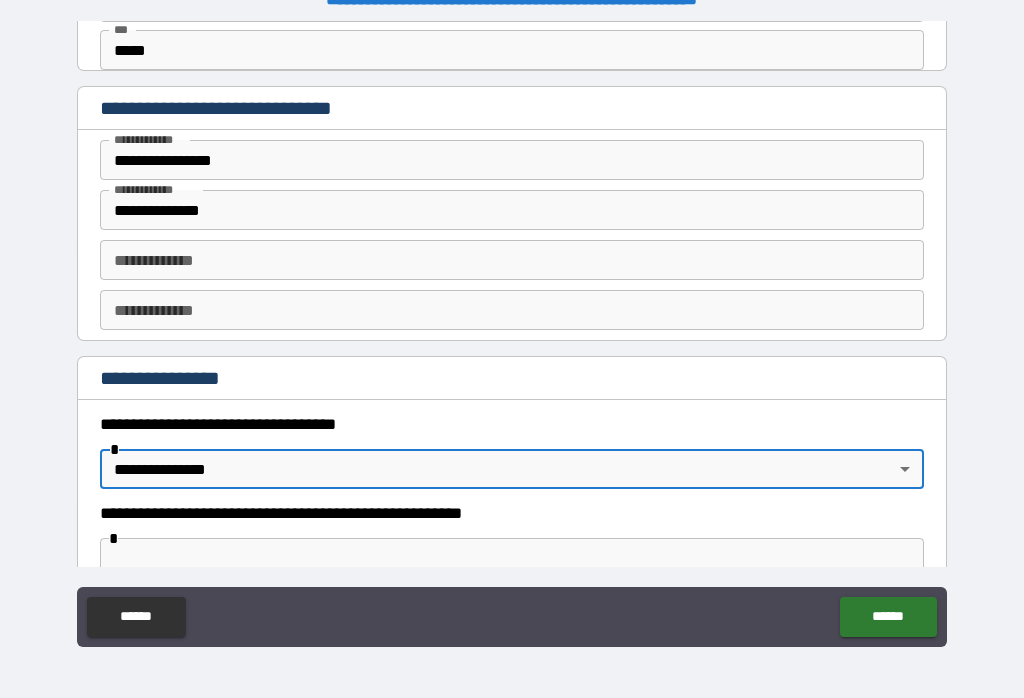 type on "**********" 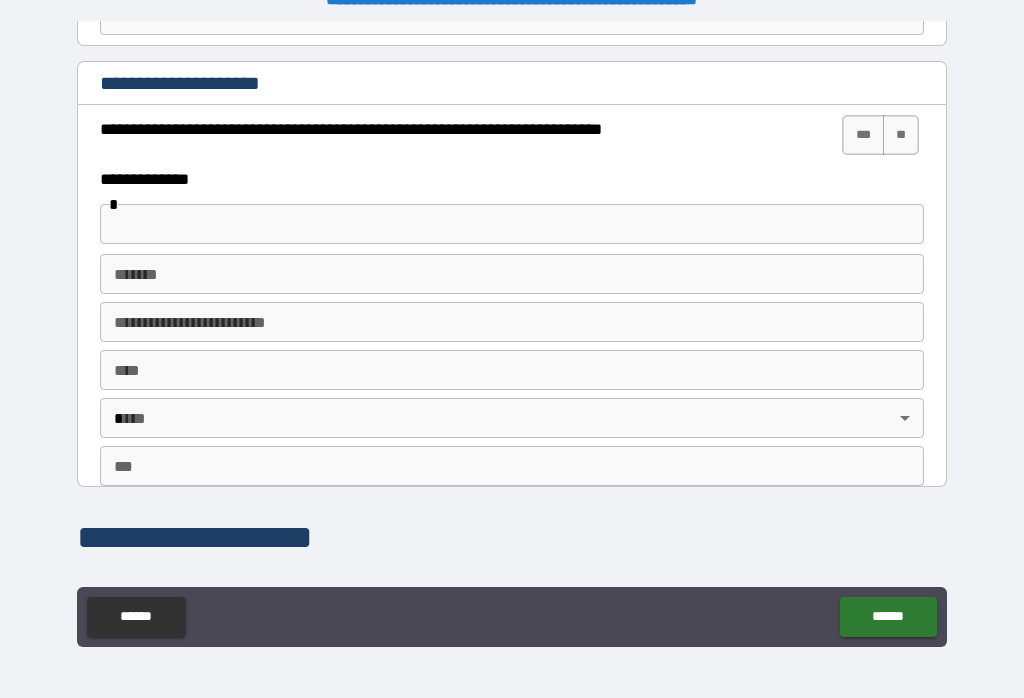 scroll, scrollTop: 1480, scrollLeft: 0, axis: vertical 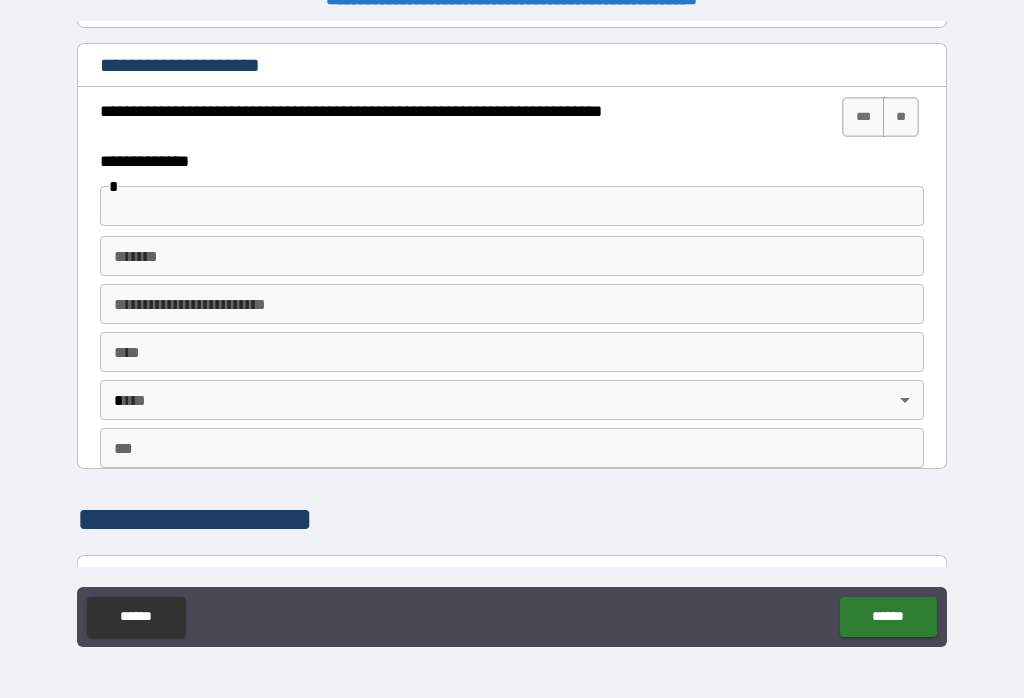 click on "**" at bounding box center [901, 117] 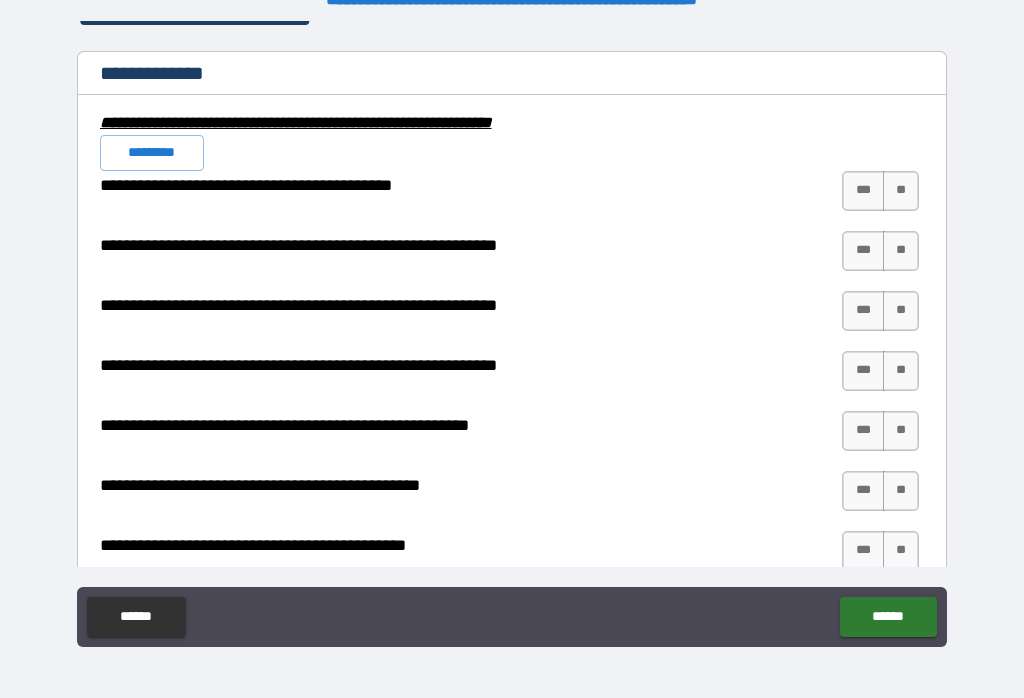 scroll, scrollTop: 1987, scrollLeft: 0, axis: vertical 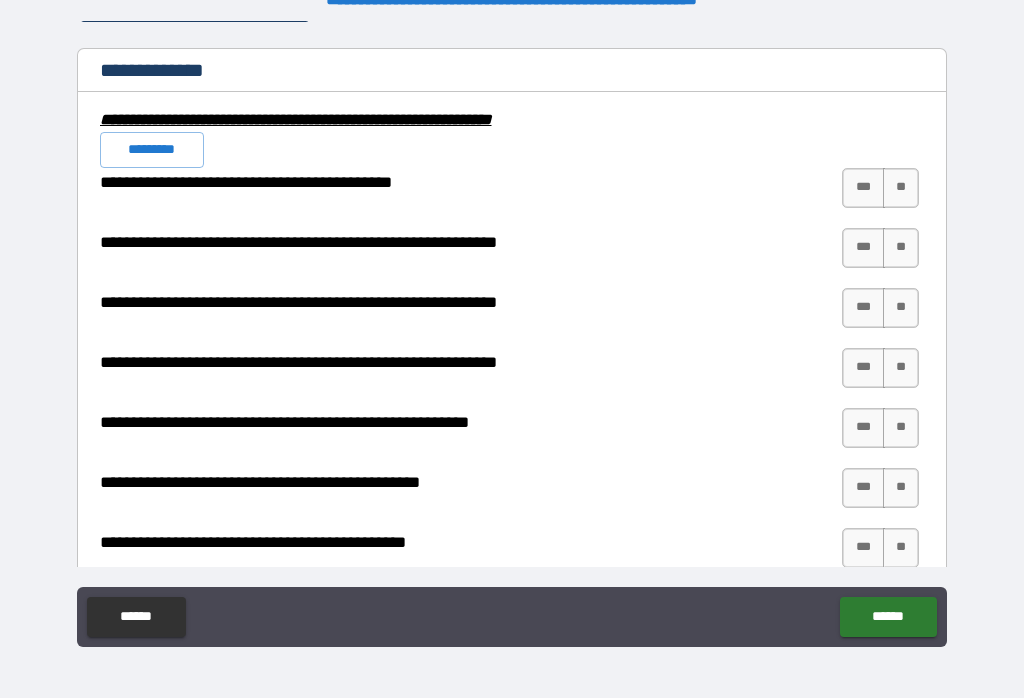 click on "**" at bounding box center [901, 188] 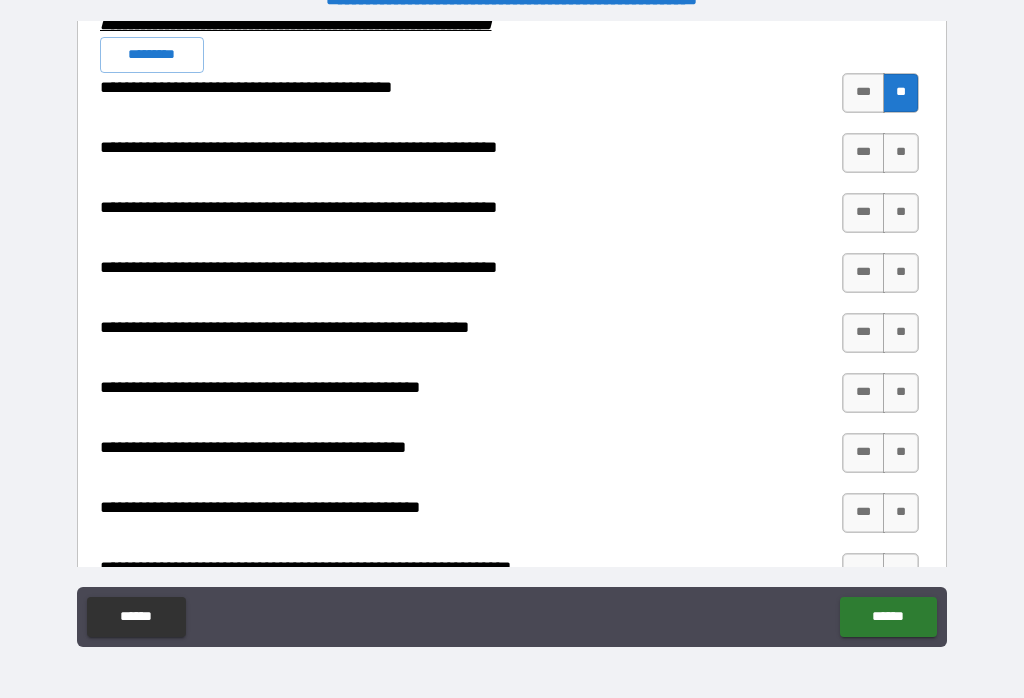 scroll, scrollTop: 2081, scrollLeft: 0, axis: vertical 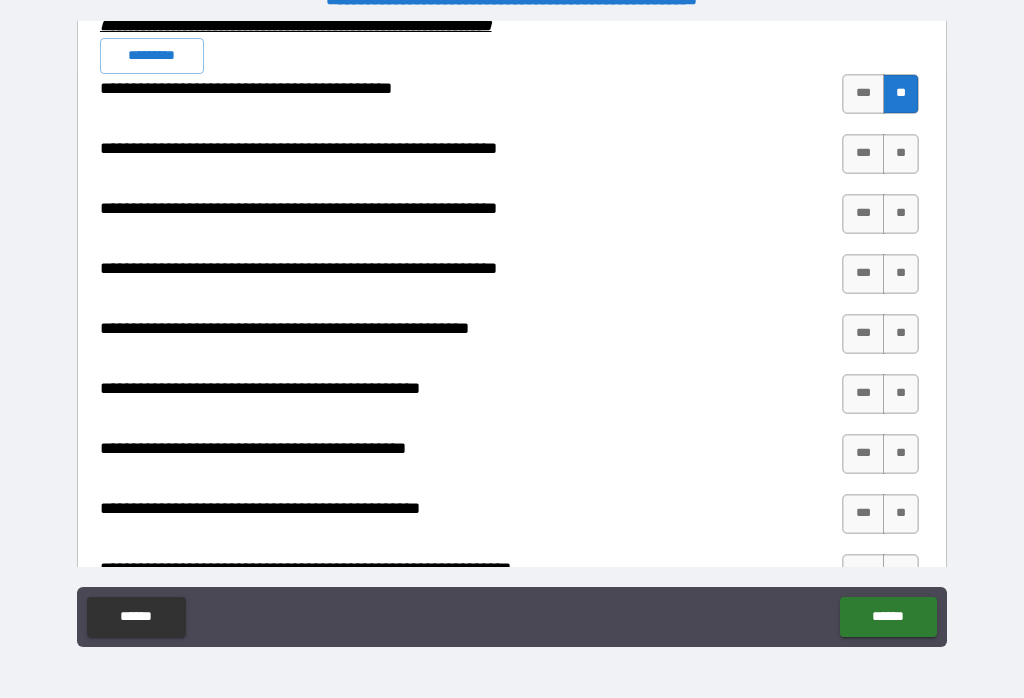 click on "**" at bounding box center [901, 154] 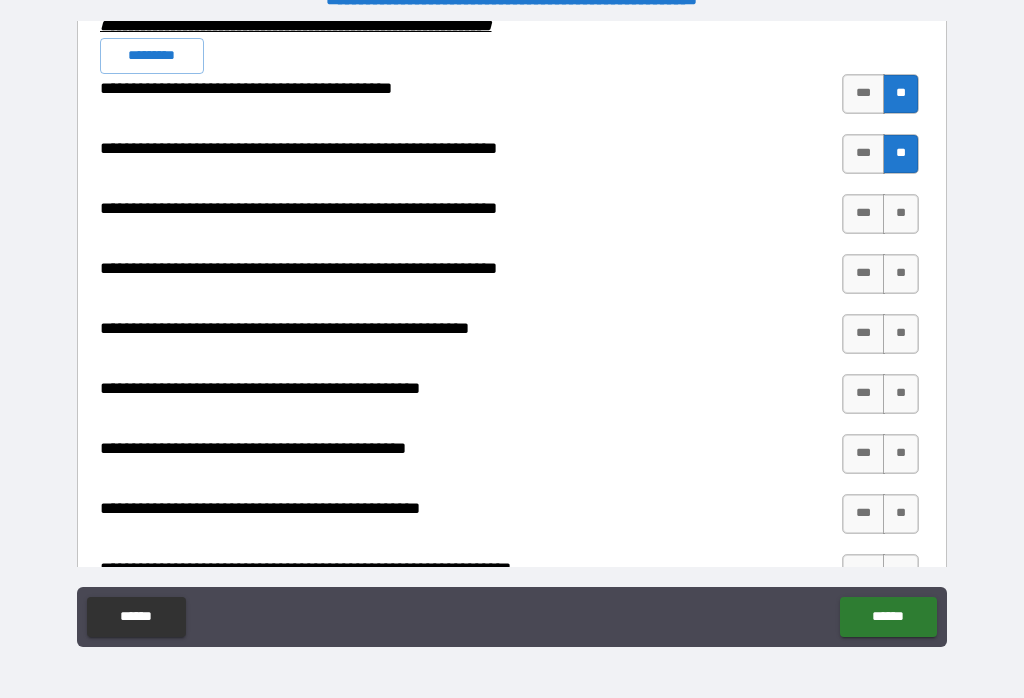 click on "**" at bounding box center (901, 214) 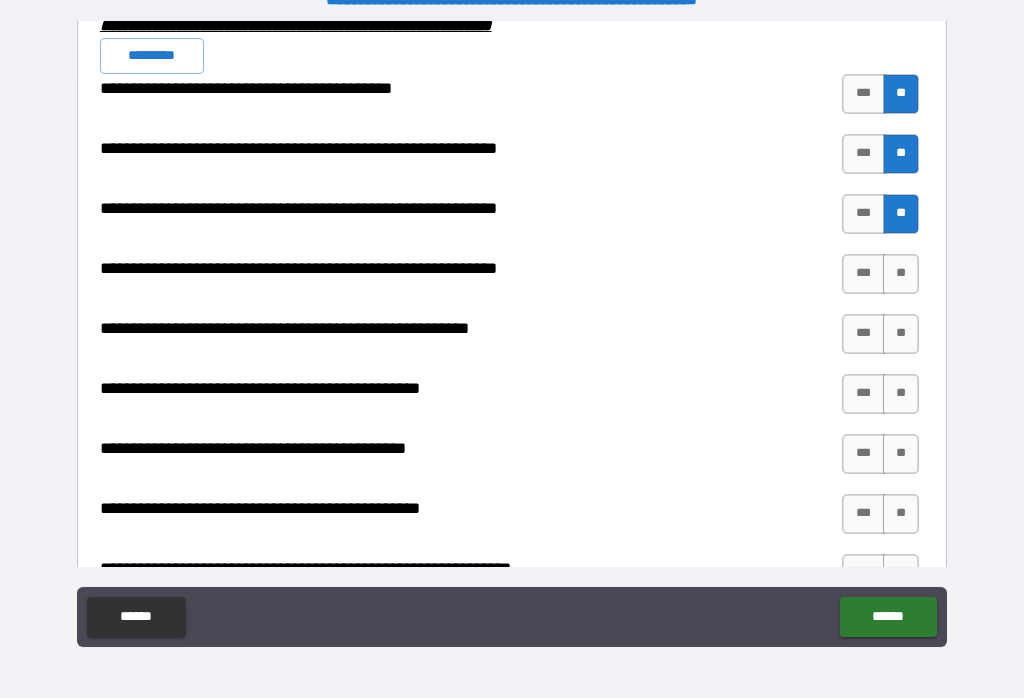 click on "**" at bounding box center [901, 274] 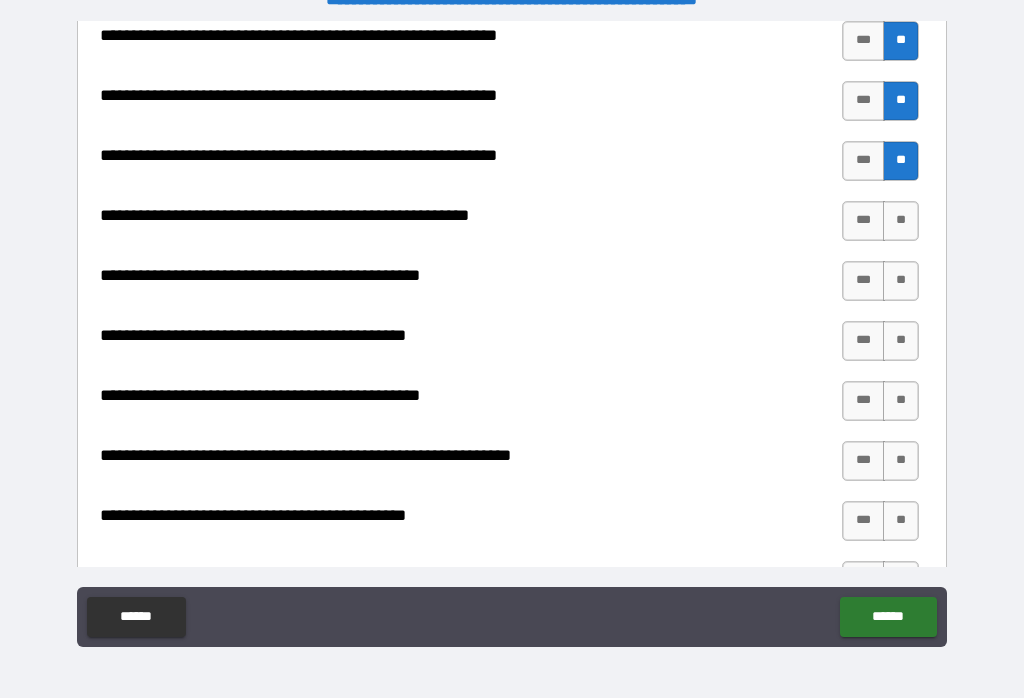 scroll, scrollTop: 2199, scrollLeft: 0, axis: vertical 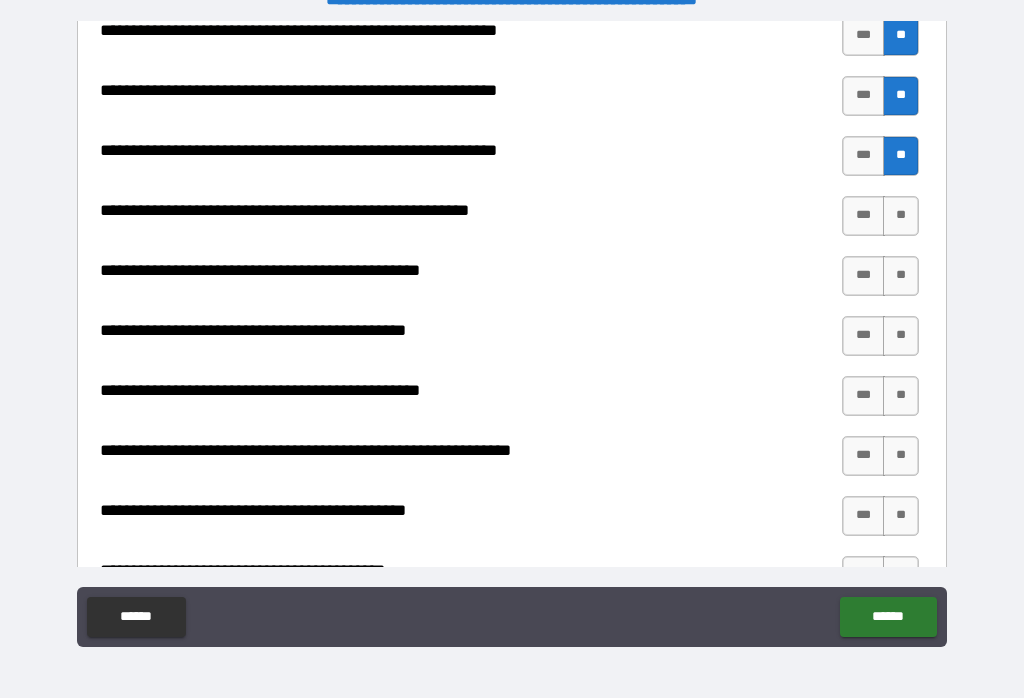 click on "**" at bounding box center (901, 216) 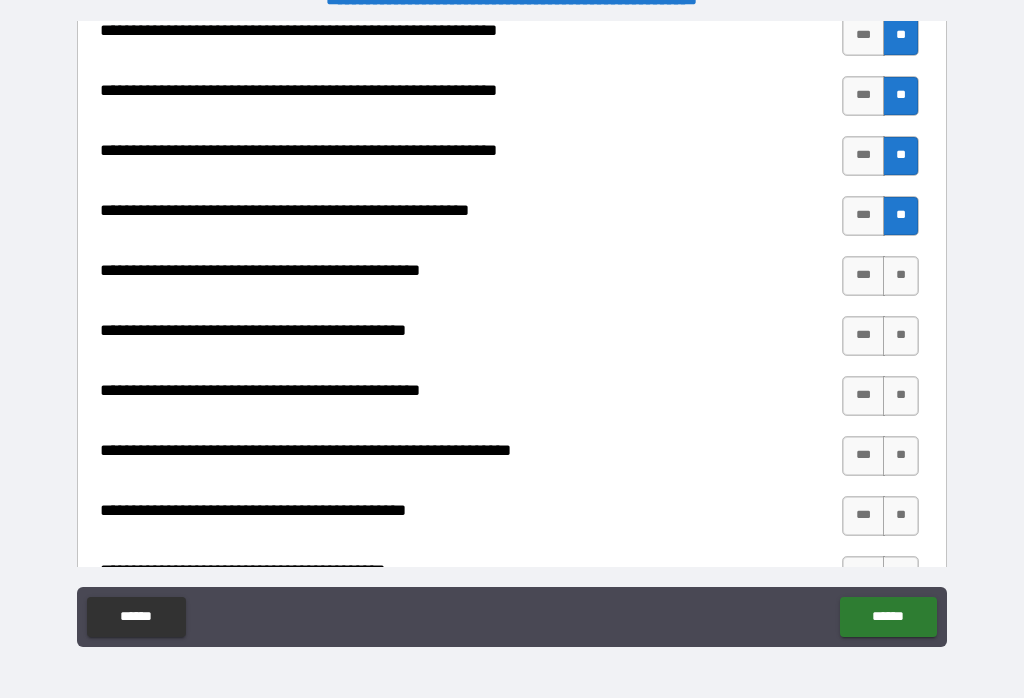 click on "**" at bounding box center (901, 276) 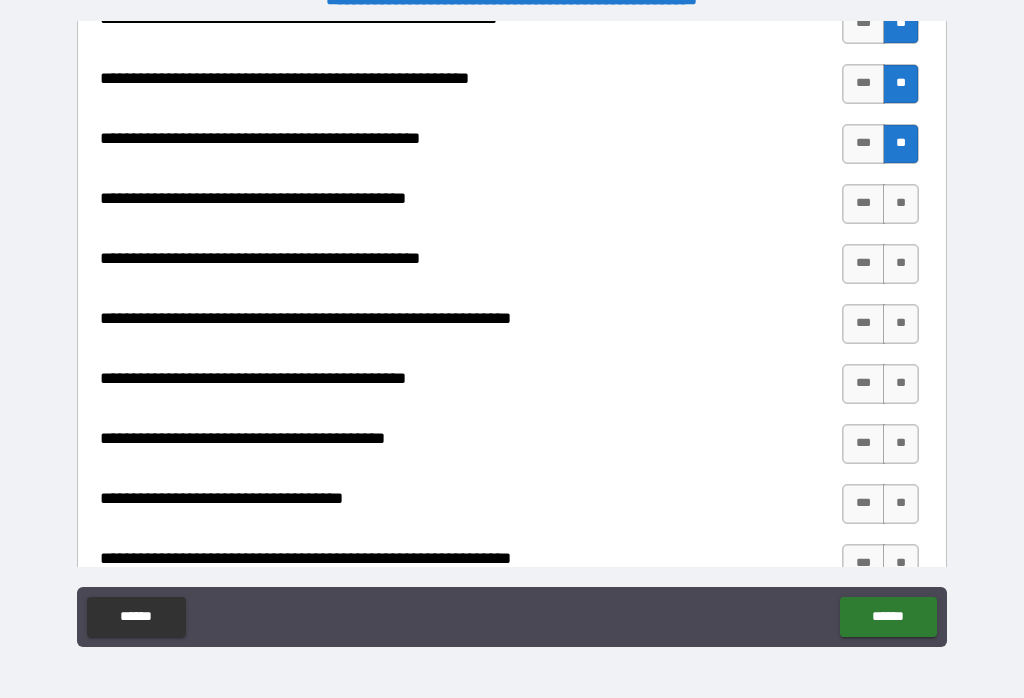 scroll, scrollTop: 2337, scrollLeft: 0, axis: vertical 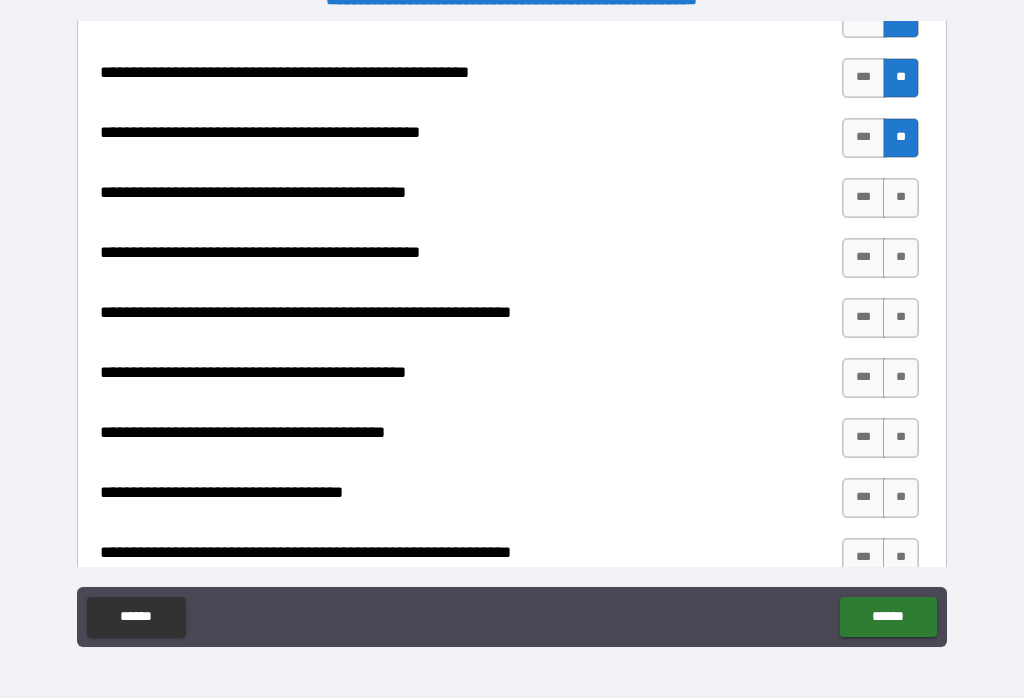 click on "**" at bounding box center (901, 198) 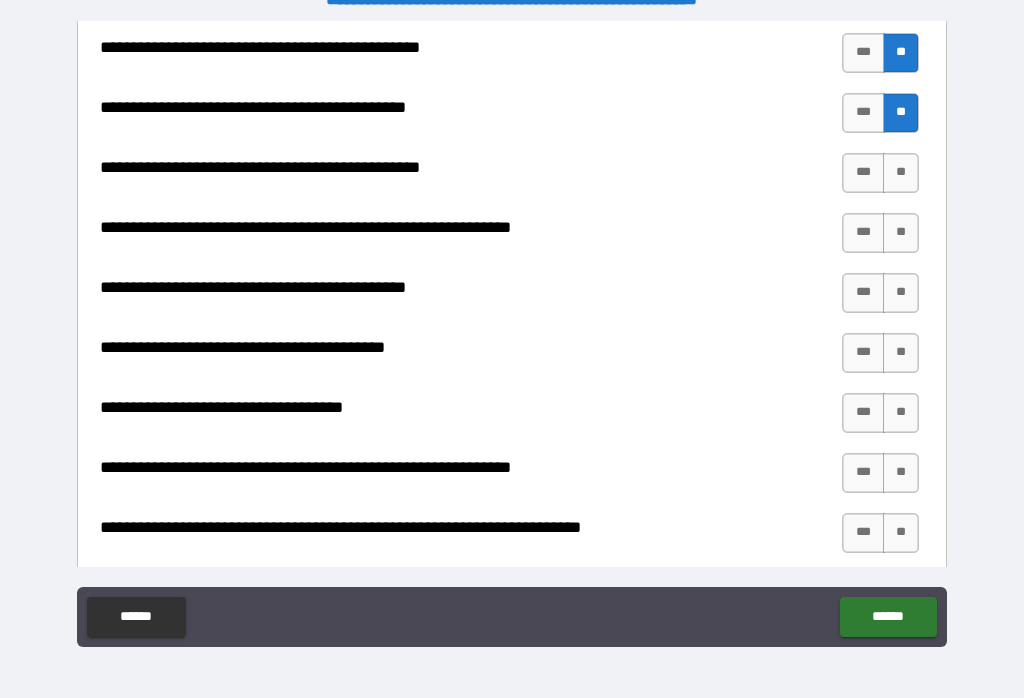 scroll, scrollTop: 2424, scrollLeft: 0, axis: vertical 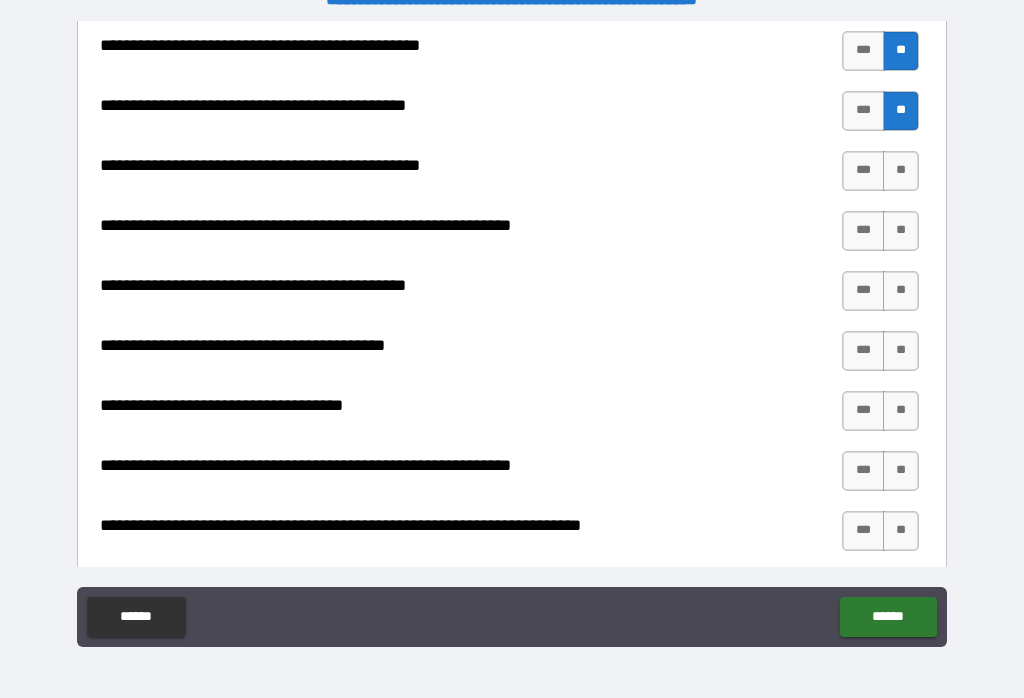 click on "***" at bounding box center (863, 171) 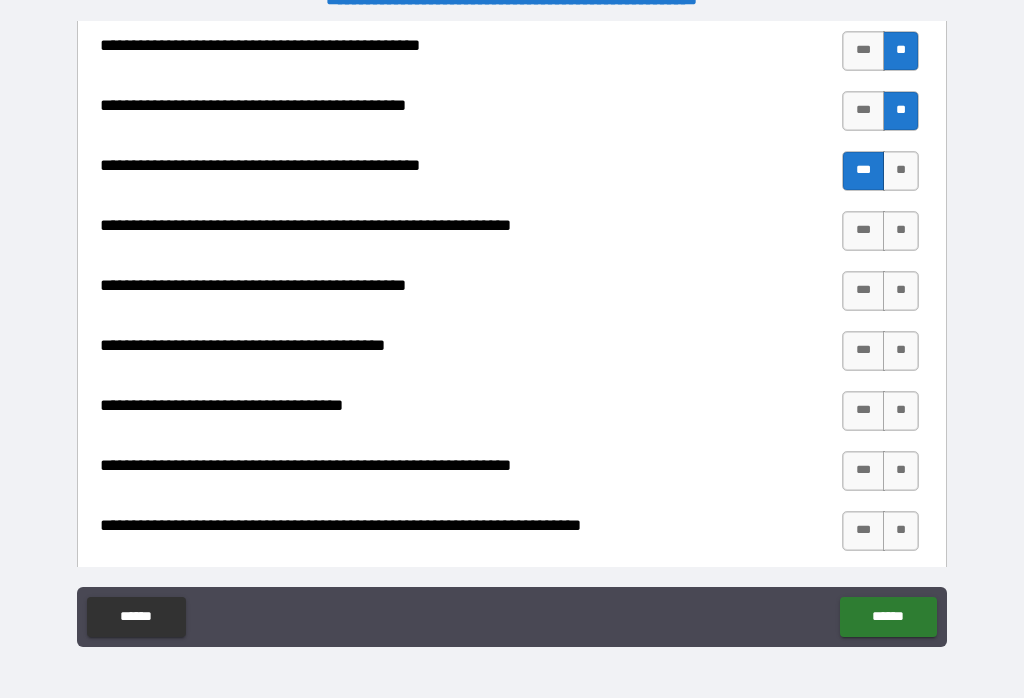 click on "**" at bounding box center (901, 231) 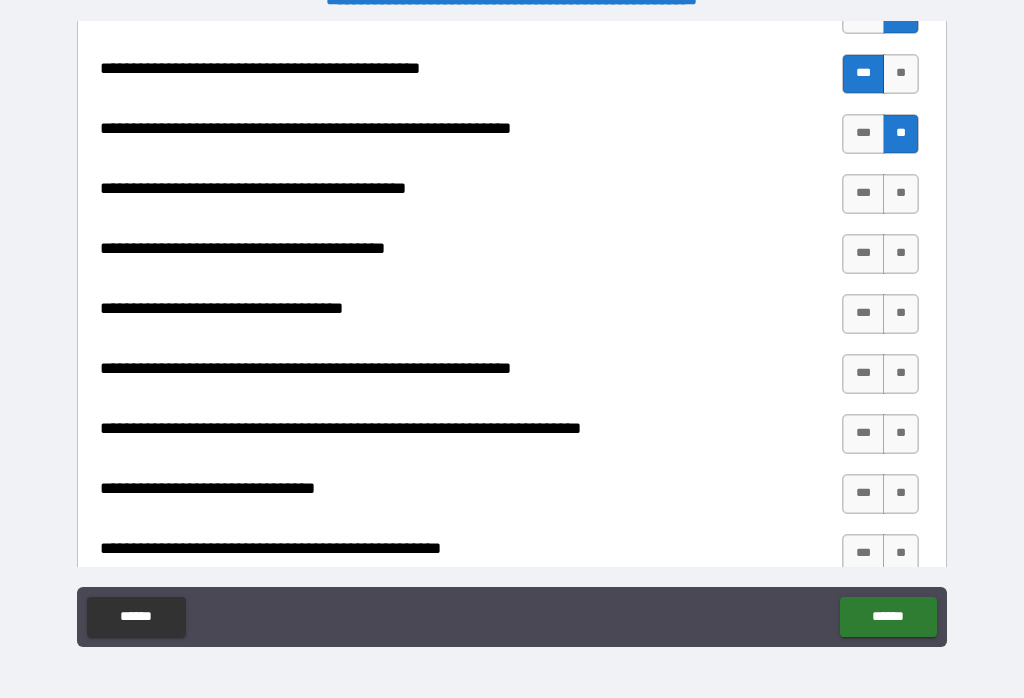scroll, scrollTop: 2532, scrollLeft: 0, axis: vertical 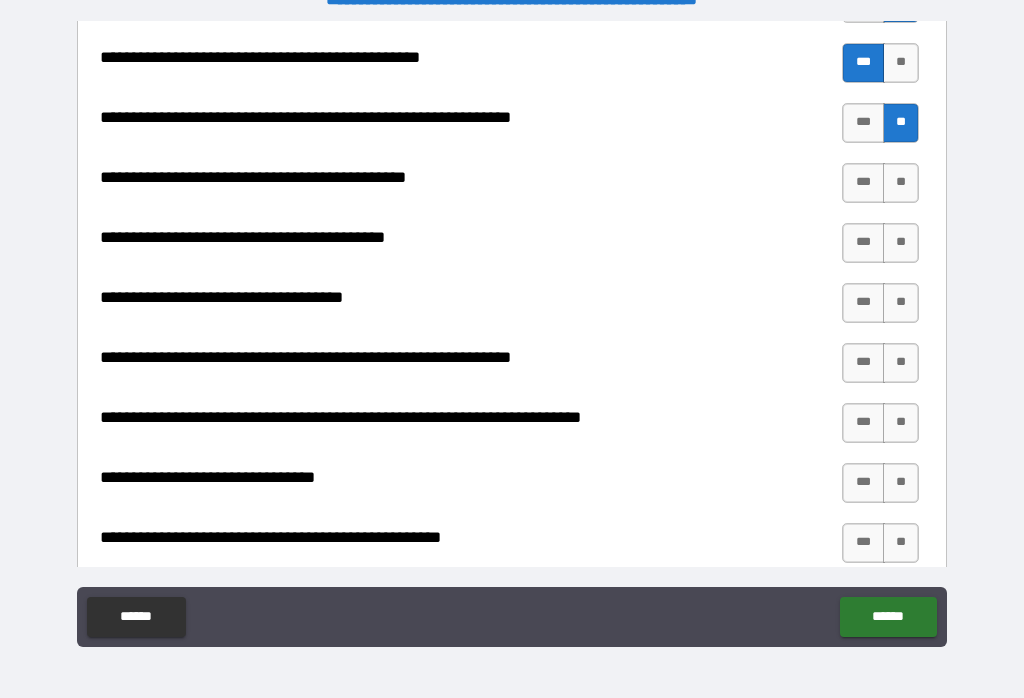 click on "**" at bounding box center [901, 183] 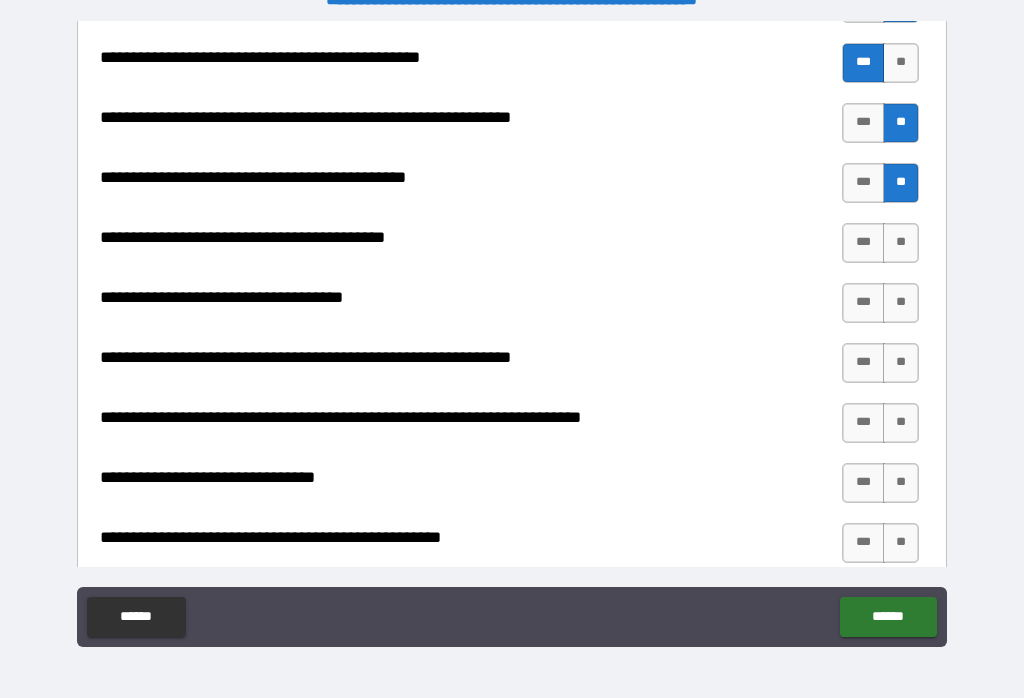 click on "**" at bounding box center (901, 243) 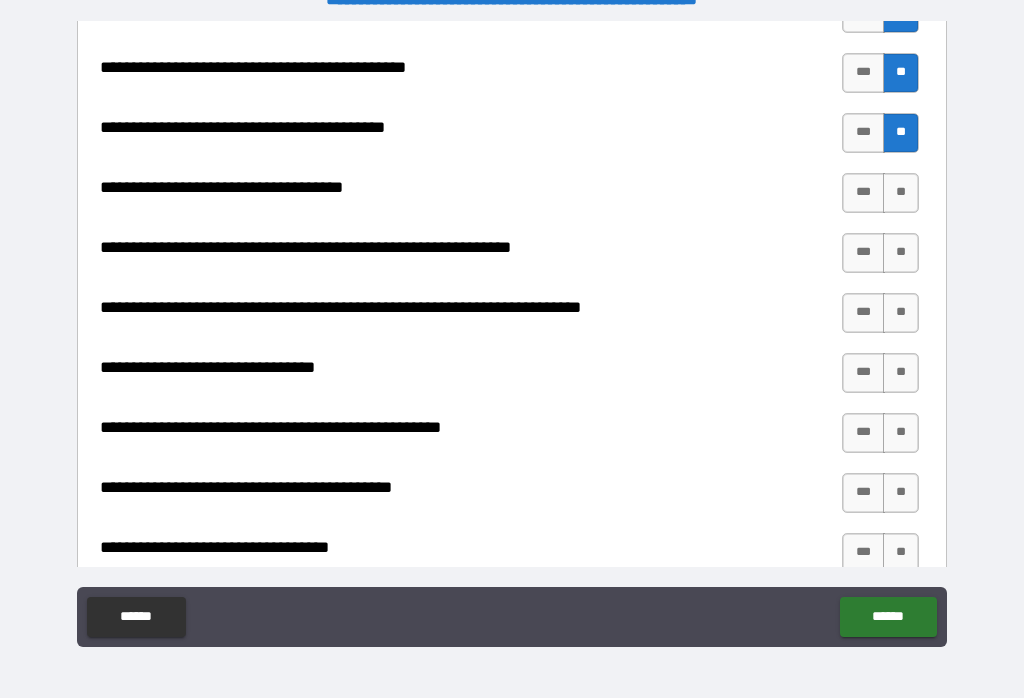 scroll, scrollTop: 2647, scrollLeft: 0, axis: vertical 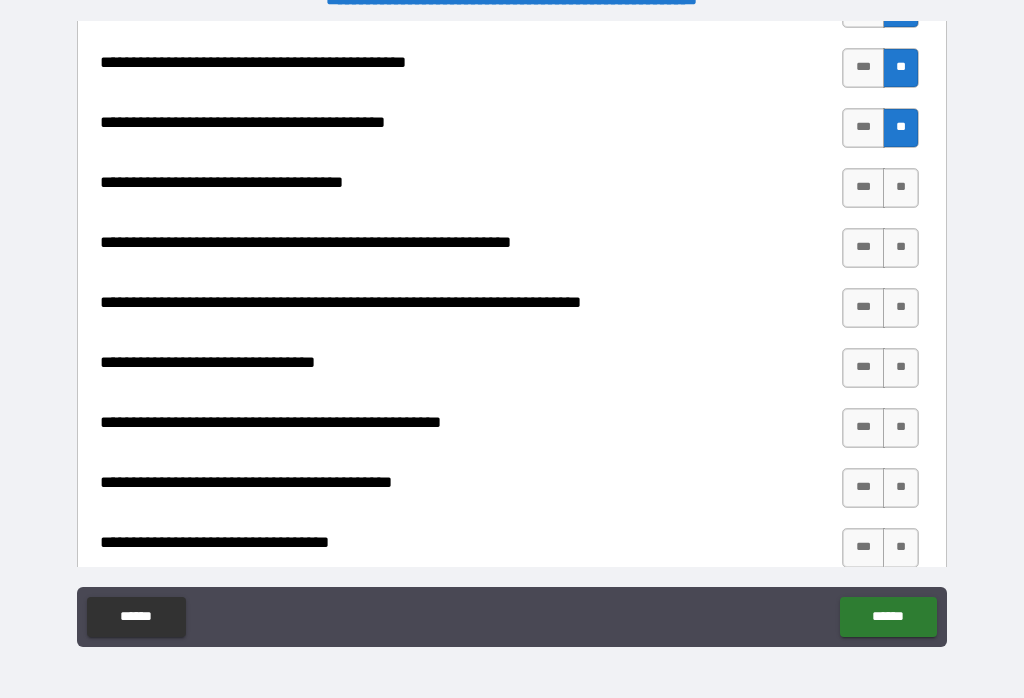 click on "**" at bounding box center [901, 188] 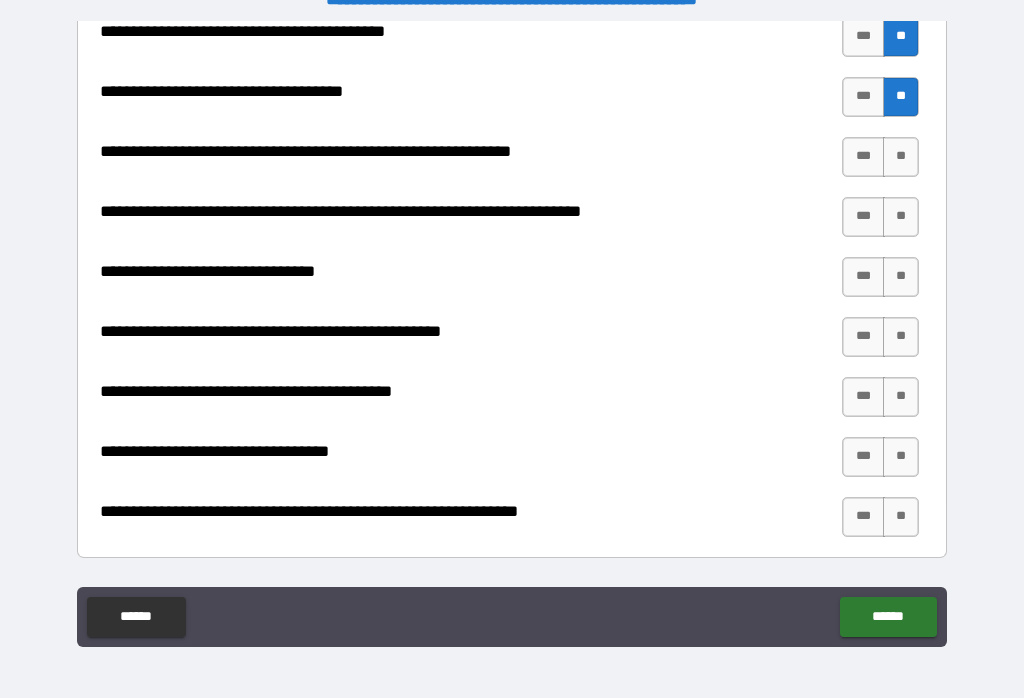 scroll, scrollTop: 2743, scrollLeft: 0, axis: vertical 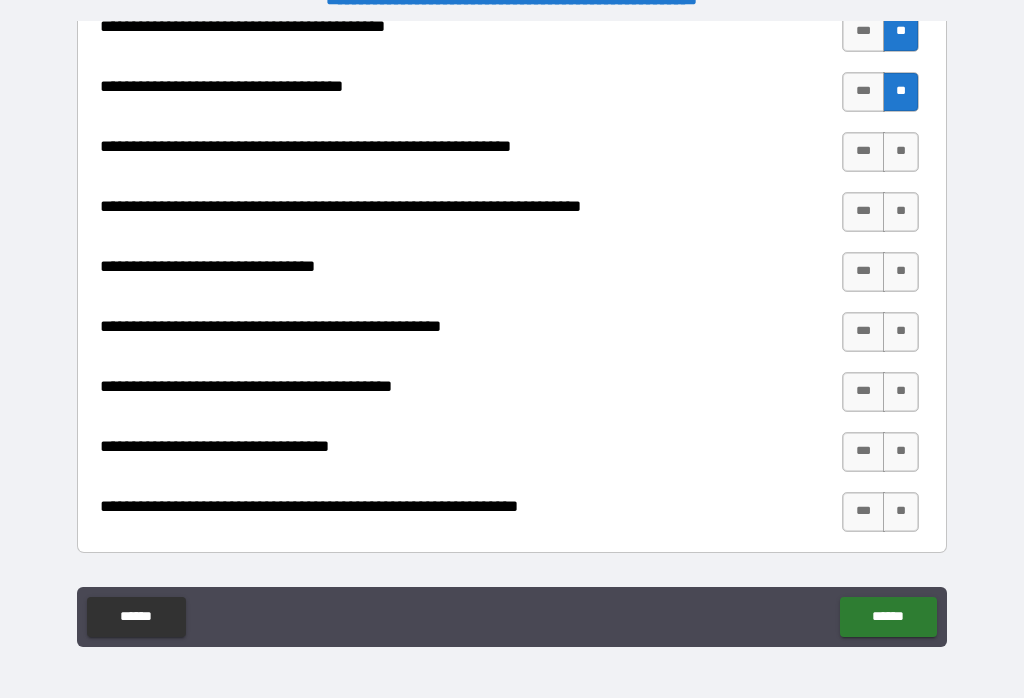 click on "**" at bounding box center [901, 152] 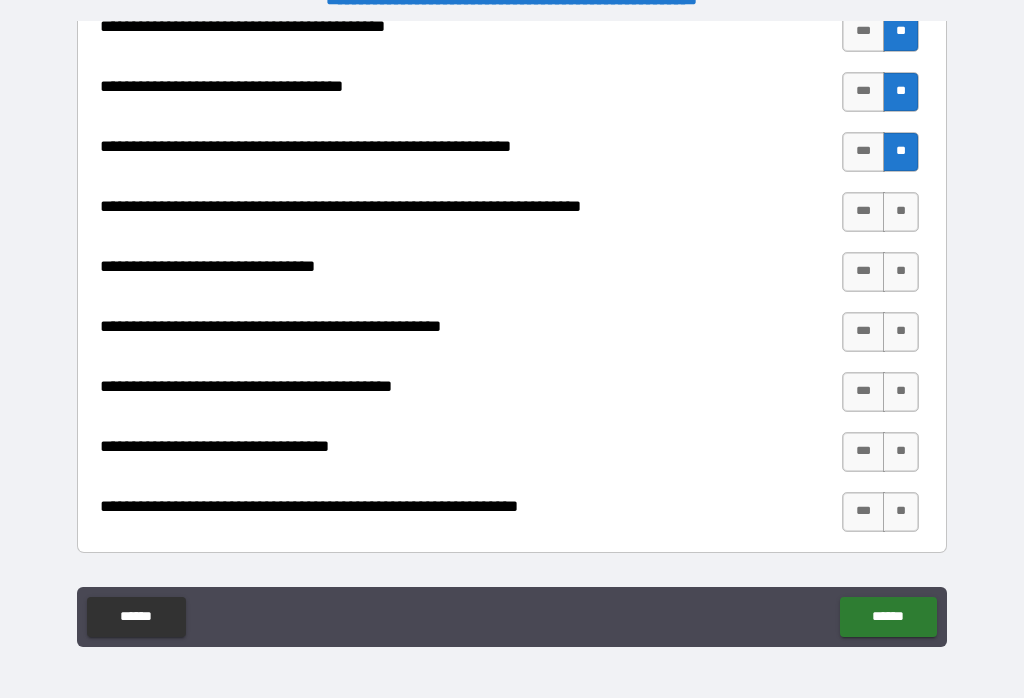 click on "**" at bounding box center (901, 212) 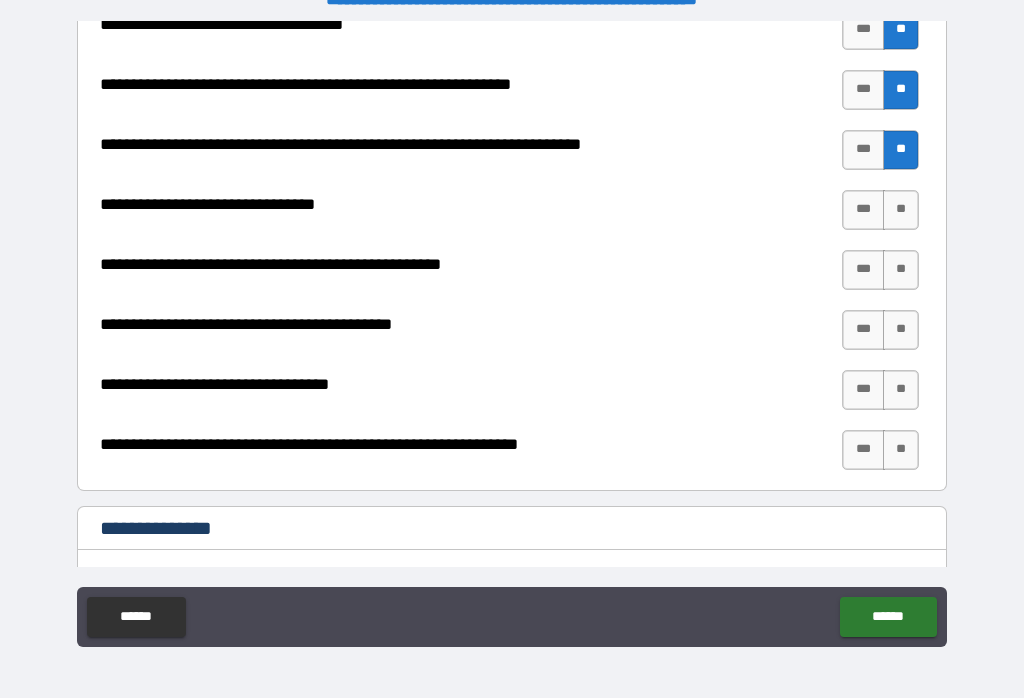 scroll, scrollTop: 2812, scrollLeft: 0, axis: vertical 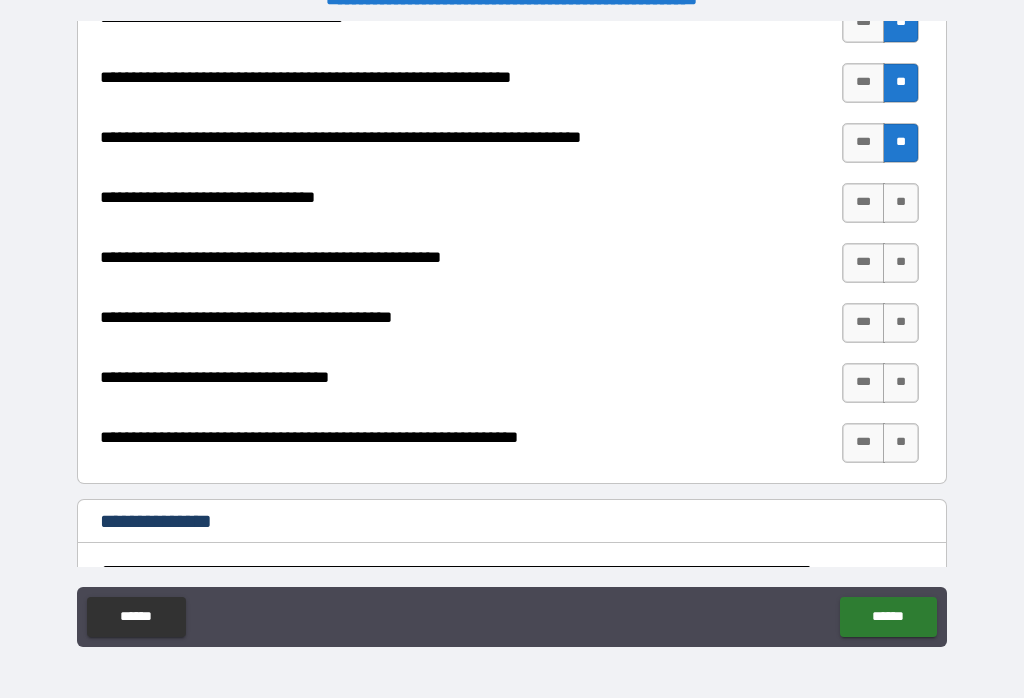 click on "**" at bounding box center (901, 203) 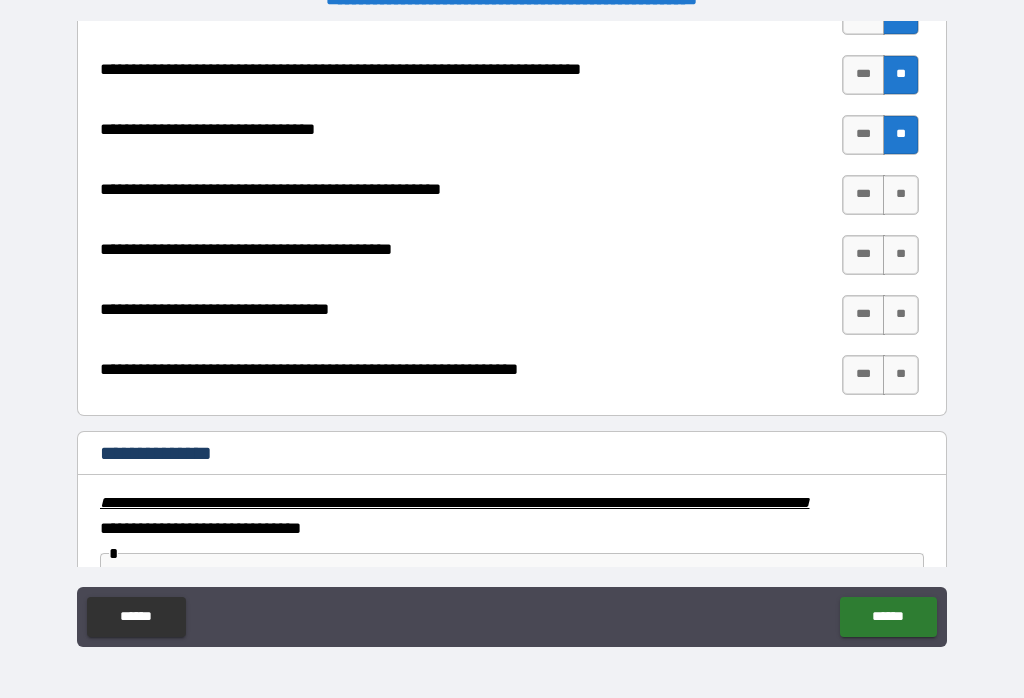 scroll, scrollTop: 2895, scrollLeft: 0, axis: vertical 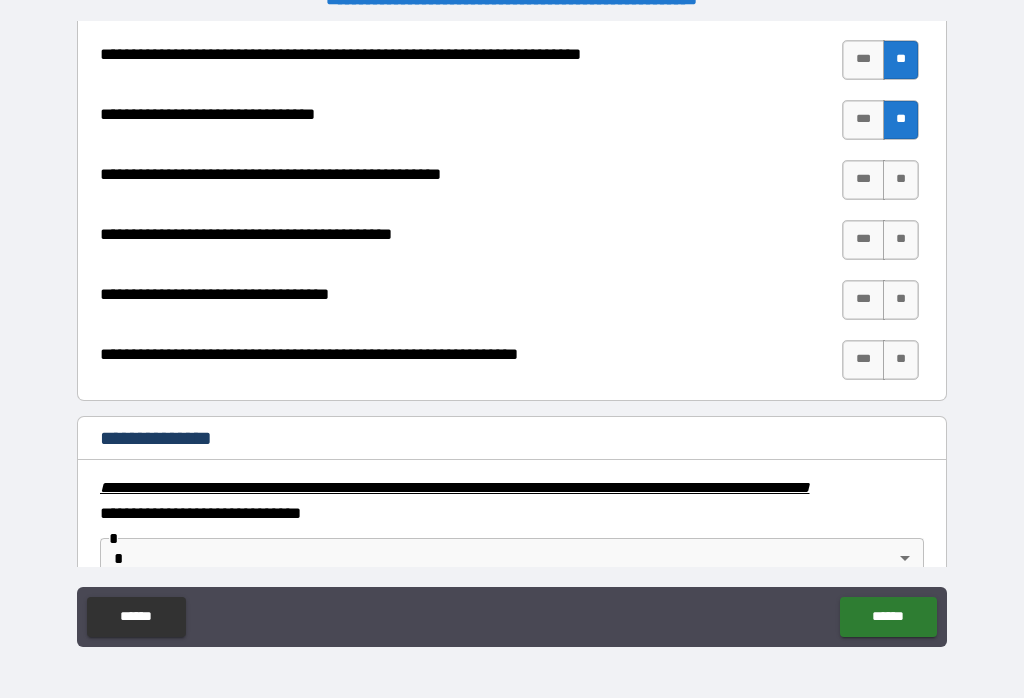 click on "***" at bounding box center [863, 180] 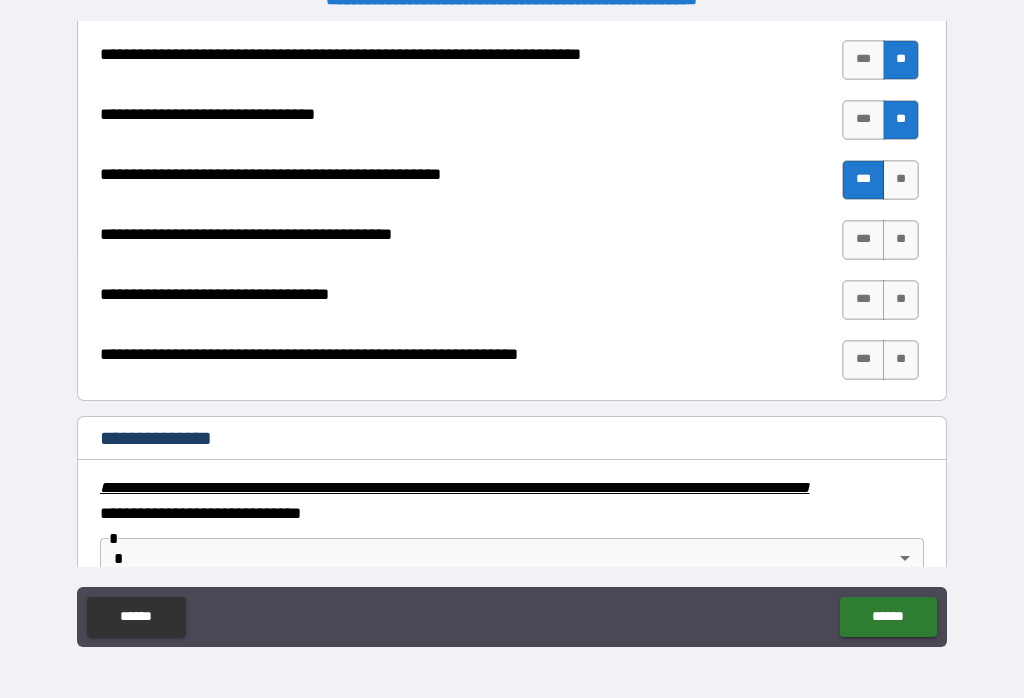click on "**" at bounding box center [901, 240] 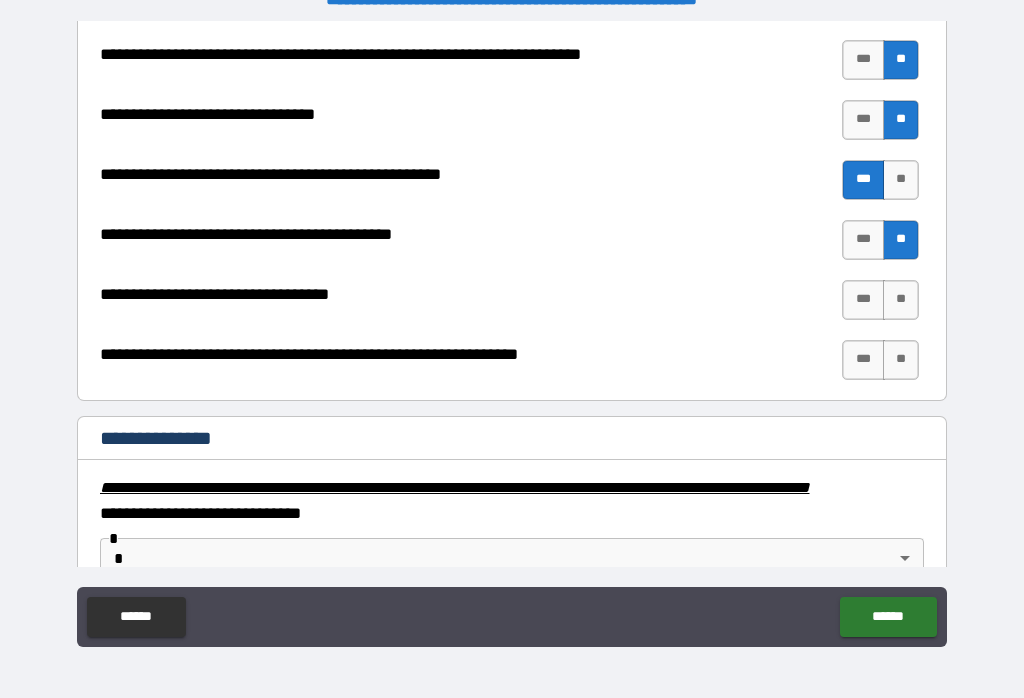 click on "**" at bounding box center [901, 360] 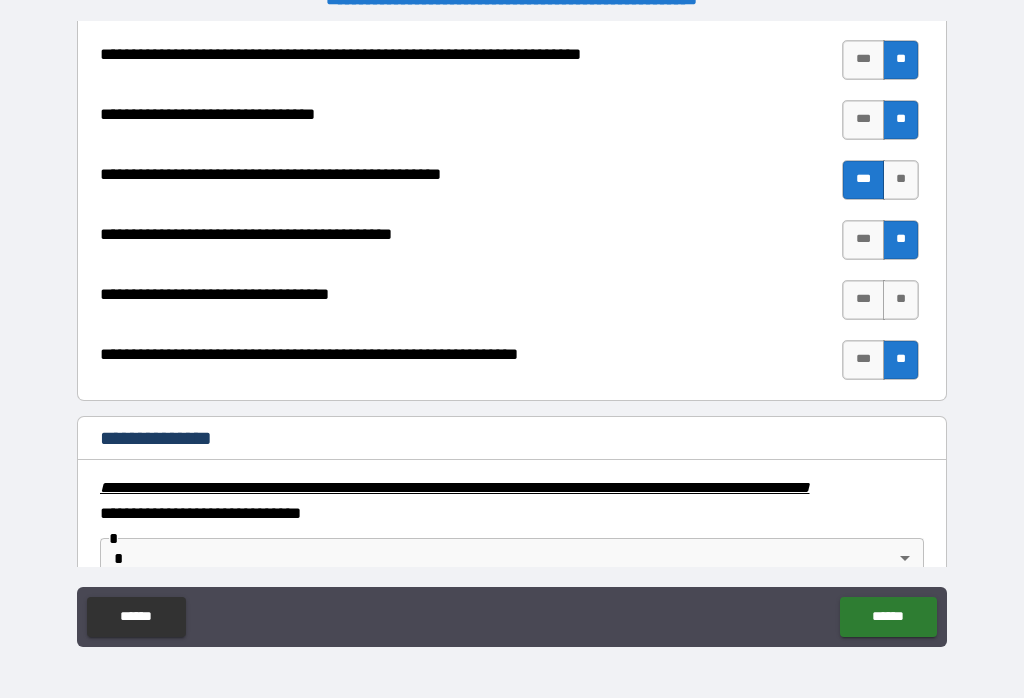 click on "**" at bounding box center [901, 300] 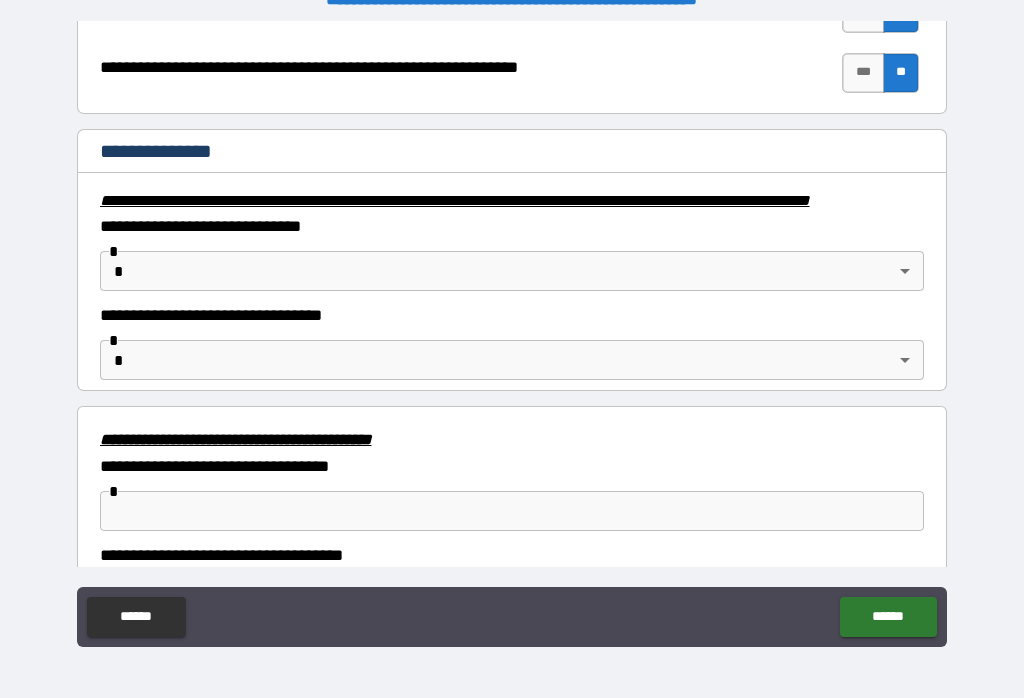 scroll, scrollTop: 3183, scrollLeft: 0, axis: vertical 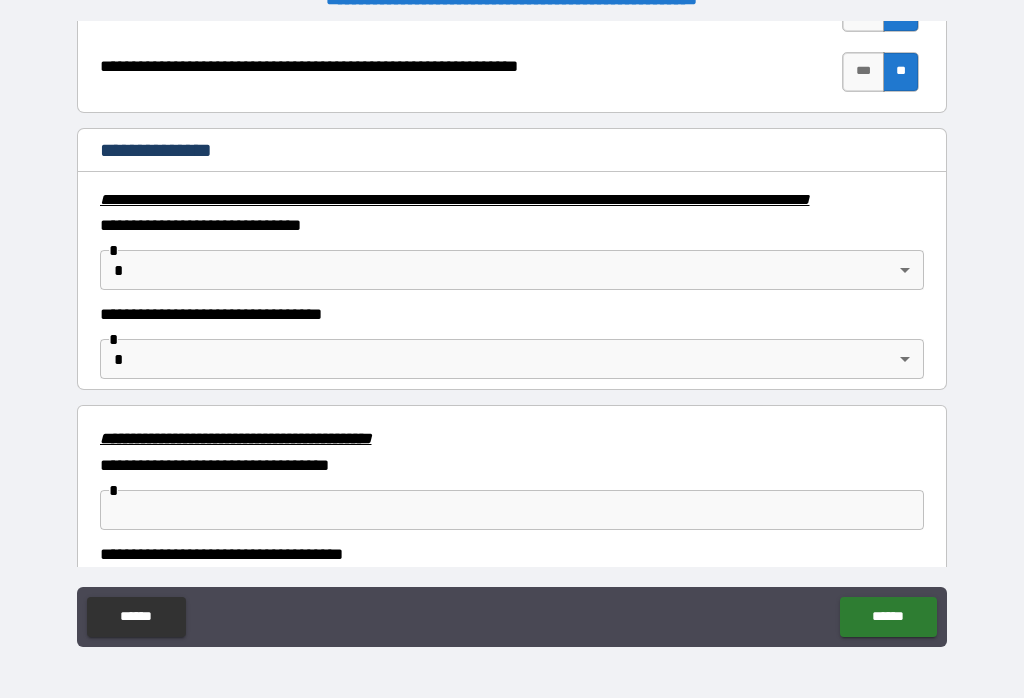 click on "**********" at bounding box center (512, 333) 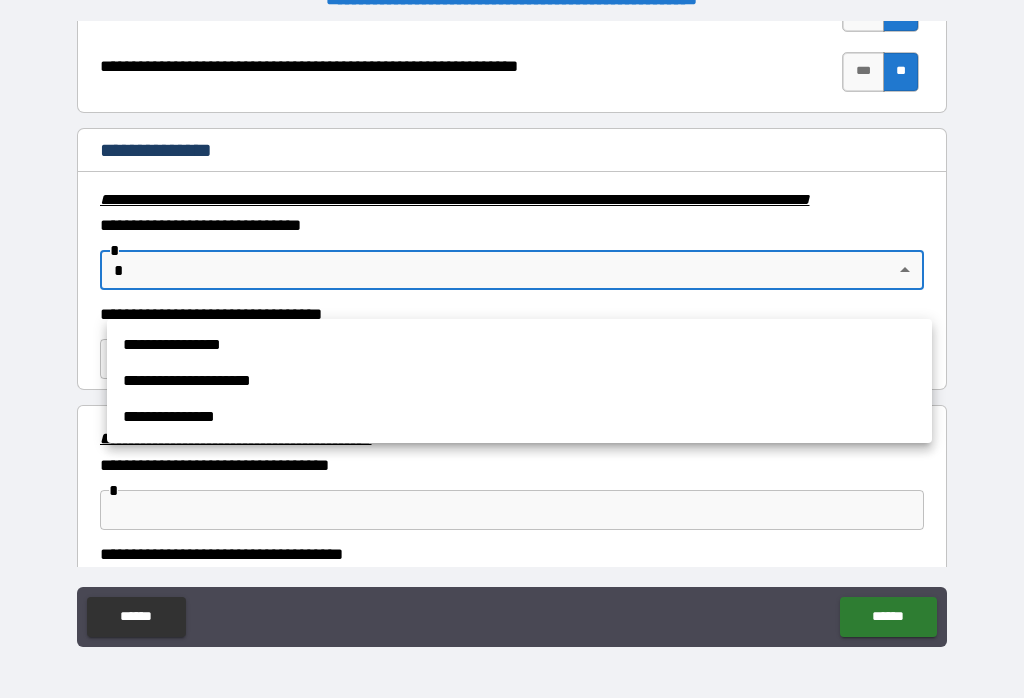 click on "**********" at bounding box center (519, 417) 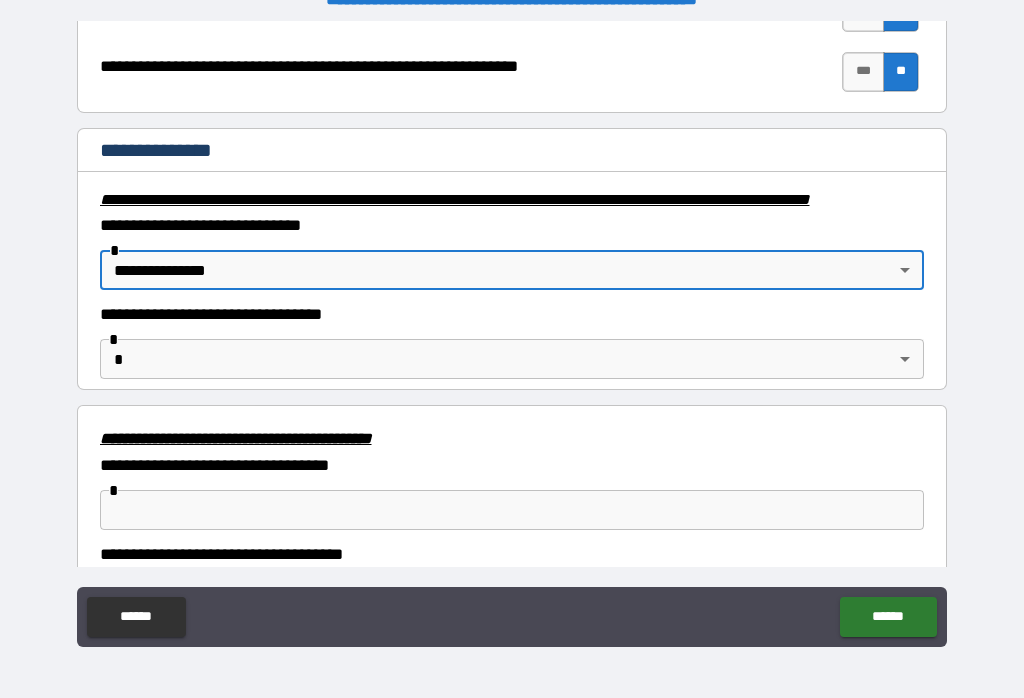 type on "**********" 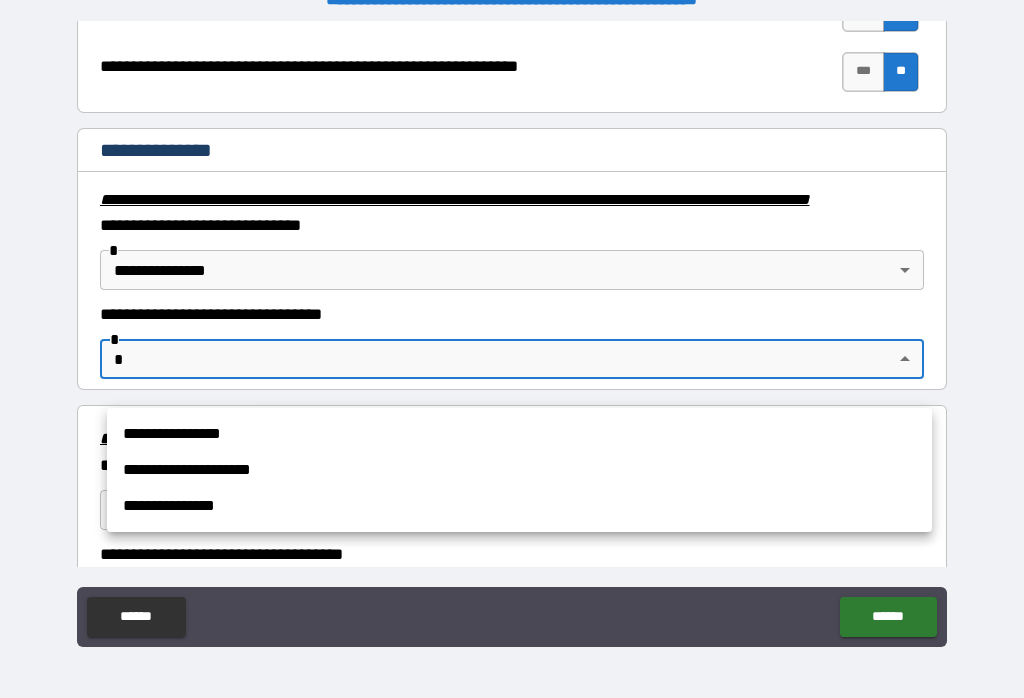 click on "**********" at bounding box center (519, 506) 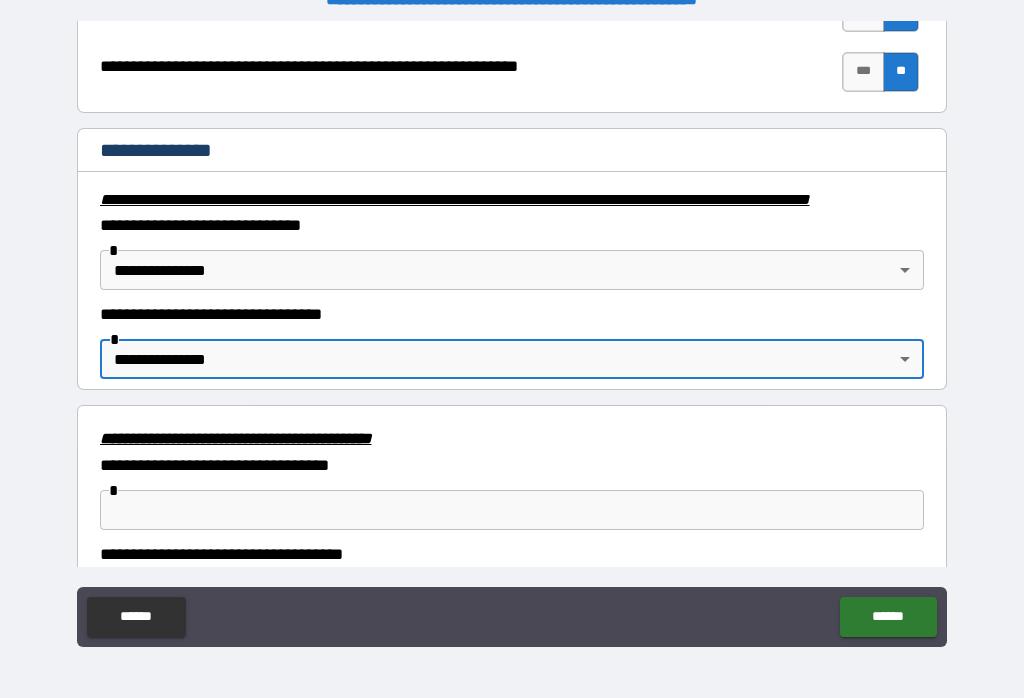 type on "**********" 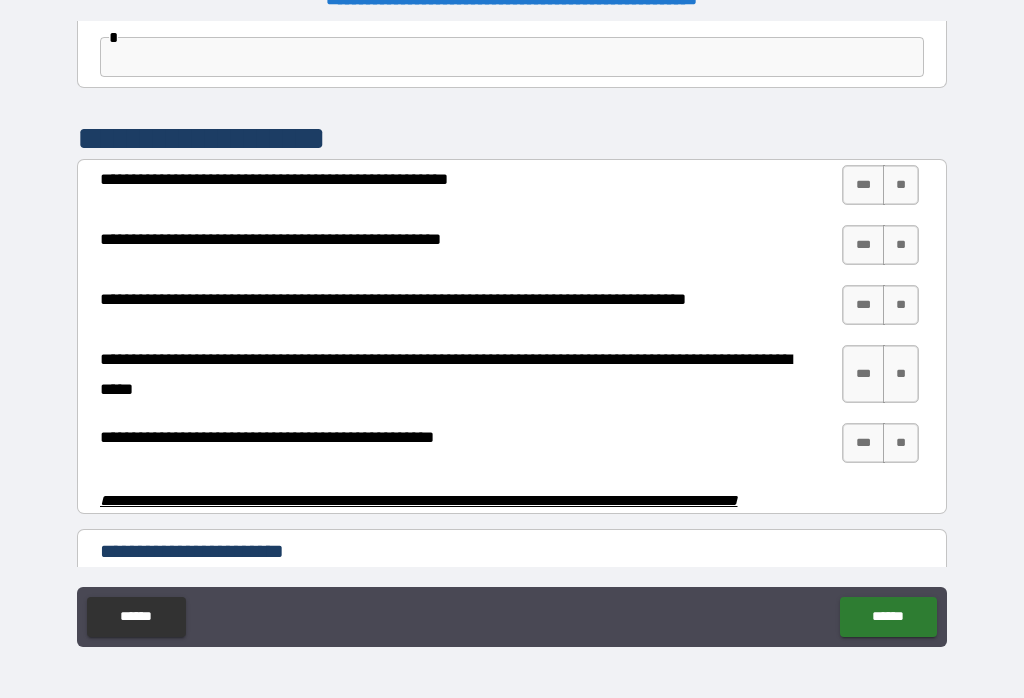 scroll, scrollTop: 3723, scrollLeft: 0, axis: vertical 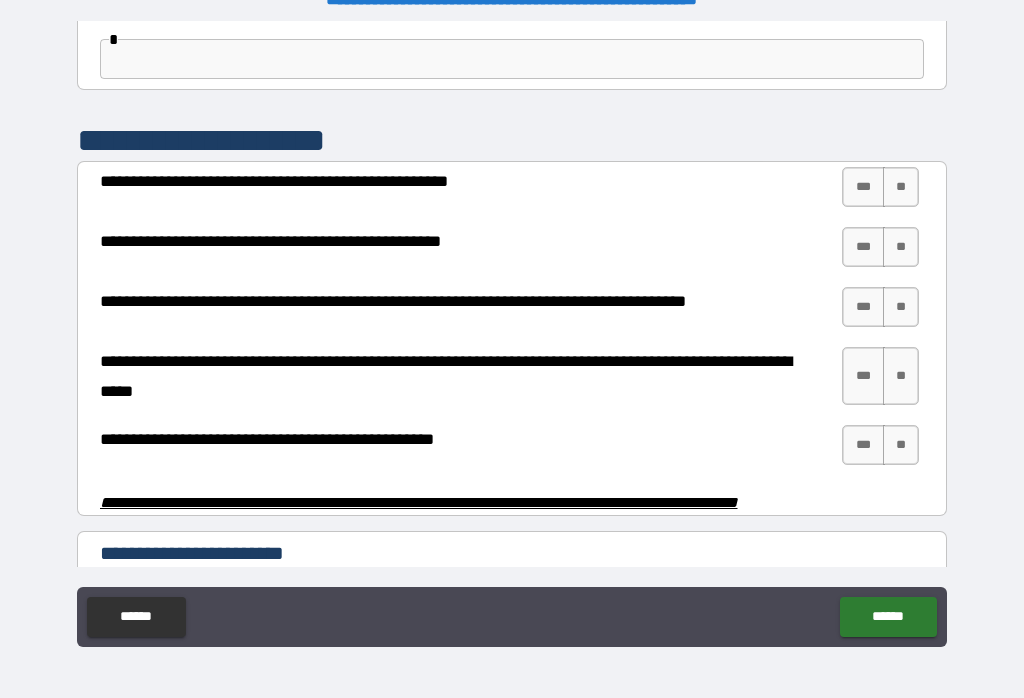 click on "**********" at bounding box center [512, 323] 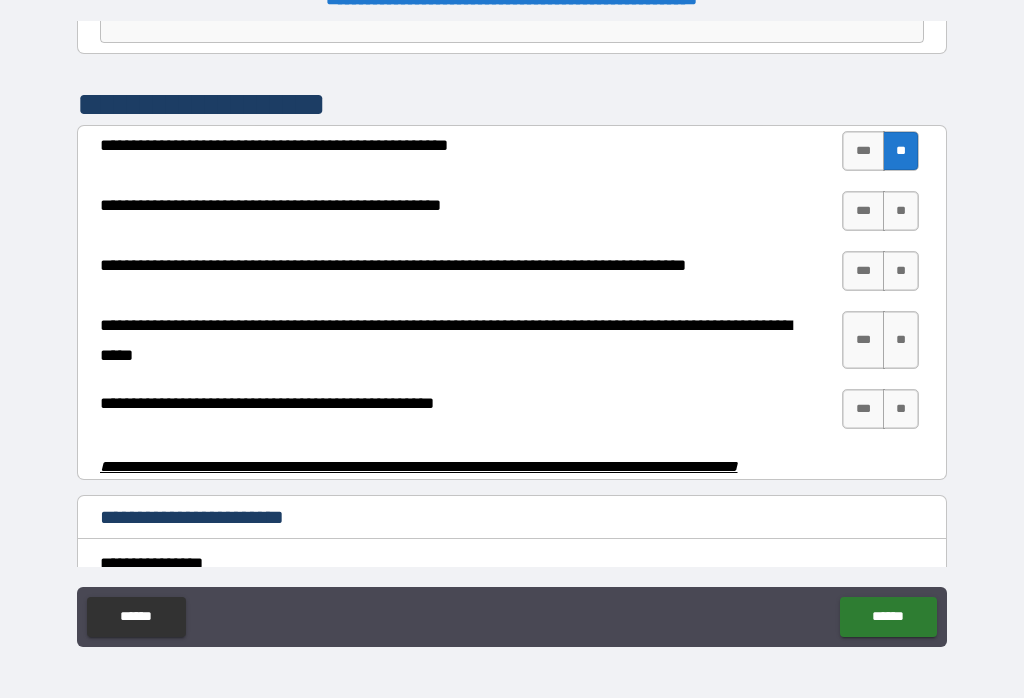 scroll, scrollTop: 3764, scrollLeft: 0, axis: vertical 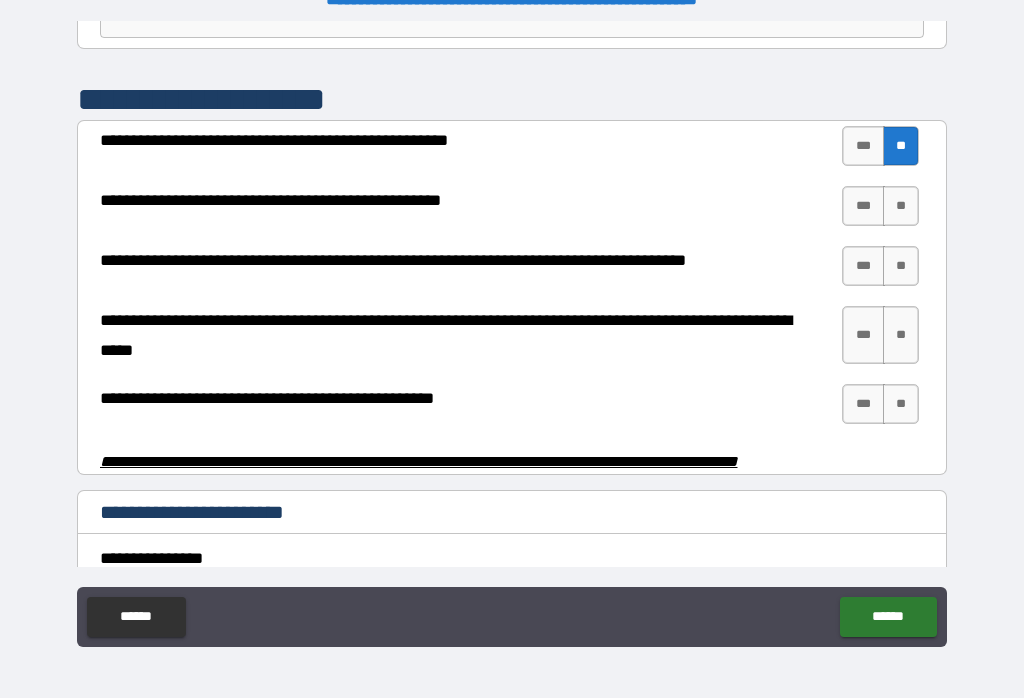 click on "***" at bounding box center (863, 206) 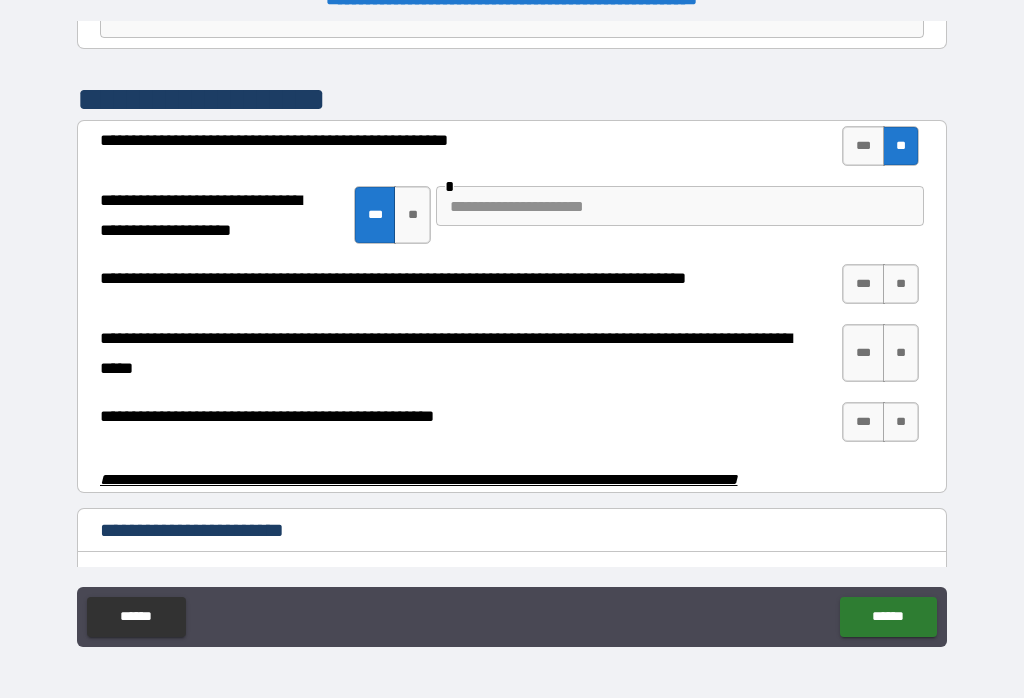 click at bounding box center (680, 206) 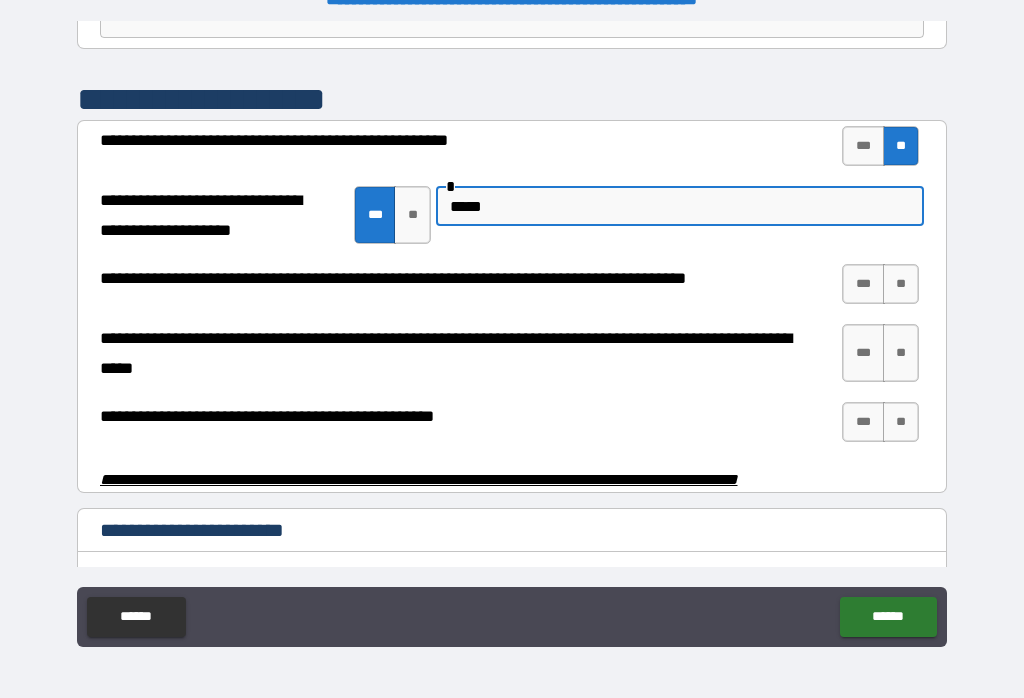 type on "*****" 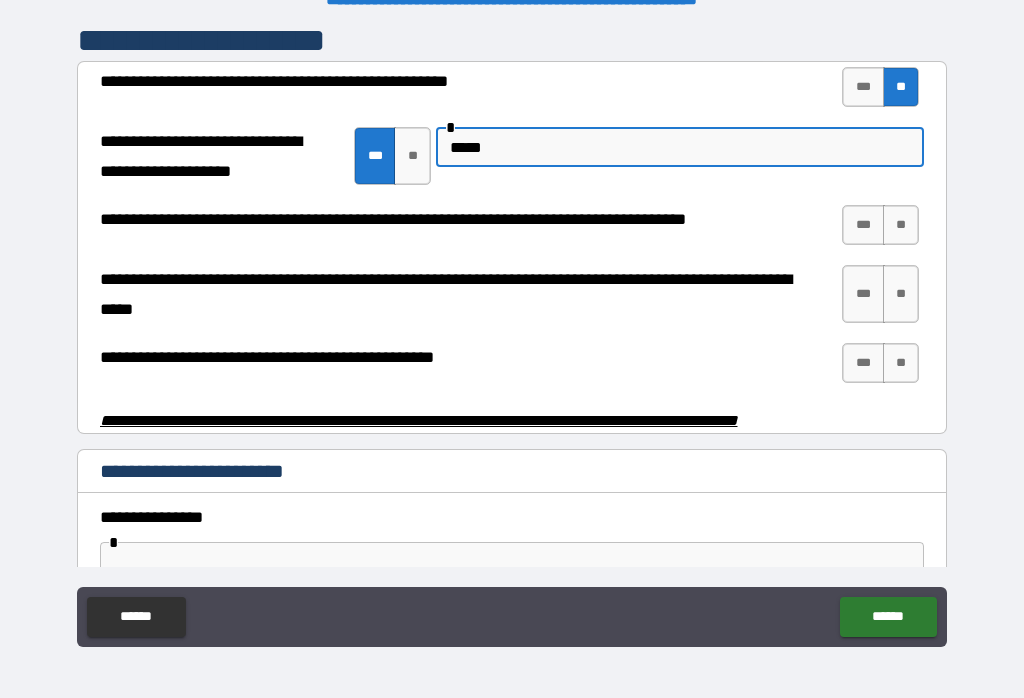 scroll, scrollTop: 3825, scrollLeft: 0, axis: vertical 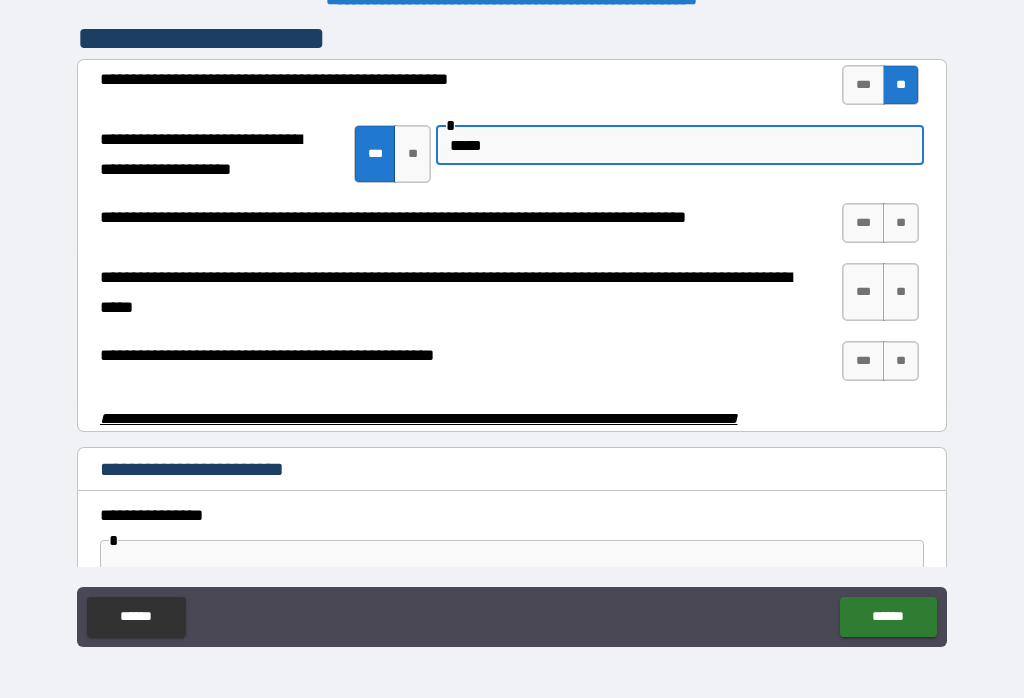 click on "***" at bounding box center (863, 223) 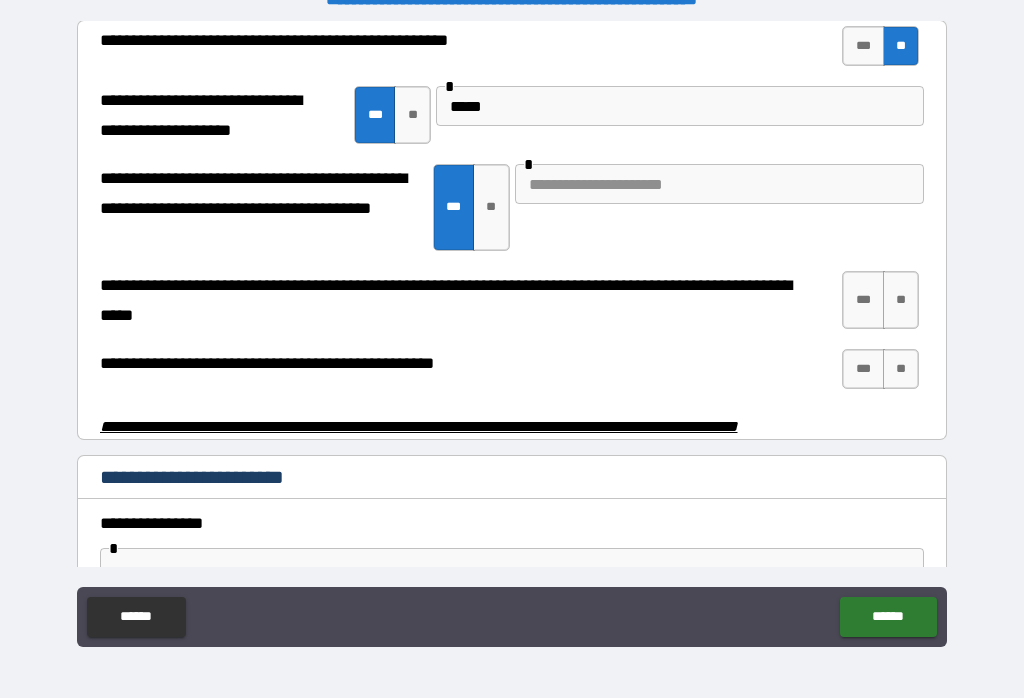scroll, scrollTop: 3872, scrollLeft: 0, axis: vertical 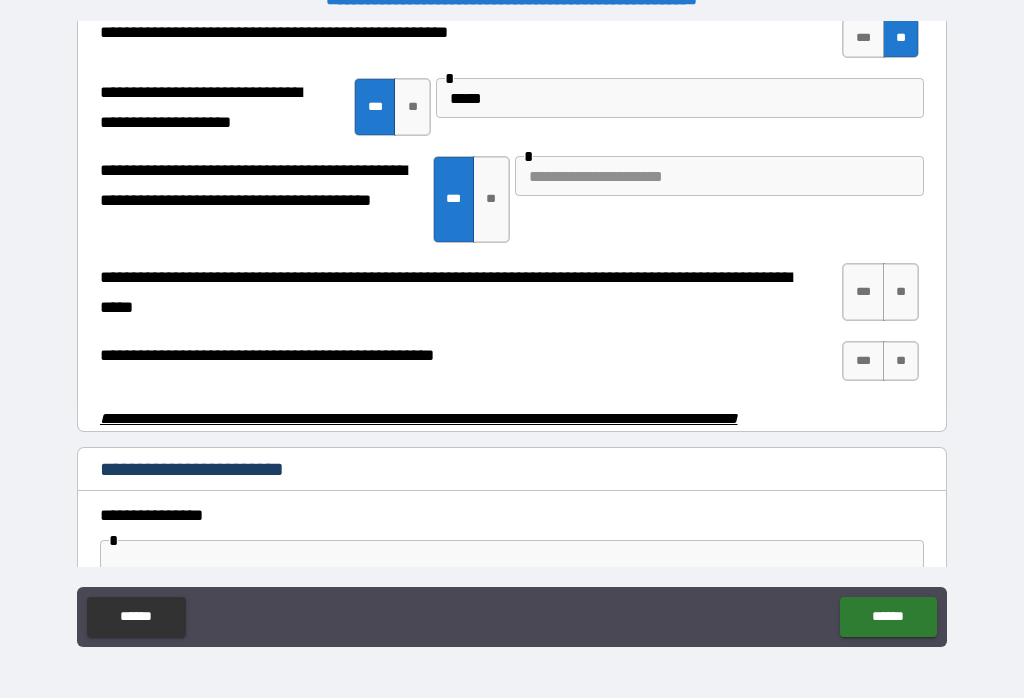 click at bounding box center [720, 176] 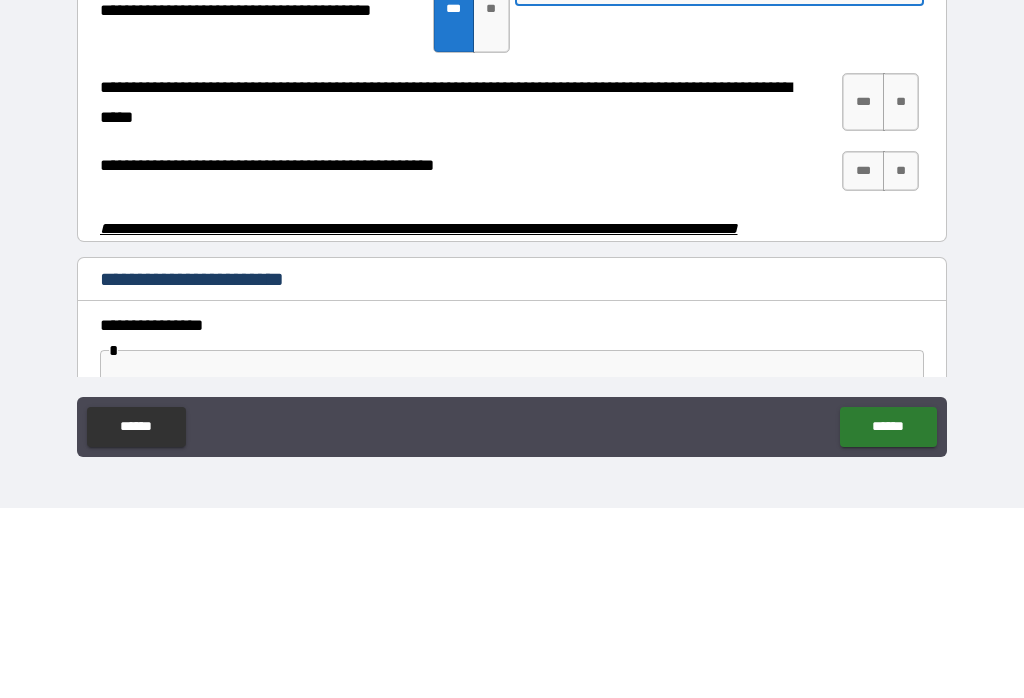 type on "**********" 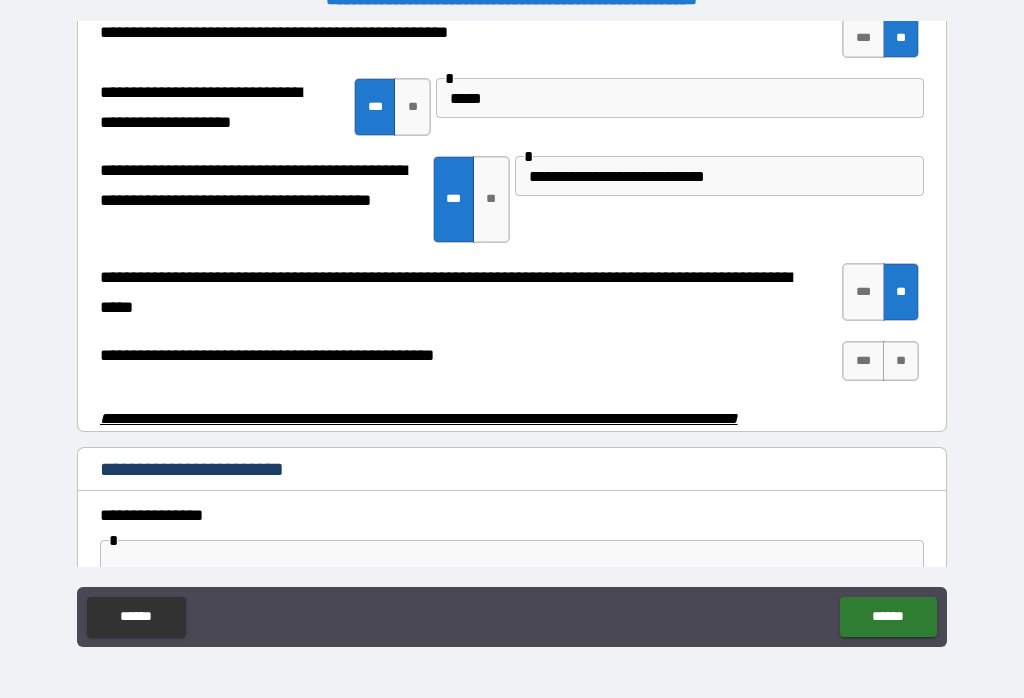 click on "**" at bounding box center [901, 361] 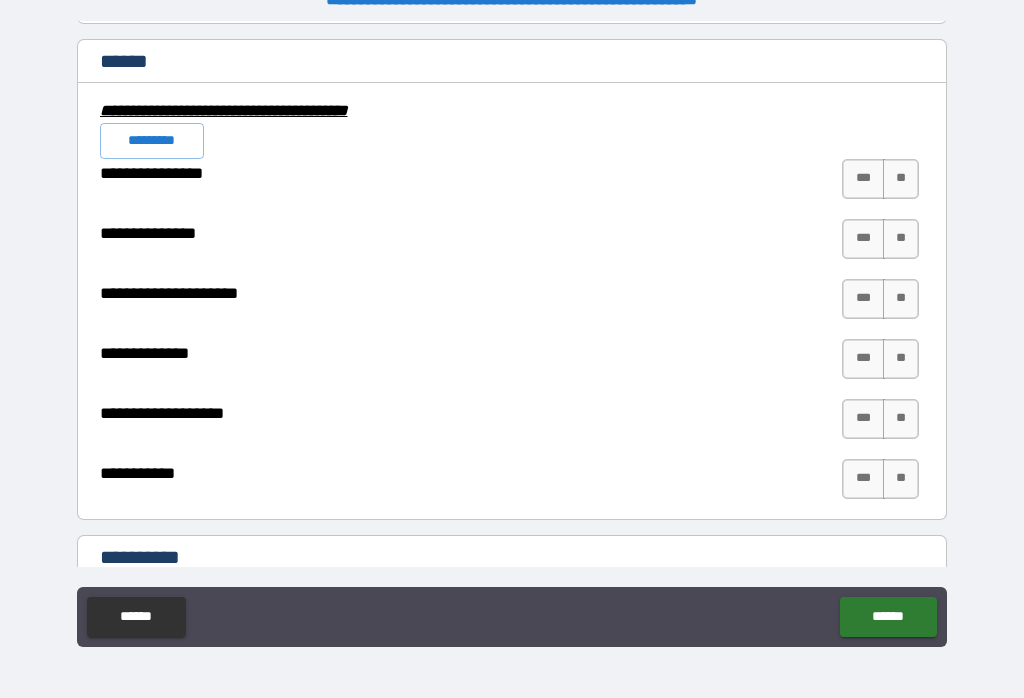 scroll, scrollTop: 4678, scrollLeft: 0, axis: vertical 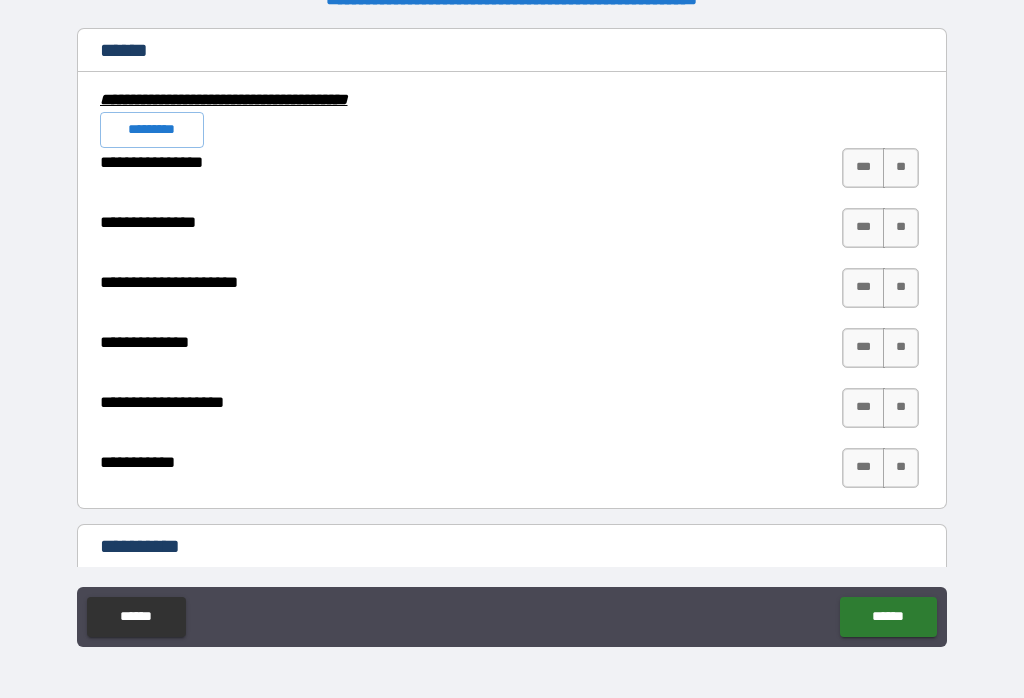 click on "**" at bounding box center [901, 168] 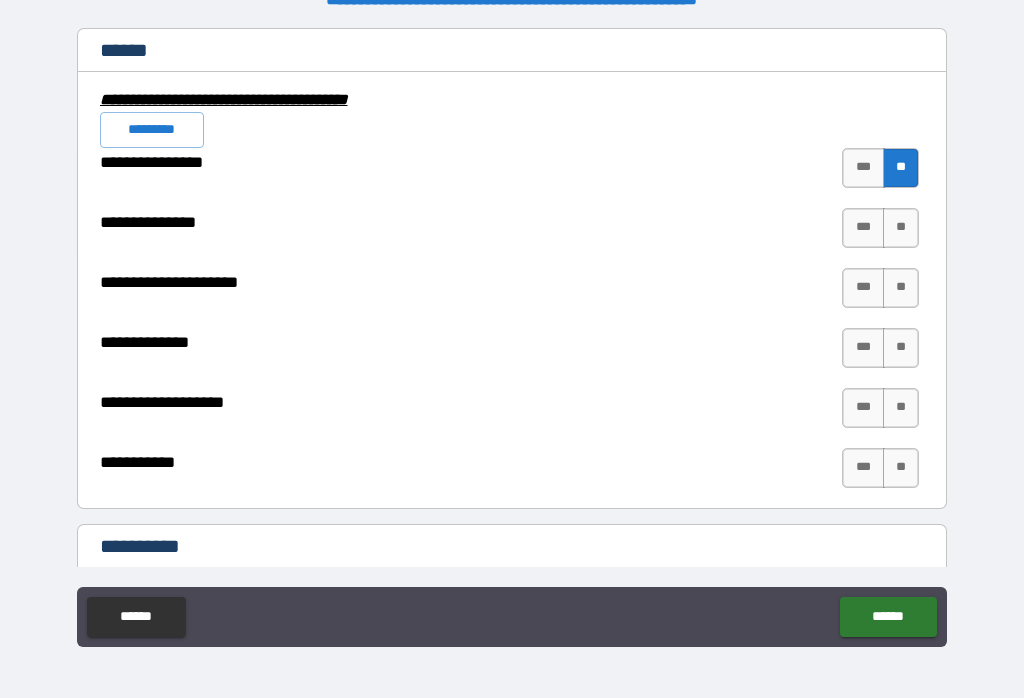 click on "**" at bounding box center (901, 228) 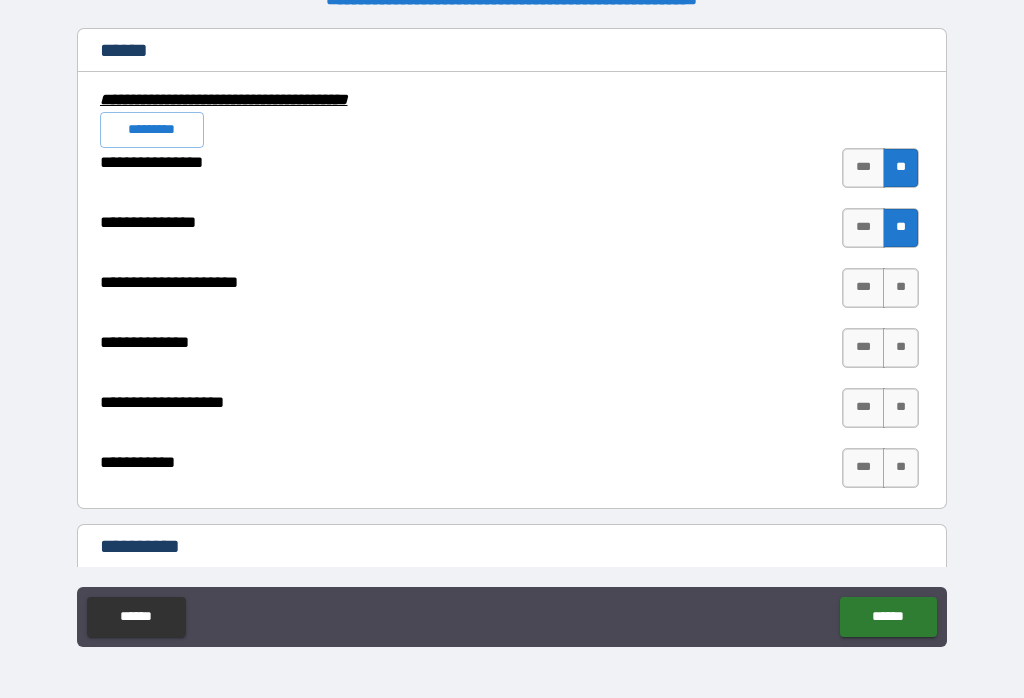 click on "**" at bounding box center [901, 288] 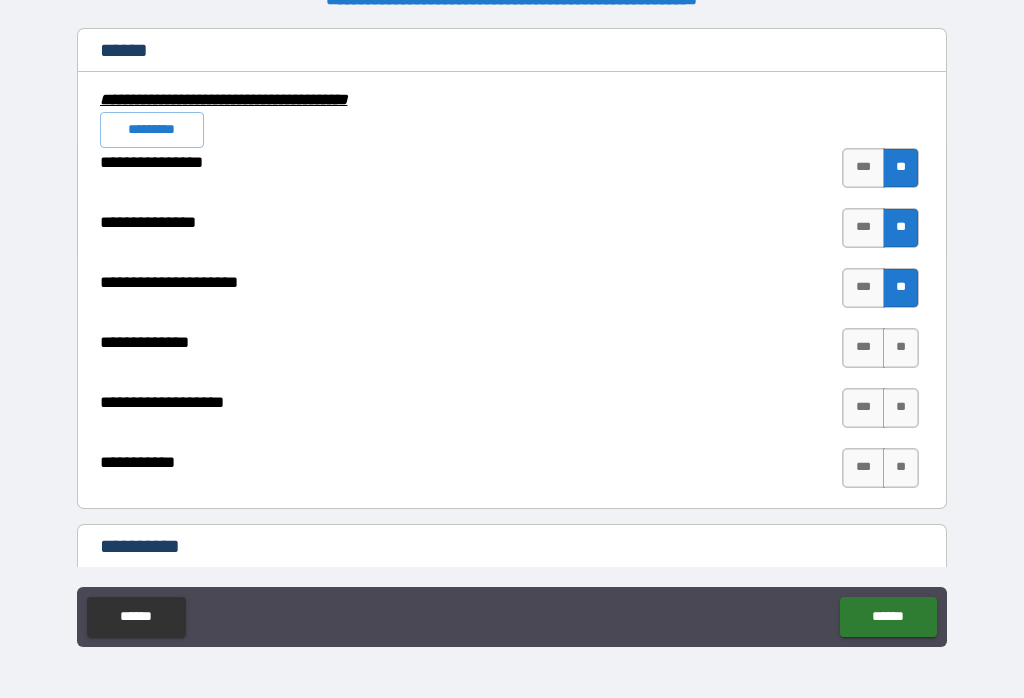 click on "**" at bounding box center (901, 348) 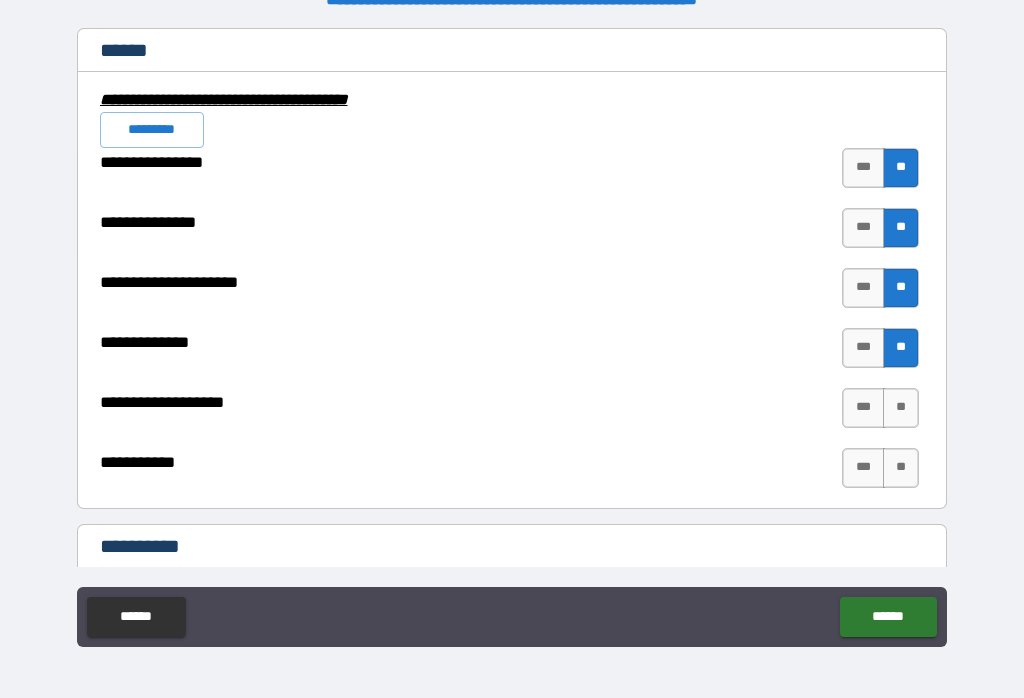 click on "**" at bounding box center (901, 408) 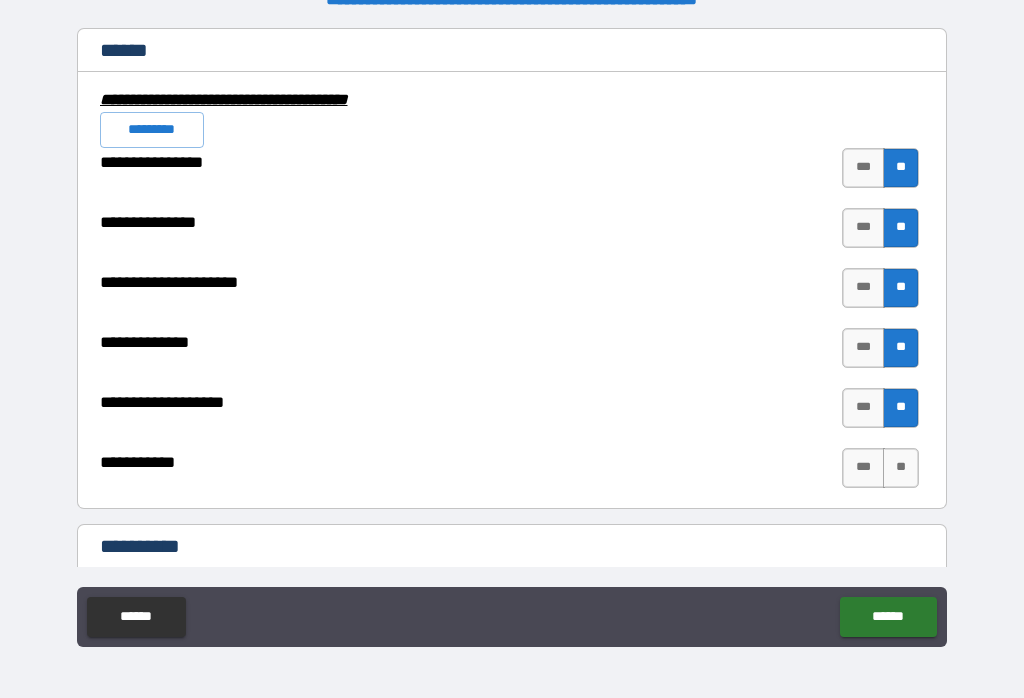 click on "**" at bounding box center (901, 468) 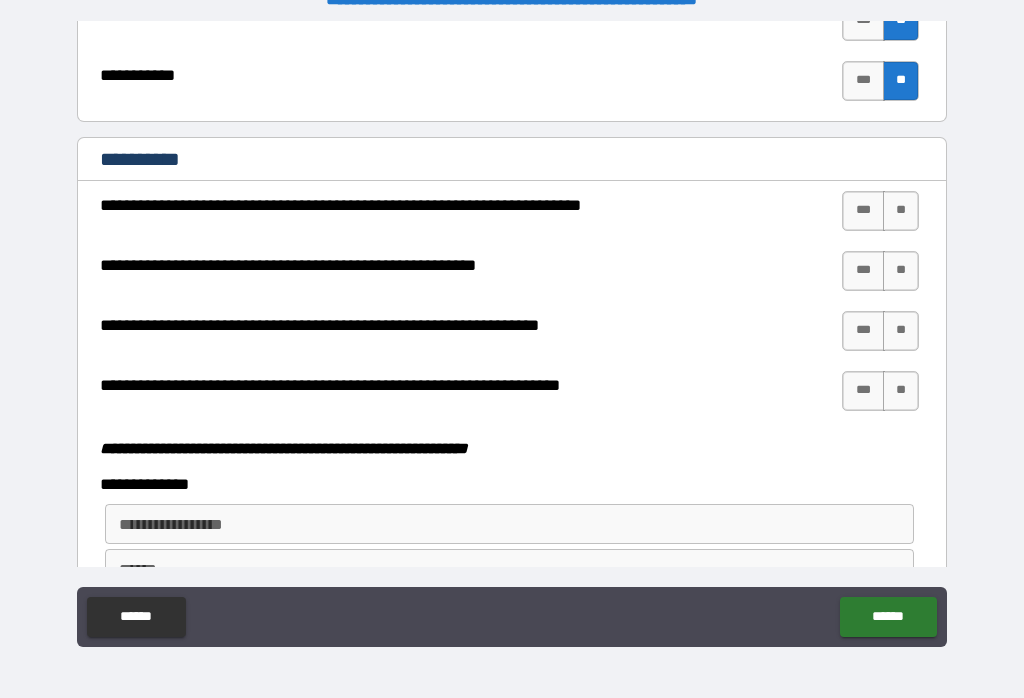 scroll, scrollTop: 5066, scrollLeft: 0, axis: vertical 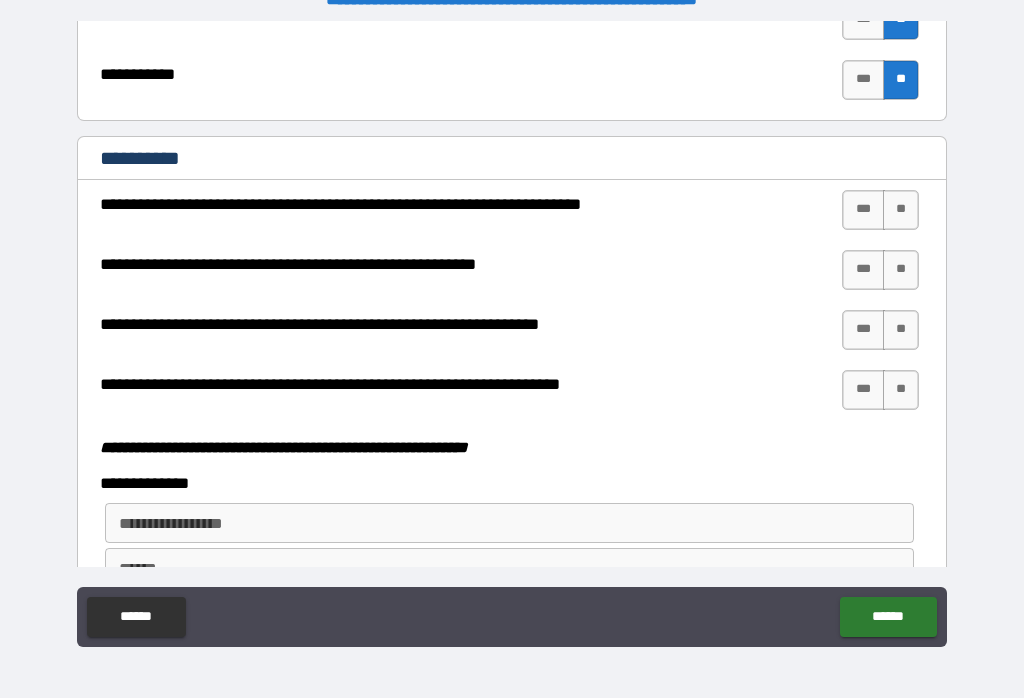 click on "**" at bounding box center [901, 210] 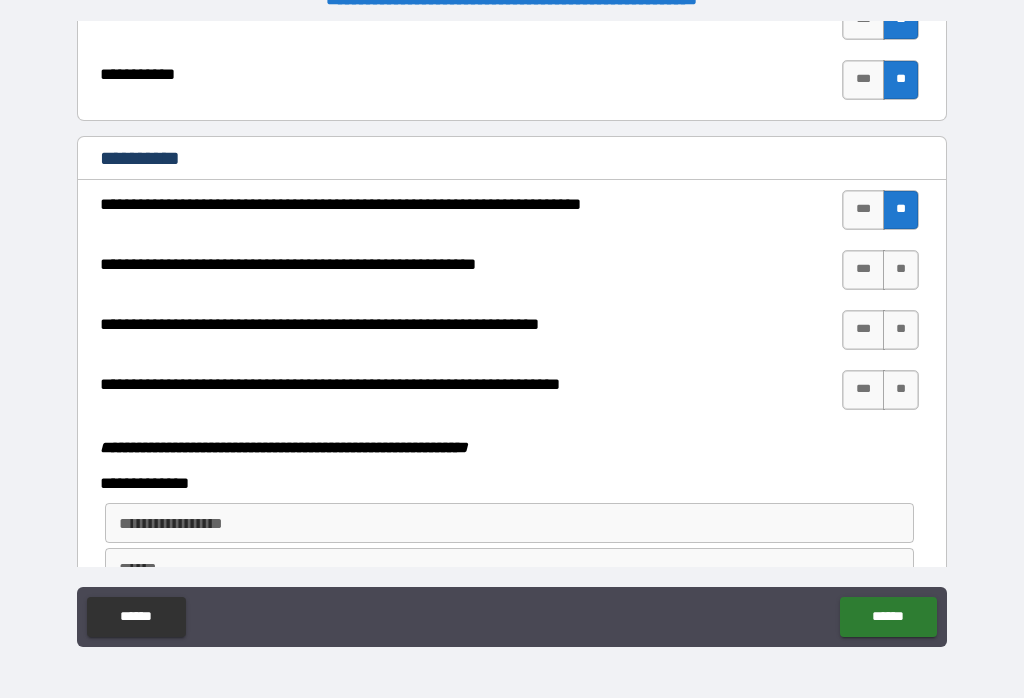 click on "**" at bounding box center [901, 270] 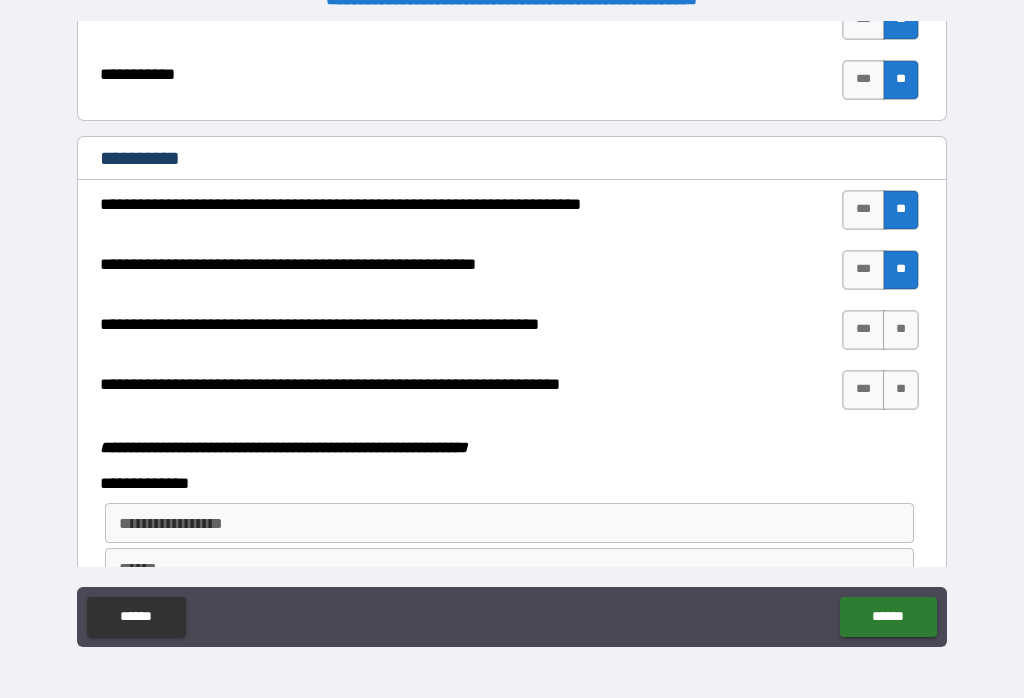 click on "**" at bounding box center [901, 330] 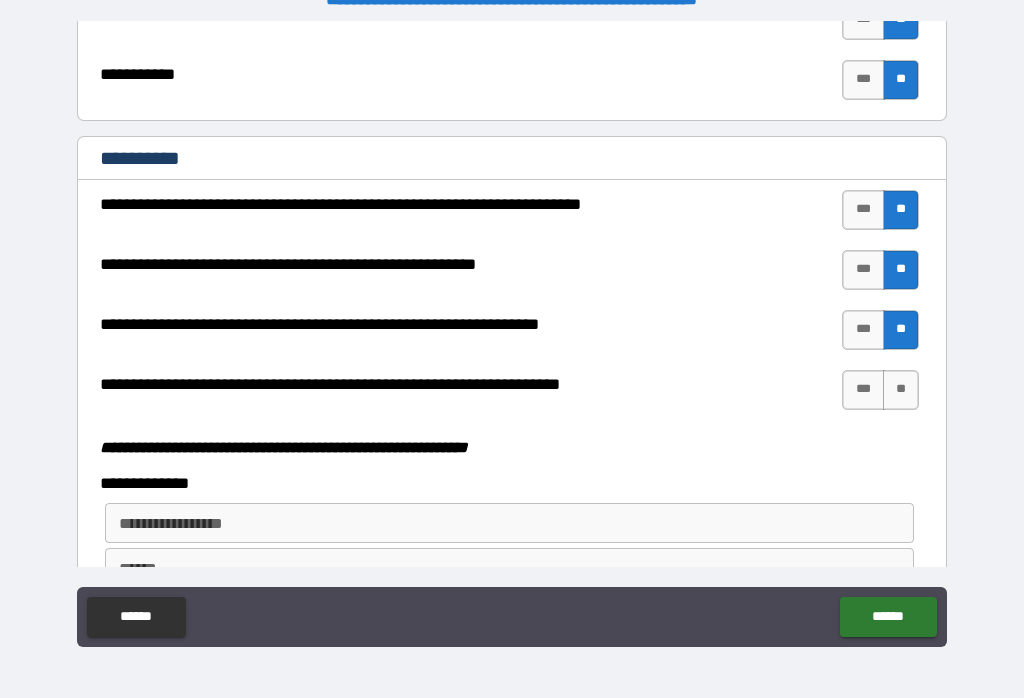 click on "**" at bounding box center (901, 390) 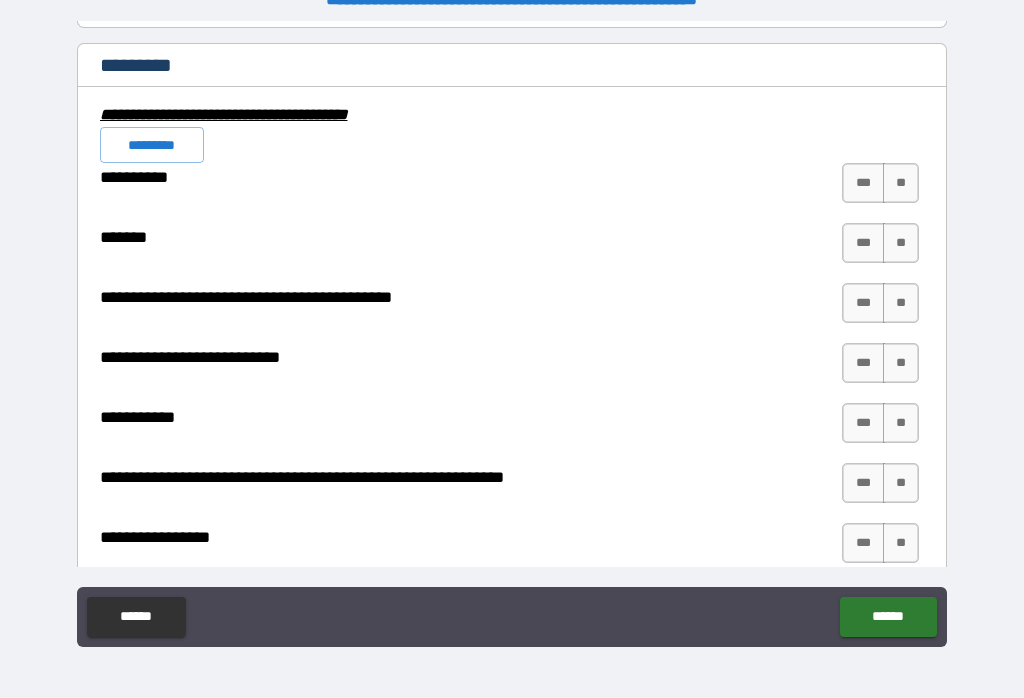 scroll, scrollTop: 5750, scrollLeft: 0, axis: vertical 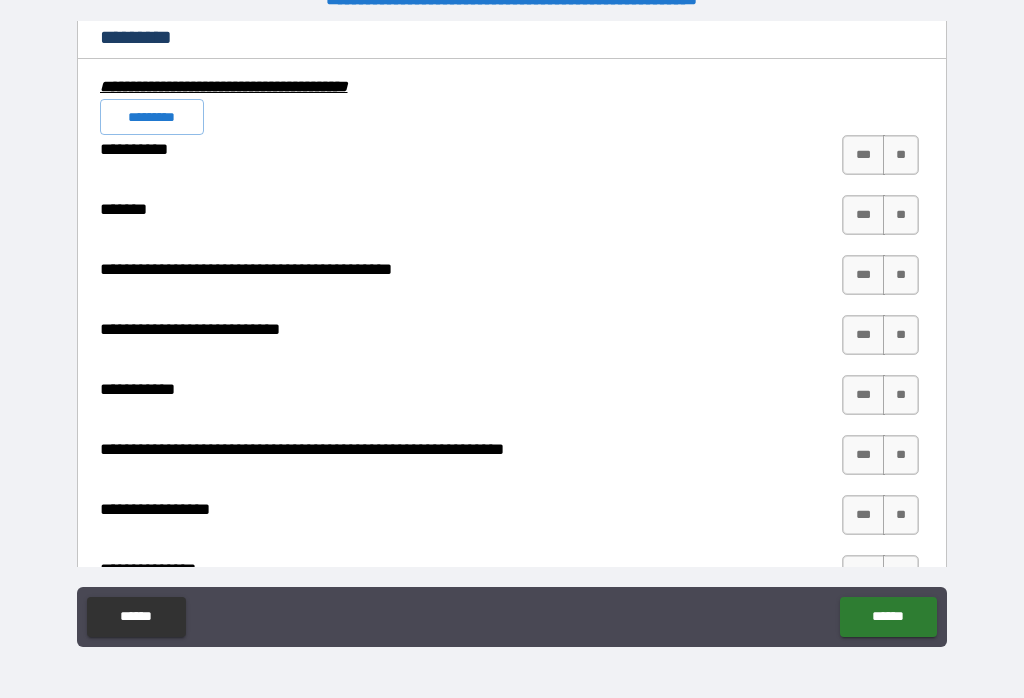 click on "**" at bounding box center (901, 155) 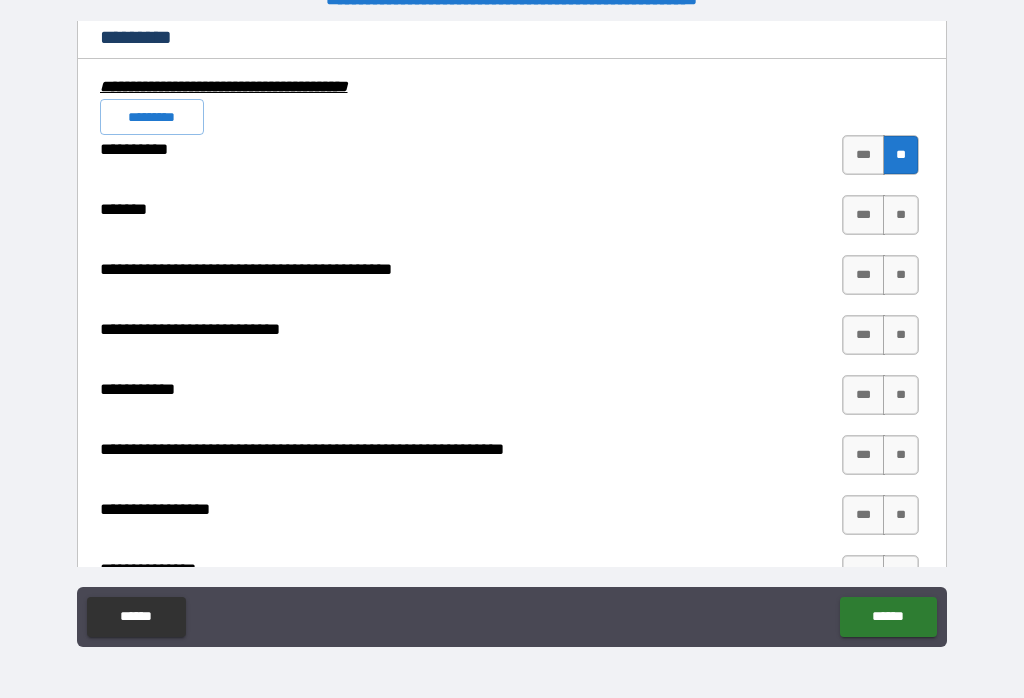 click on "**" at bounding box center [901, 215] 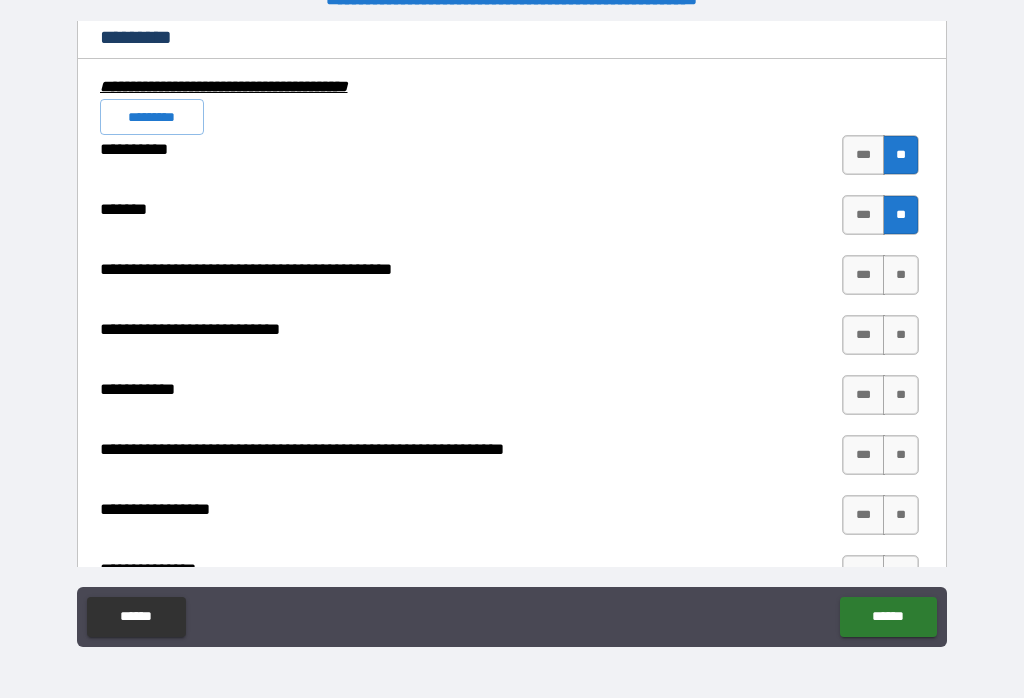 click on "**" at bounding box center (901, 275) 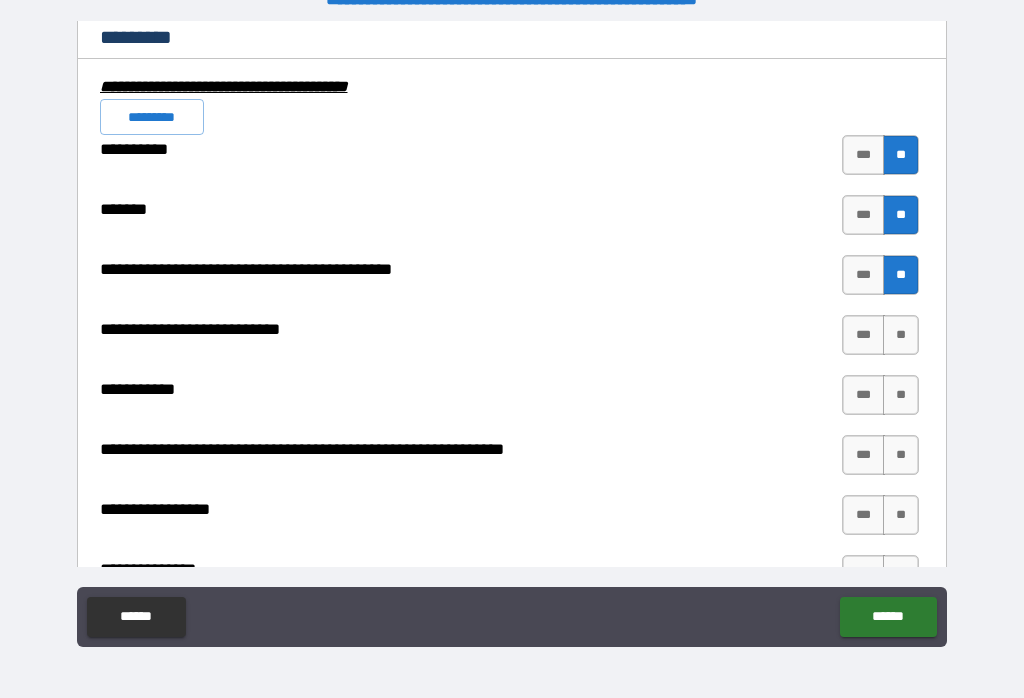 click on "**" at bounding box center [901, 335] 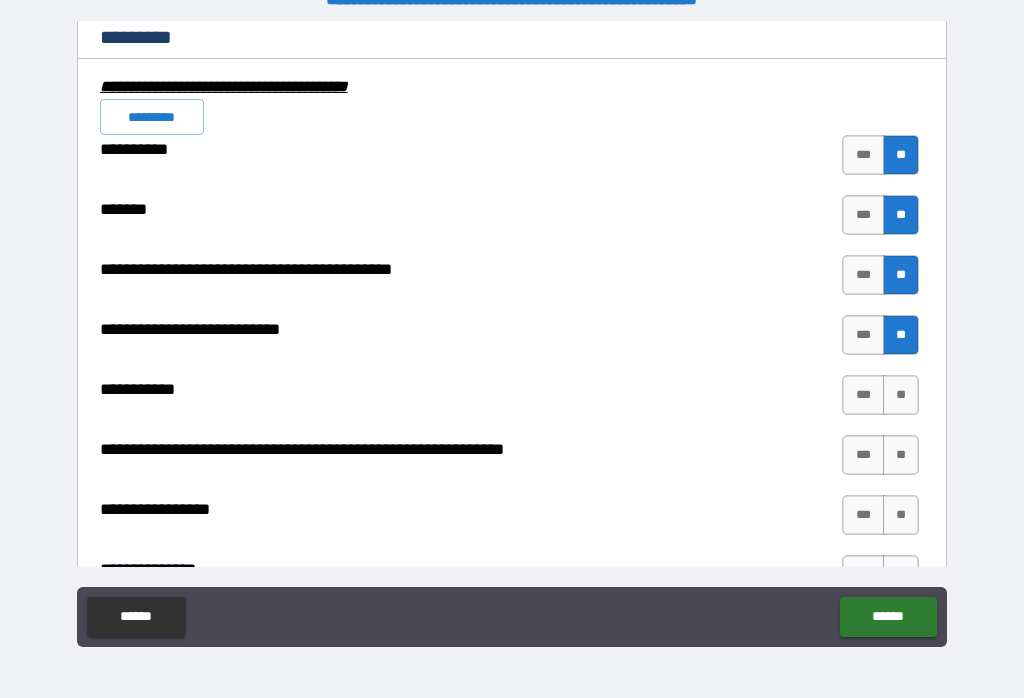 click on "**" at bounding box center (901, 395) 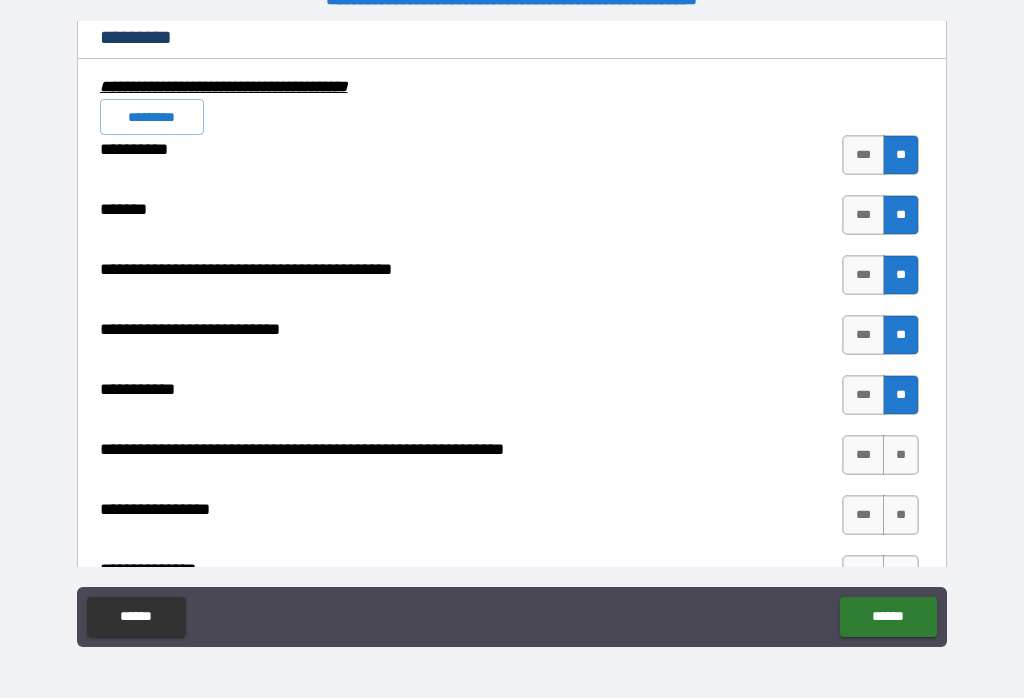 click on "**" at bounding box center [901, 455] 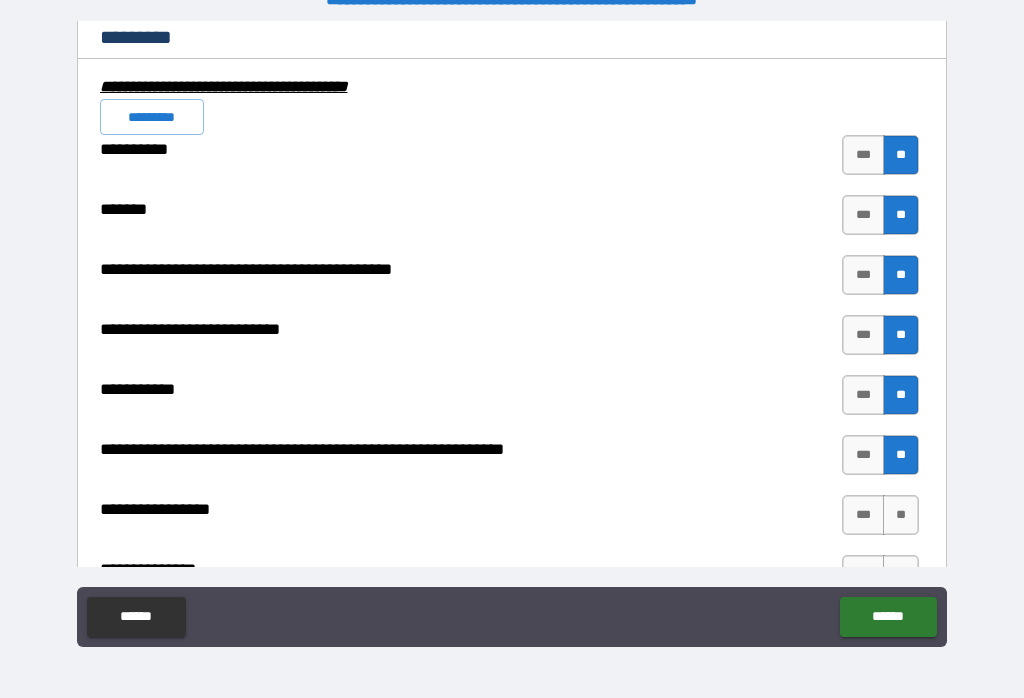 click on "**" at bounding box center (901, 515) 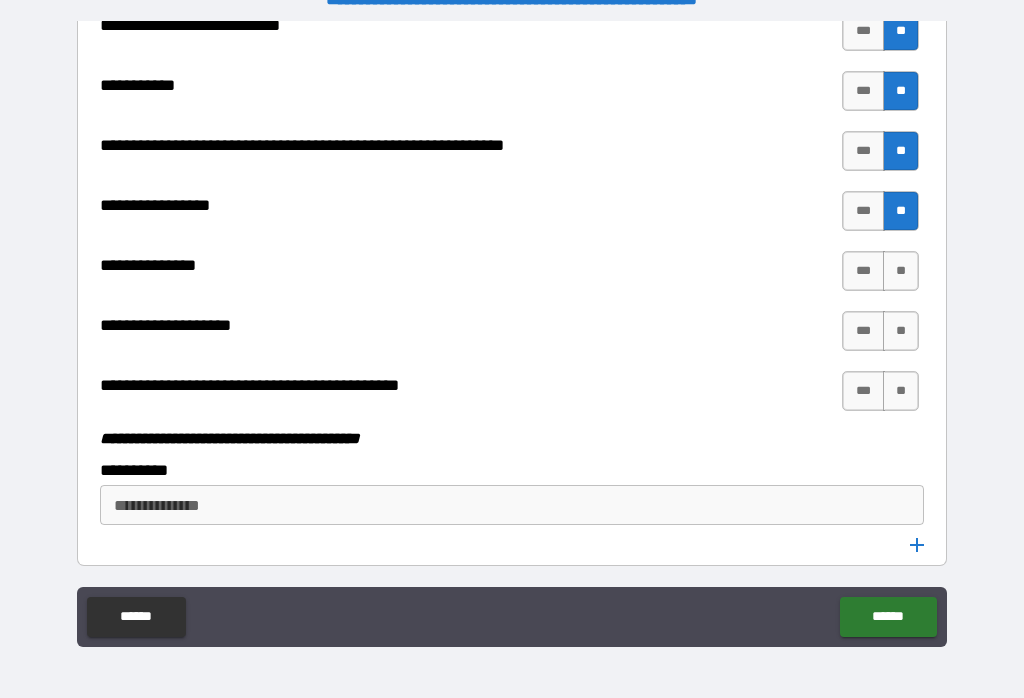 scroll, scrollTop: 6088, scrollLeft: 0, axis: vertical 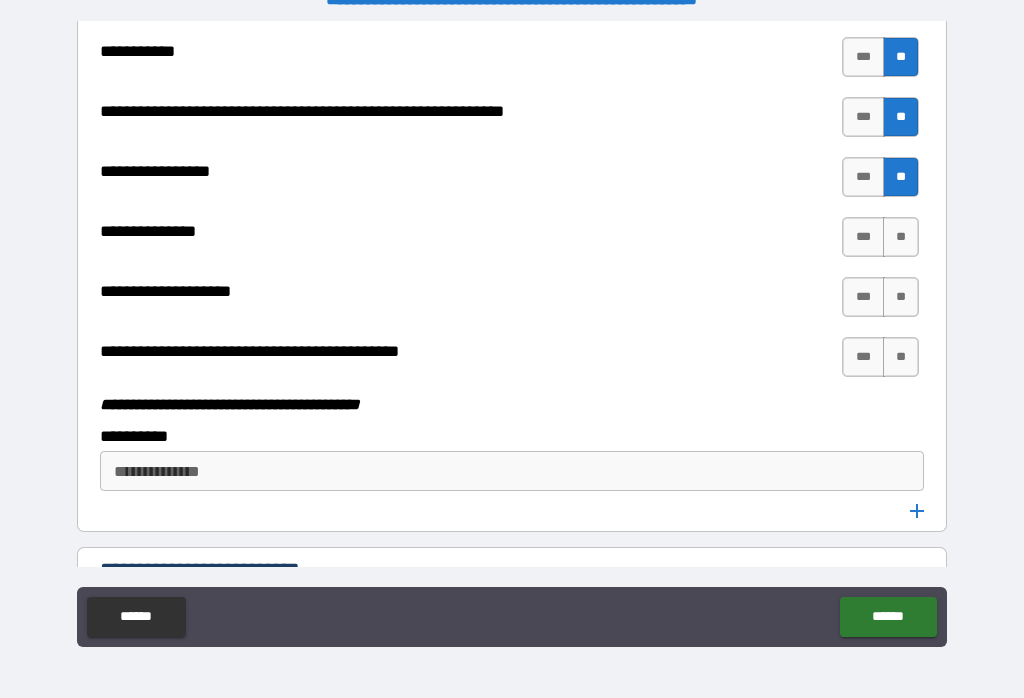 click on "**" at bounding box center (901, 237) 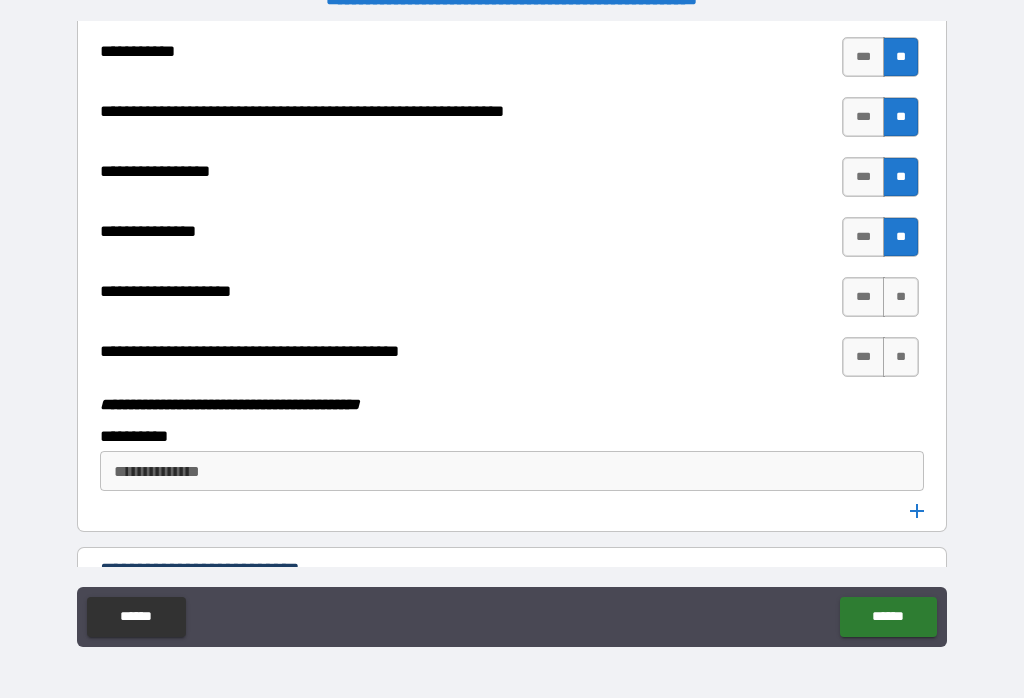 click on "**" at bounding box center [901, 297] 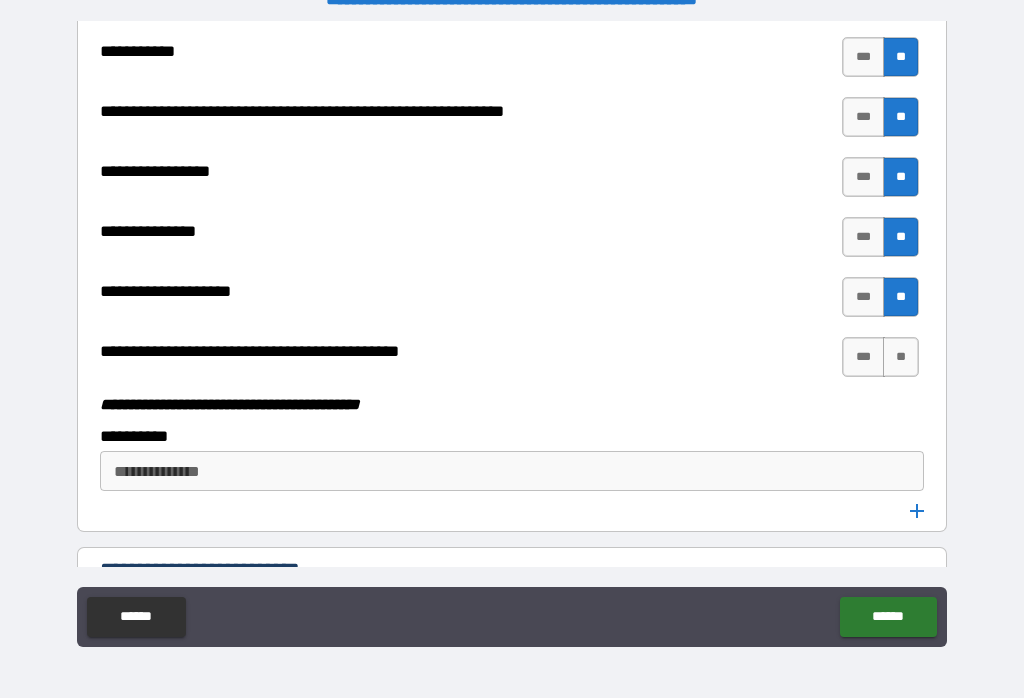 click on "**" at bounding box center [901, 357] 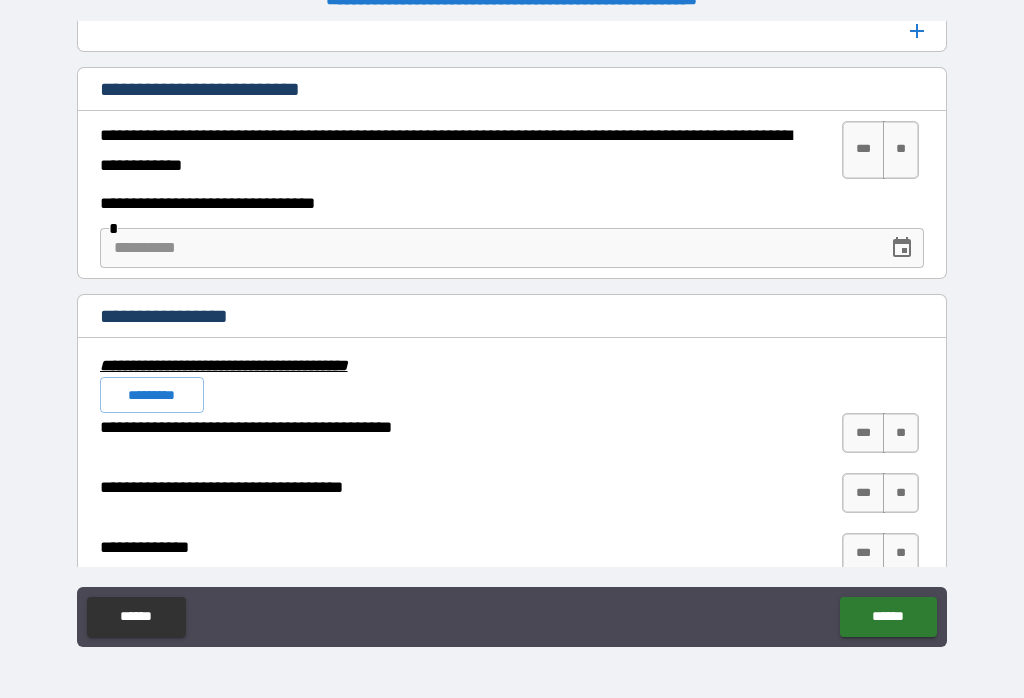 scroll, scrollTop: 6568, scrollLeft: 0, axis: vertical 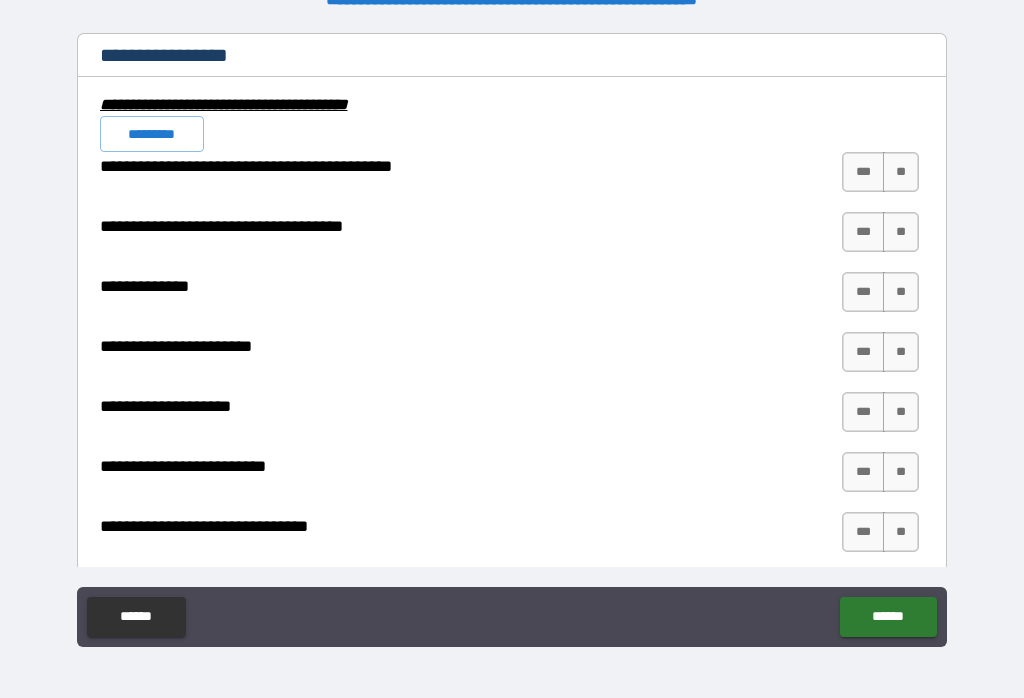 click on "**" at bounding box center (901, 172) 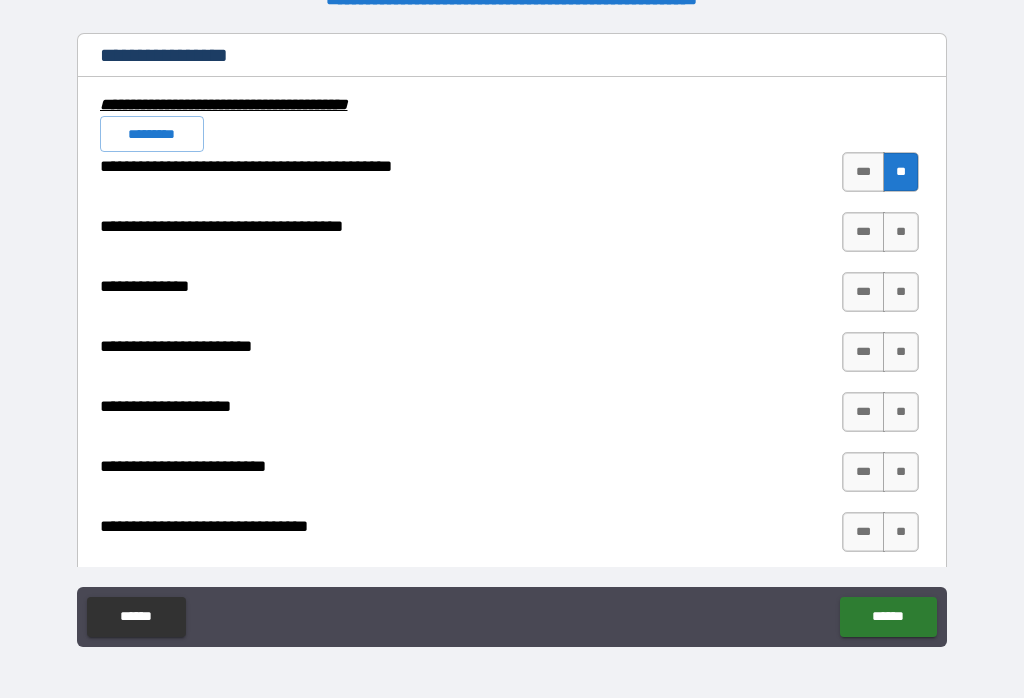click on "**" at bounding box center (901, 232) 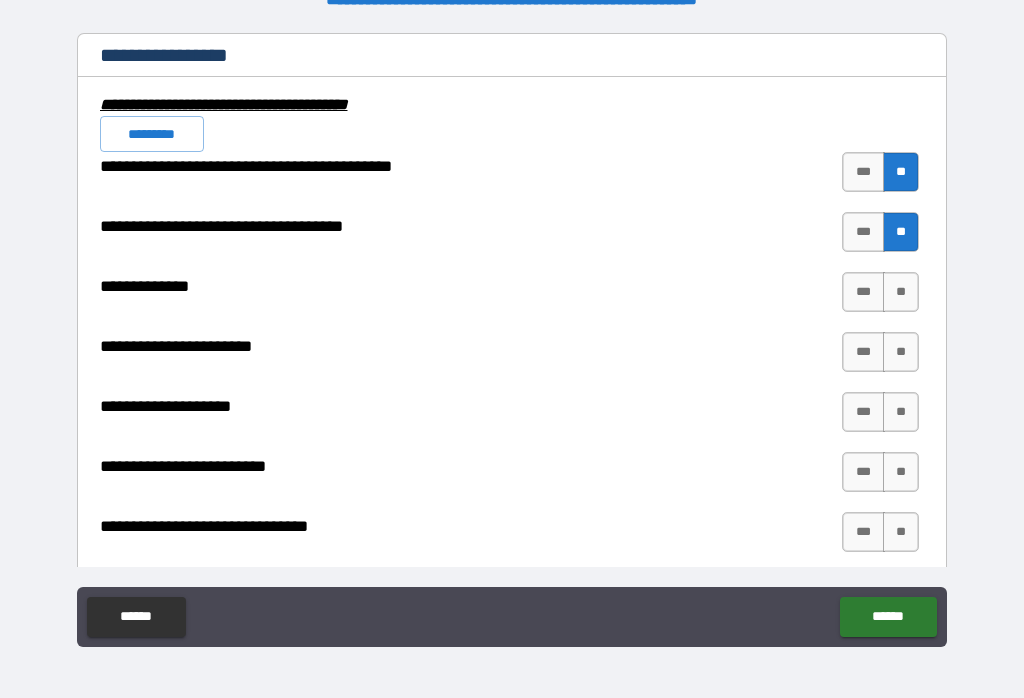 click on "**" at bounding box center (901, 292) 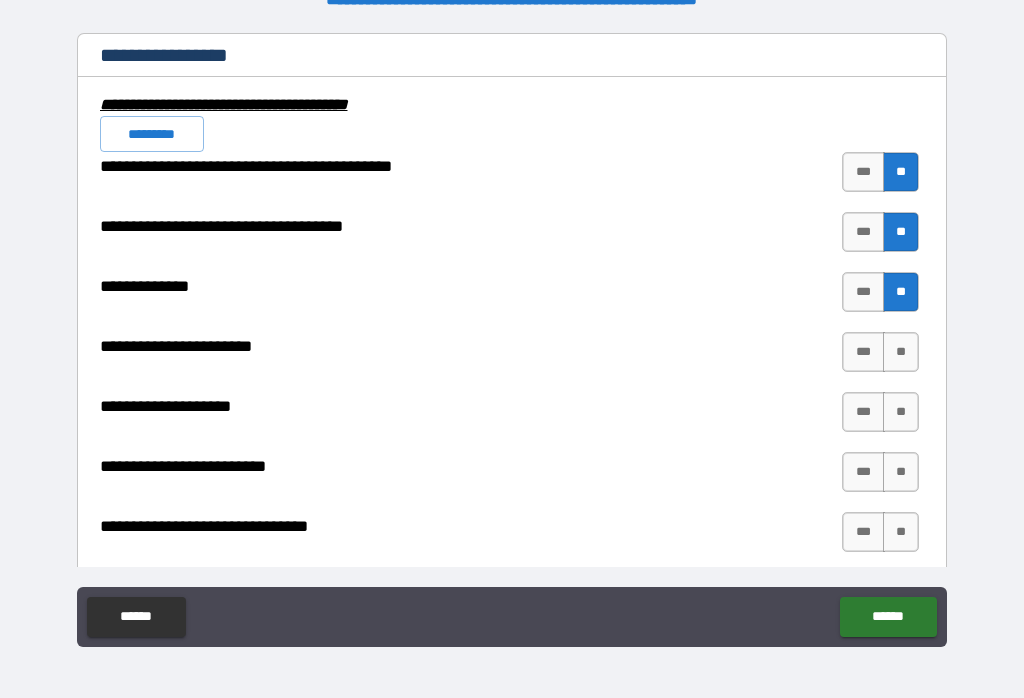 click on "**" at bounding box center (901, 352) 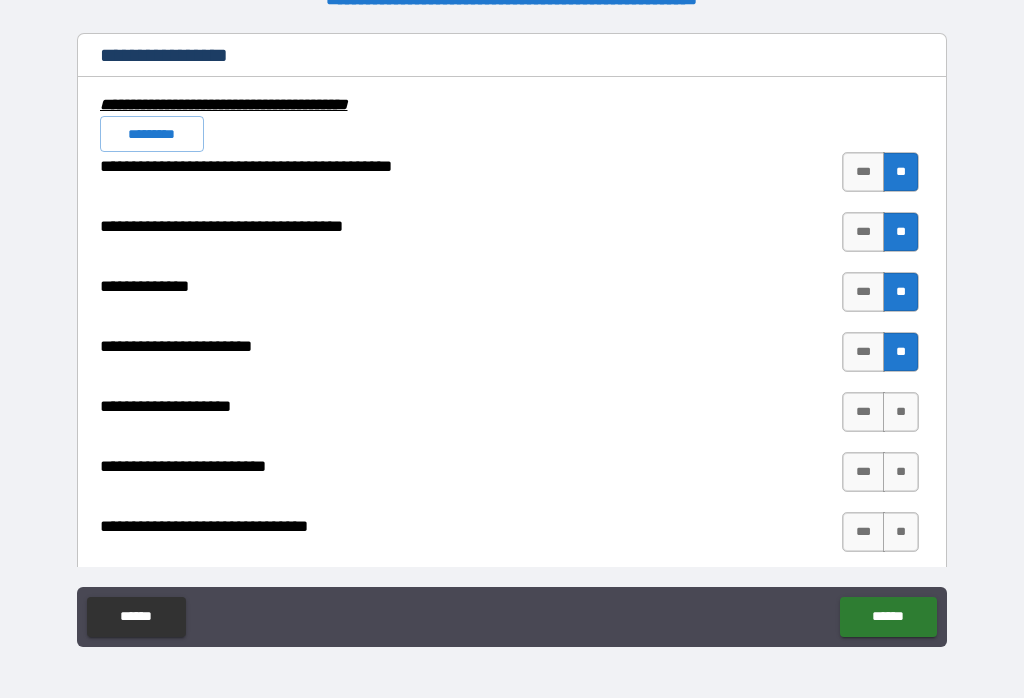 click on "**" at bounding box center (901, 412) 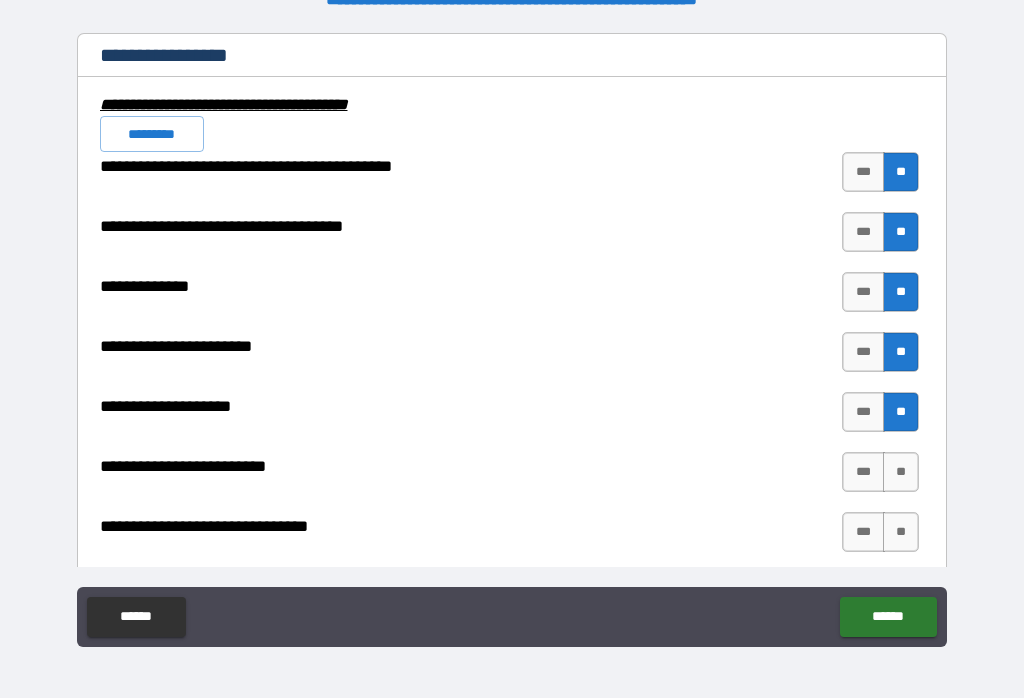 click on "**" at bounding box center (901, 472) 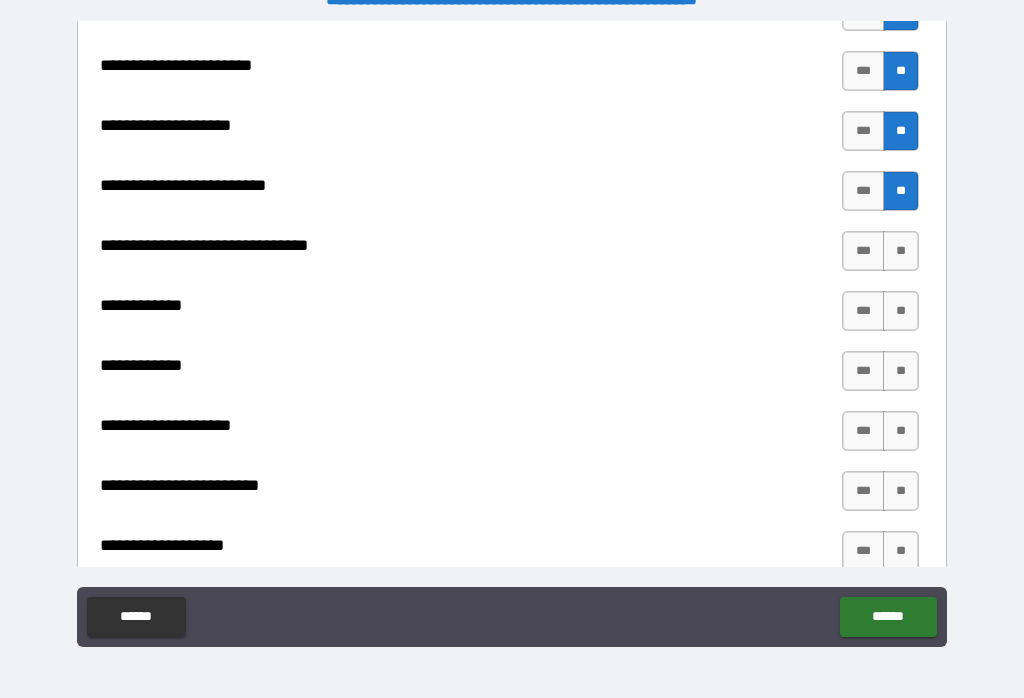 scroll, scrollTop: 7115, scrollLeft: 0, axis: vertical 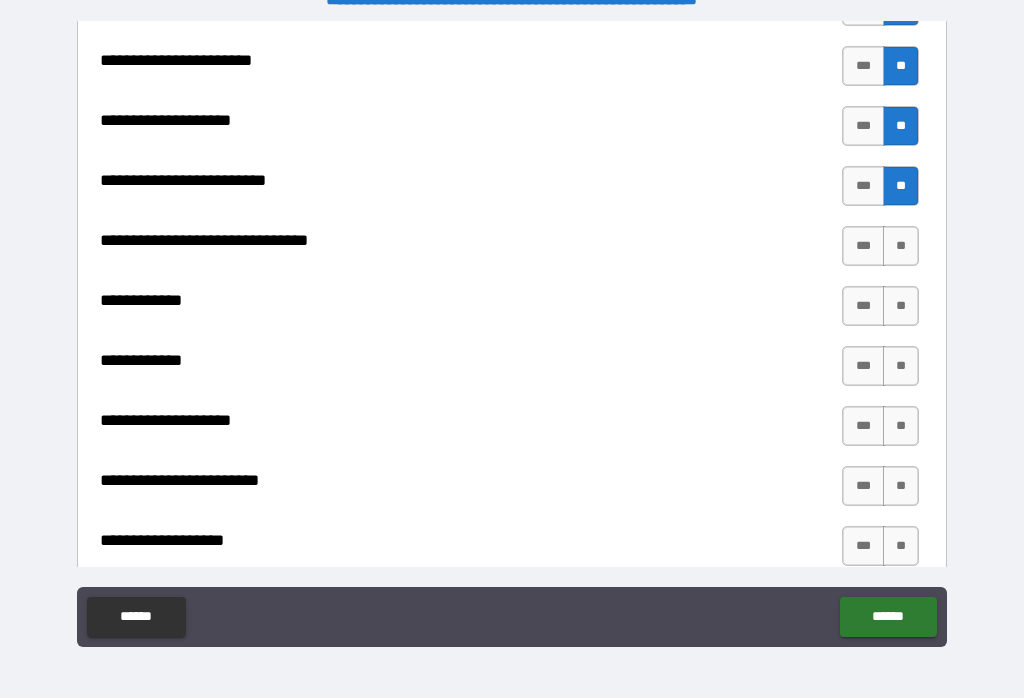 click on "**" at bounding box center [901, 246] 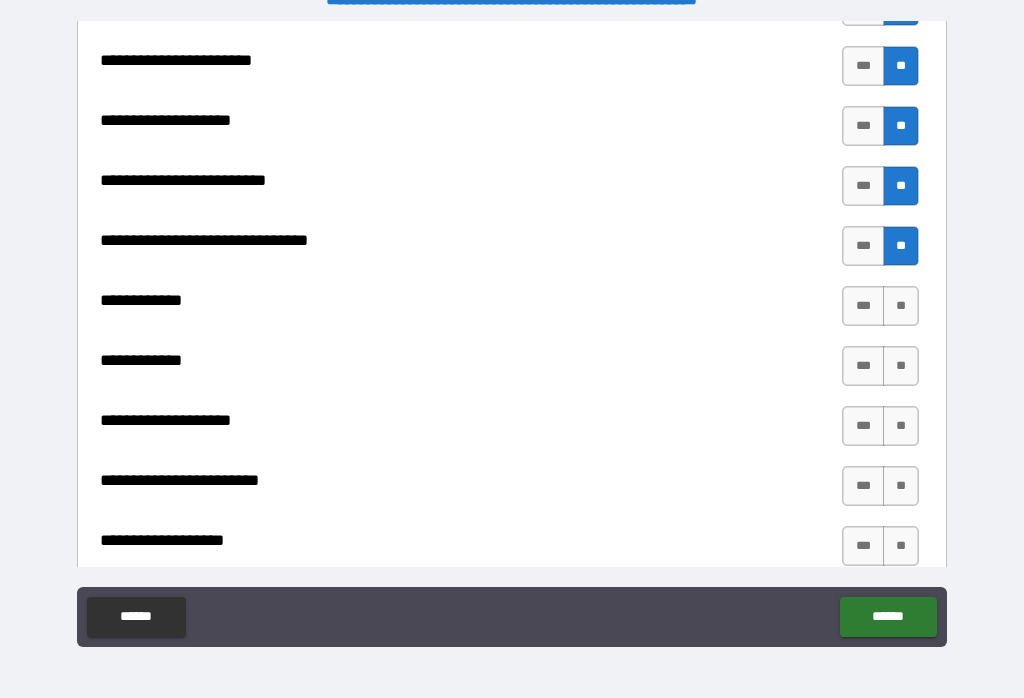 click on "**" at bounding box center [901, 306] 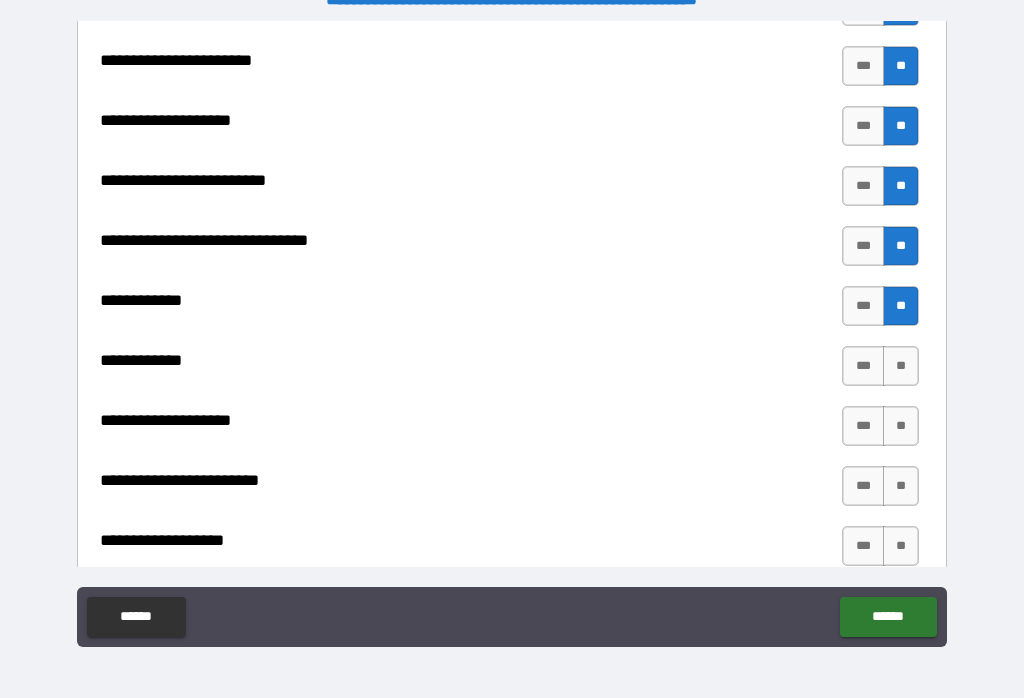 click on "**" at bounding box center (901, 366) 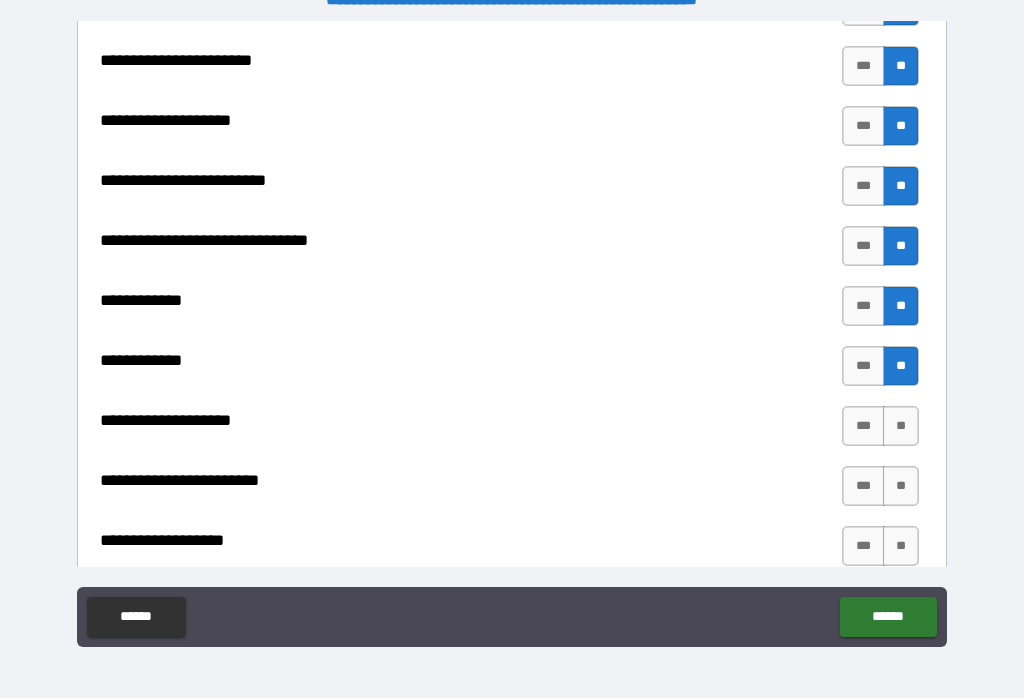 click on "**" at bounding box center [901, 426] 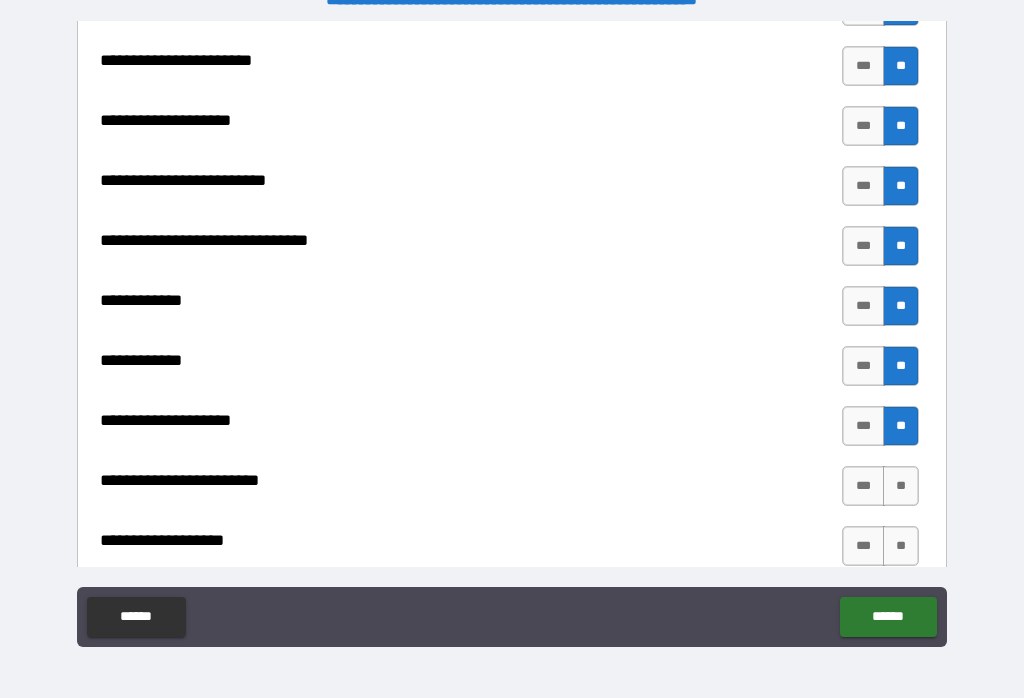 click on "**" at bounding box center [901, 486] 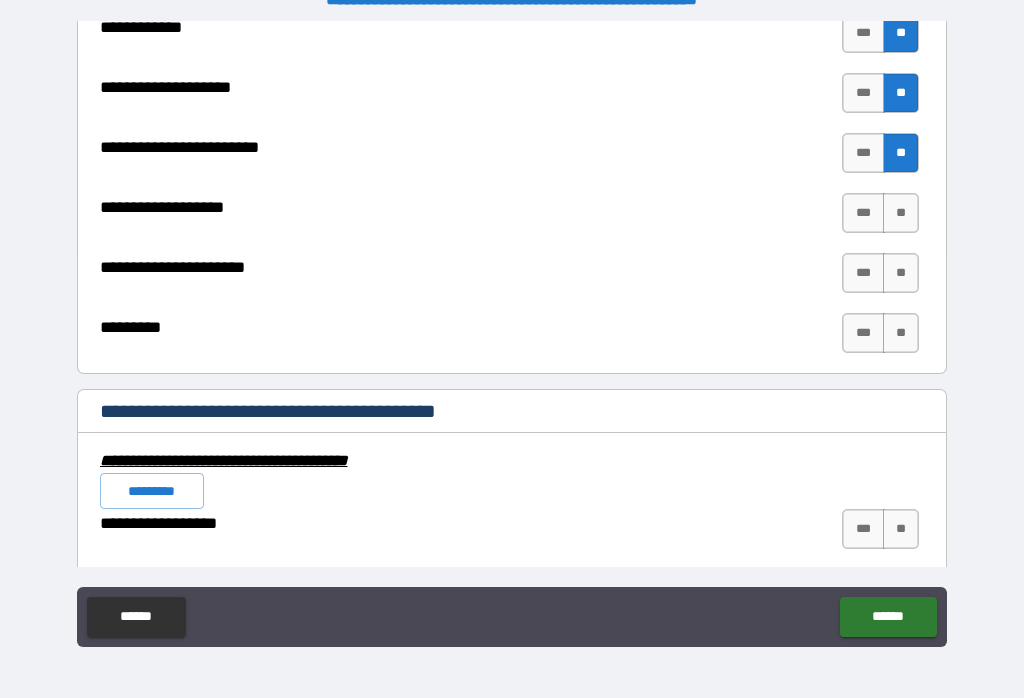 scroll, scrollTop: 7465, scrollLeft: 0, axis: vertical 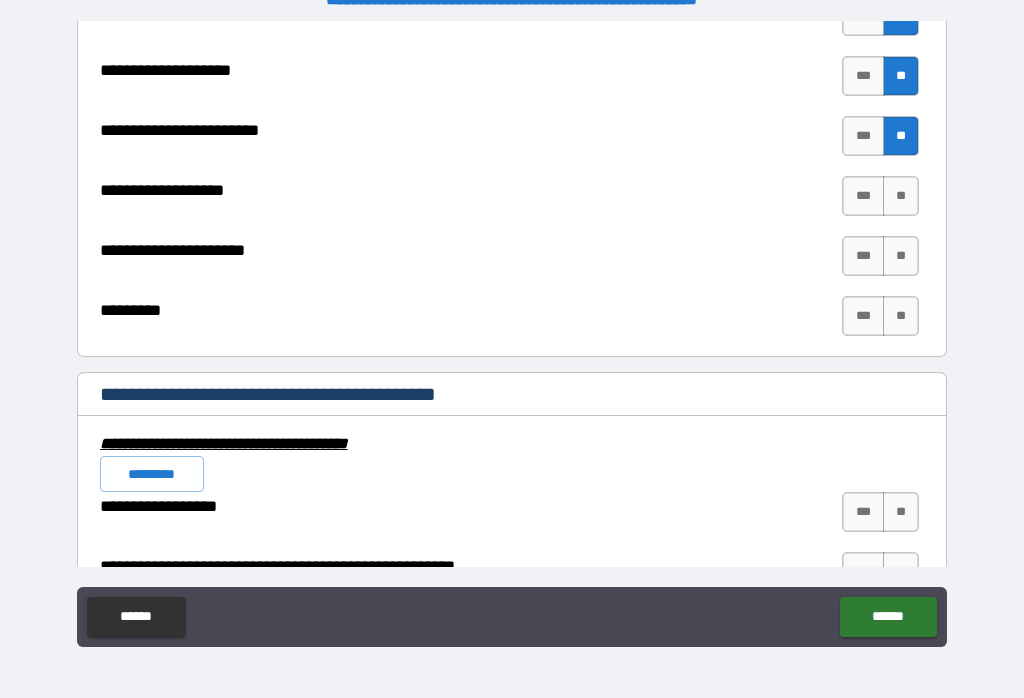 click on "**" at bounding box center (901, 196) 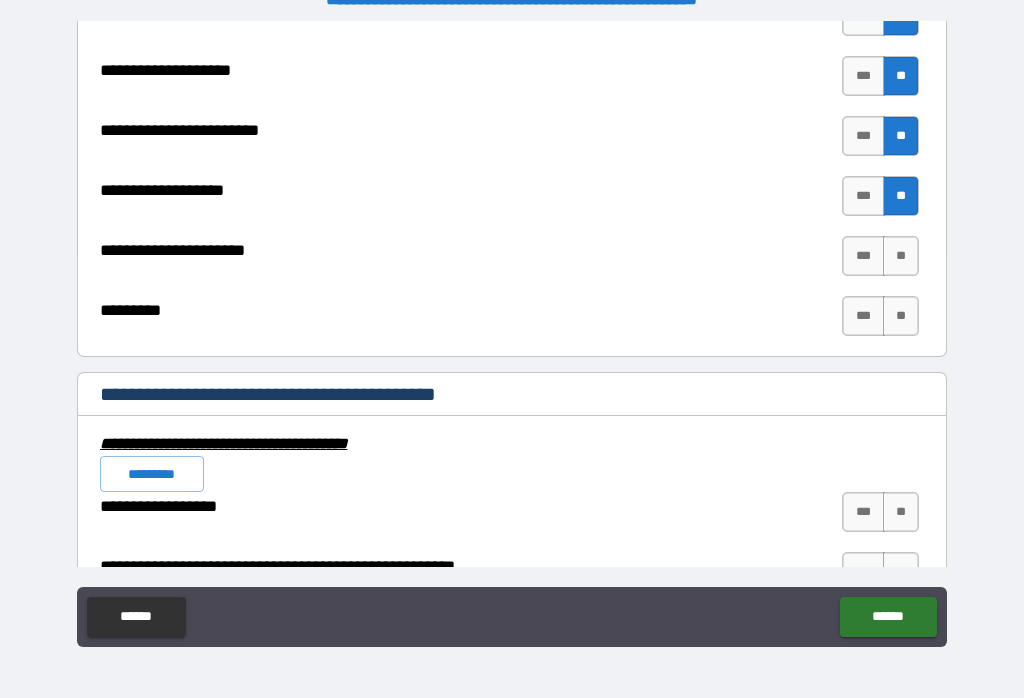 click on "**" at bounding box center (901, 256) 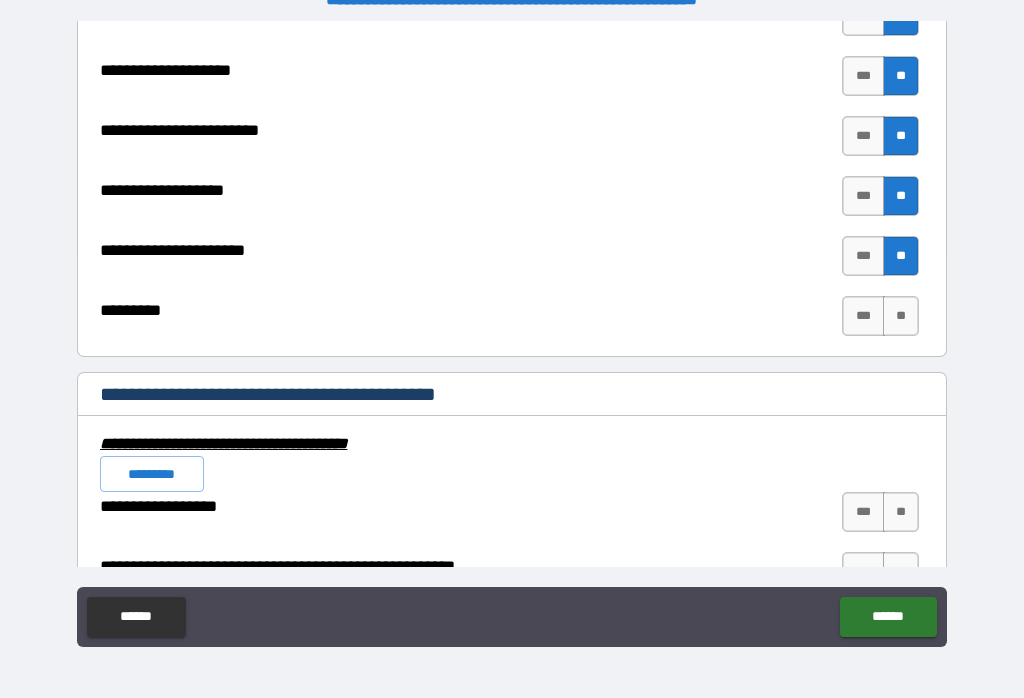 click on "**" at bounding box center (901, 316) 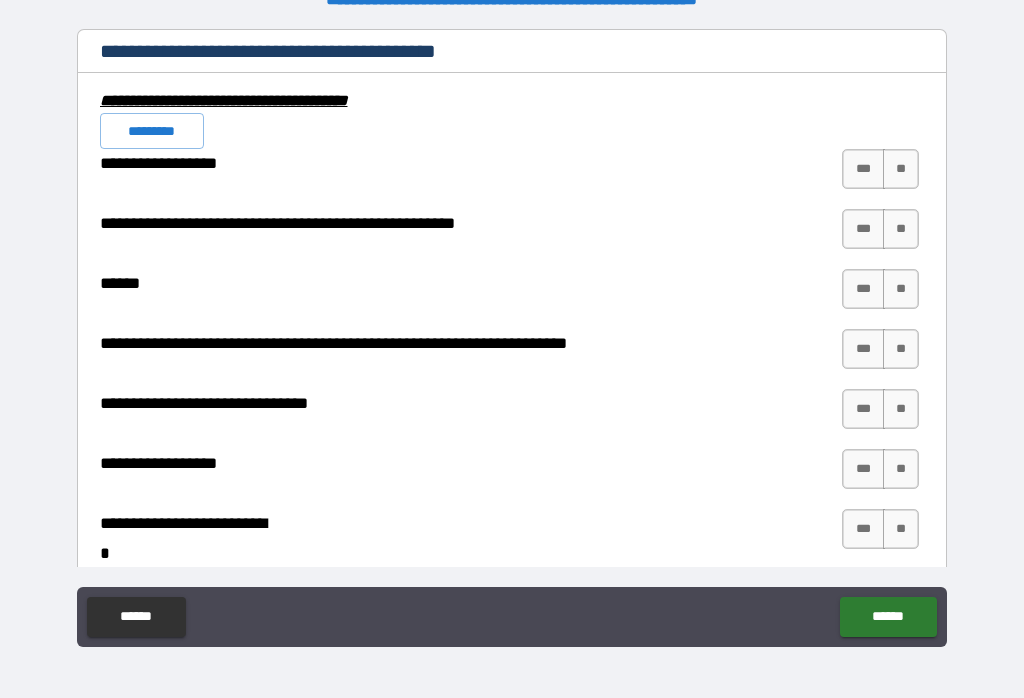 scroll, scrollTop: 7813, scrollLeft: 0, axis: vertical 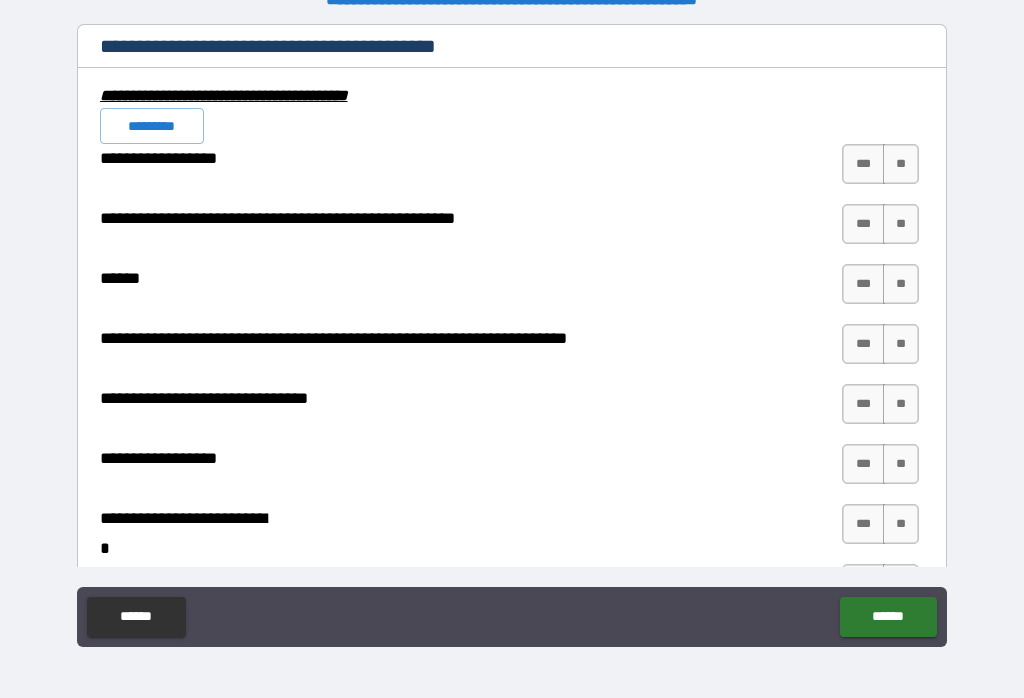 click on "**" at bounding box center [901, 164] 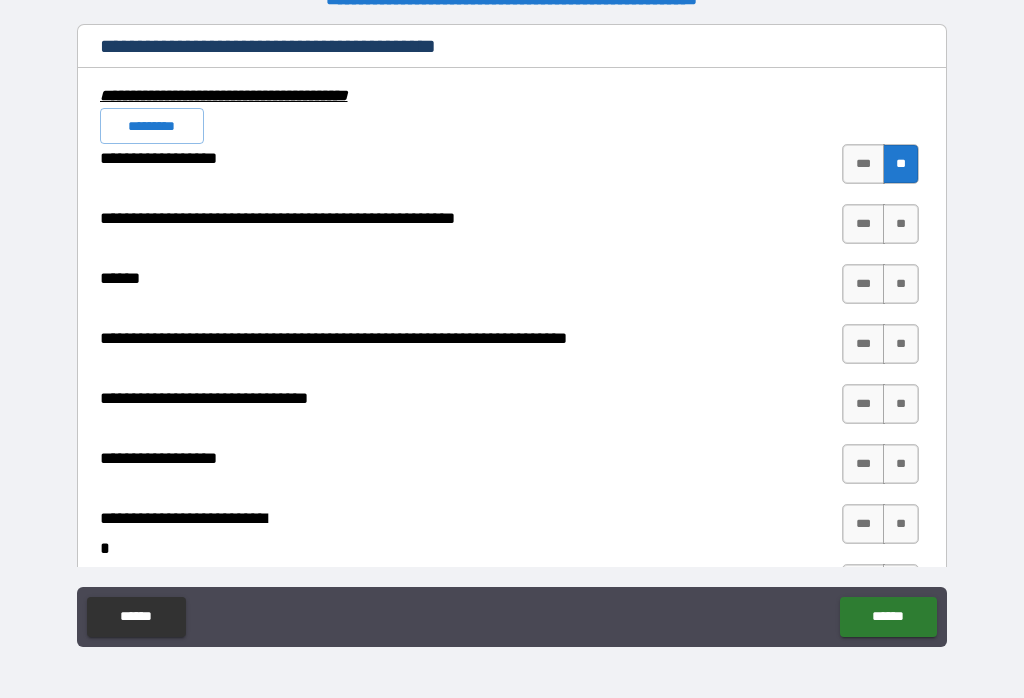 click on "**" at bounding box center (901, 224) 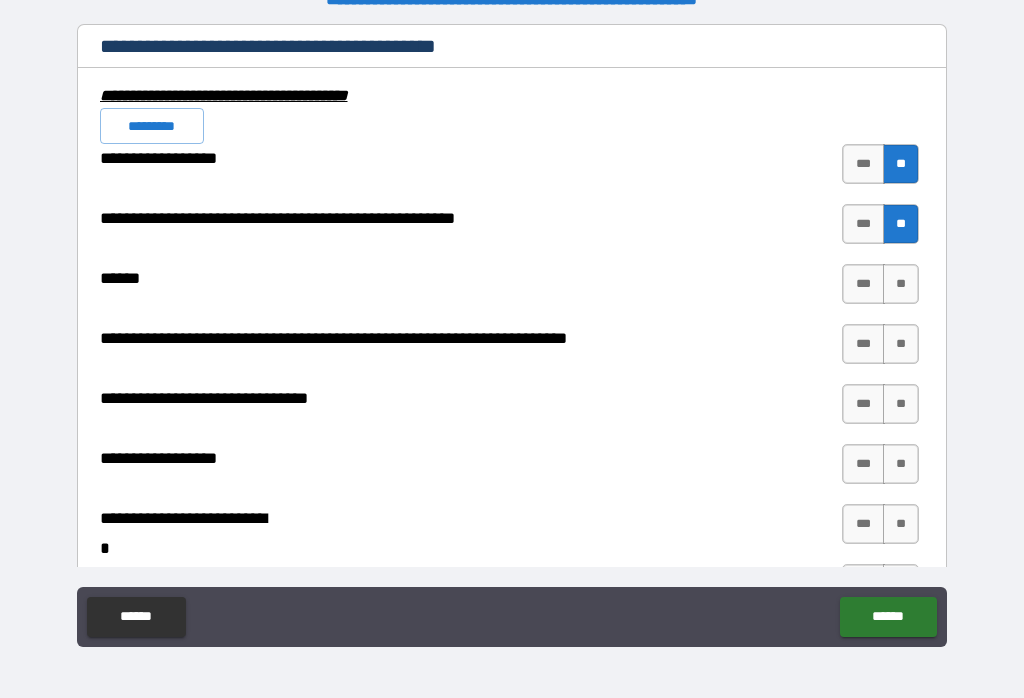 click on "**" at bounding box center [901, 284] 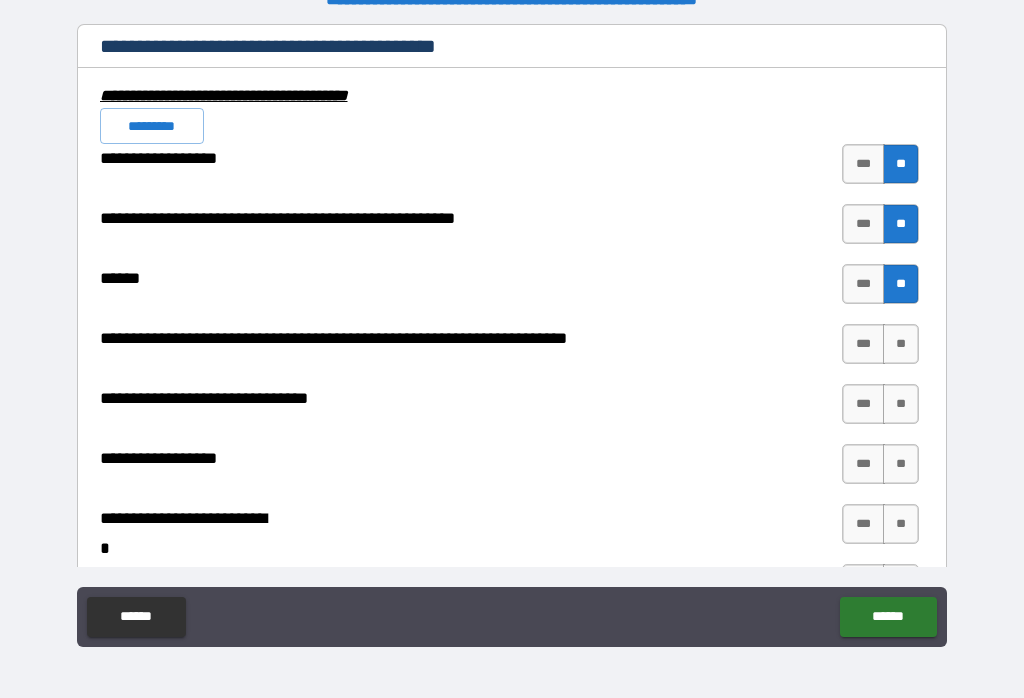click on "**" at bounding box center [901, 344] 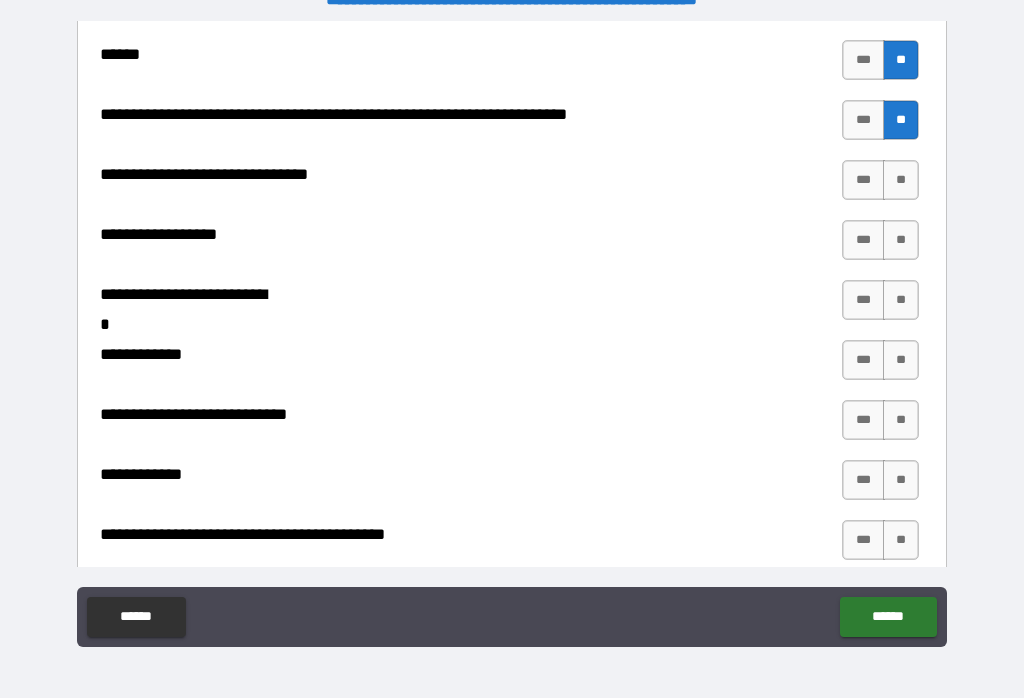 scroll, scrollTop: 8037, scrollLeft: 0, axis: vertical 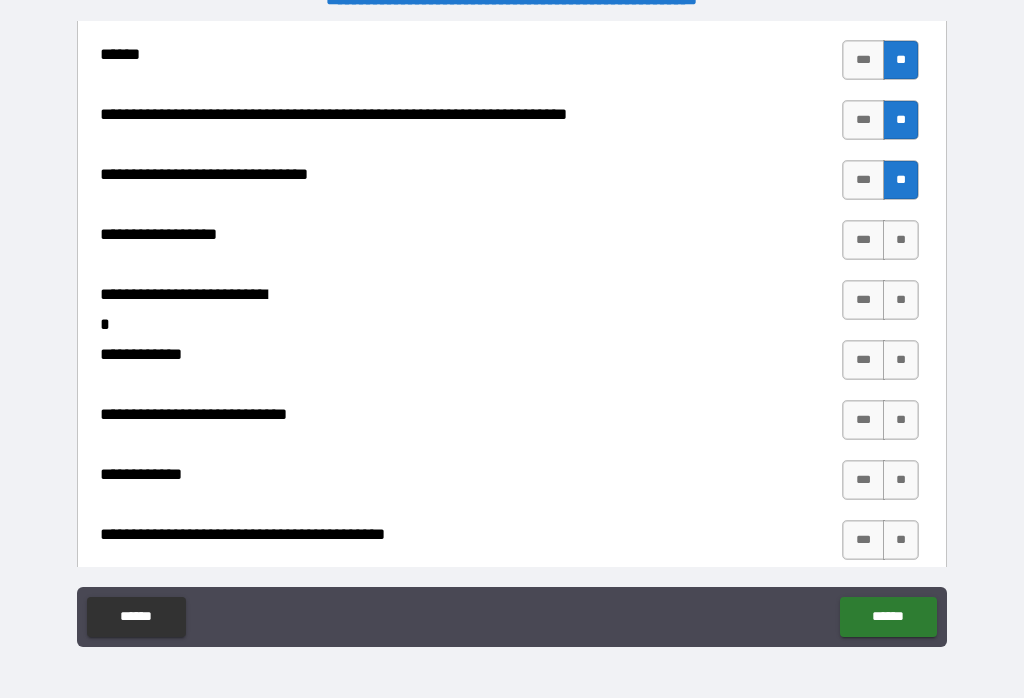 click on "**" at bounding box center (901, 240) 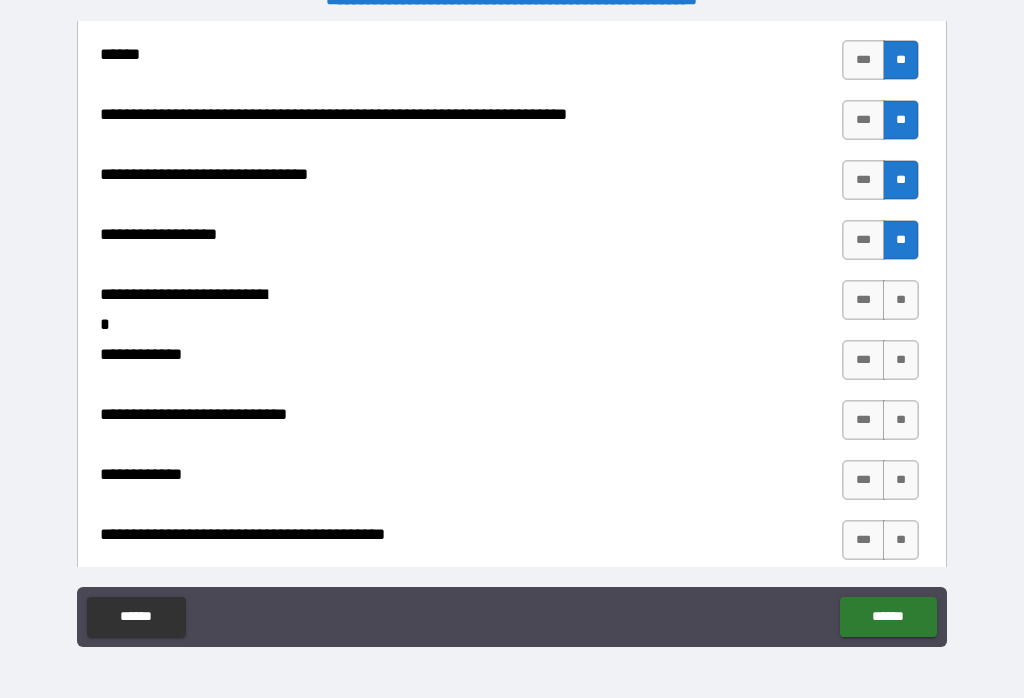 click on "**" at bounding box center (901, 300) 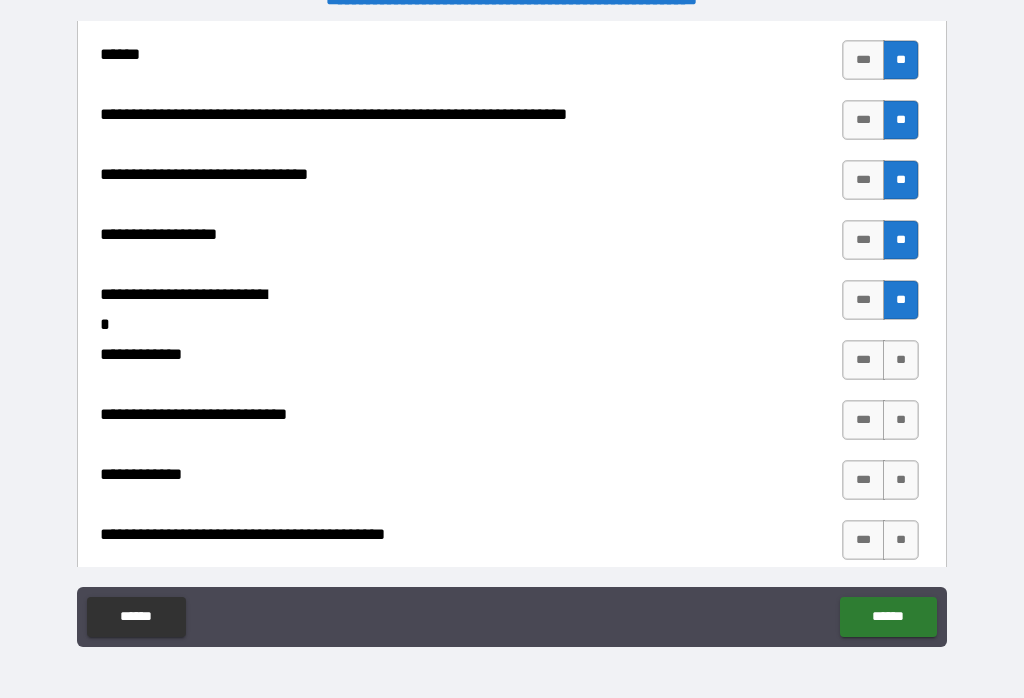 click on "**" at bounding box center [901, 360] 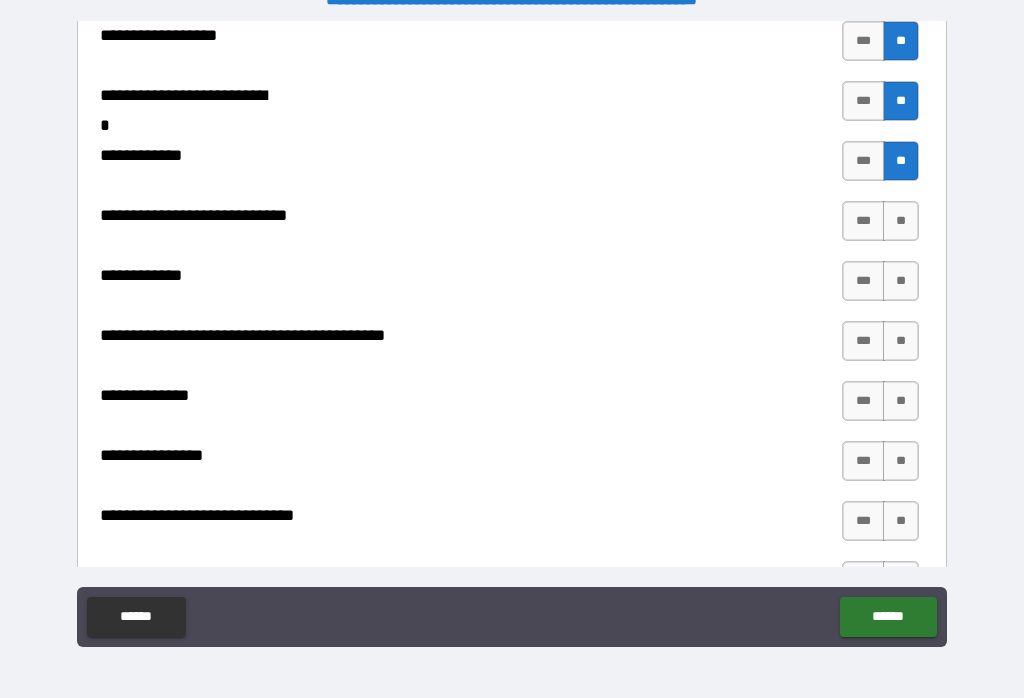 scroll, scrollTop: 8238, scrollLeft: 0, axis: vertical 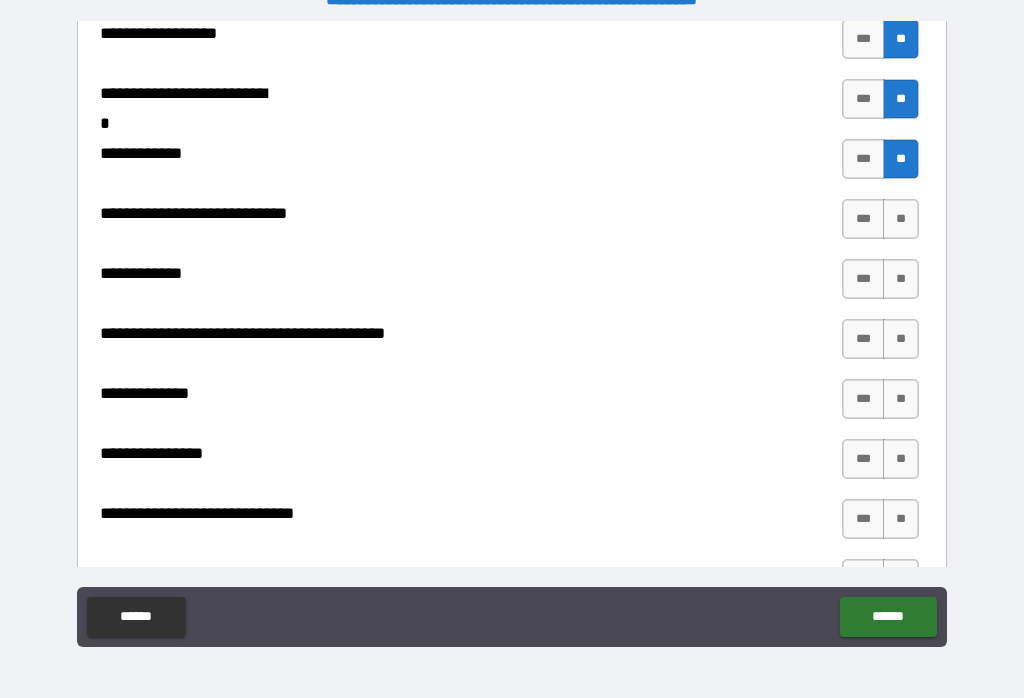 click on "**" at bounding box center [901, 219] 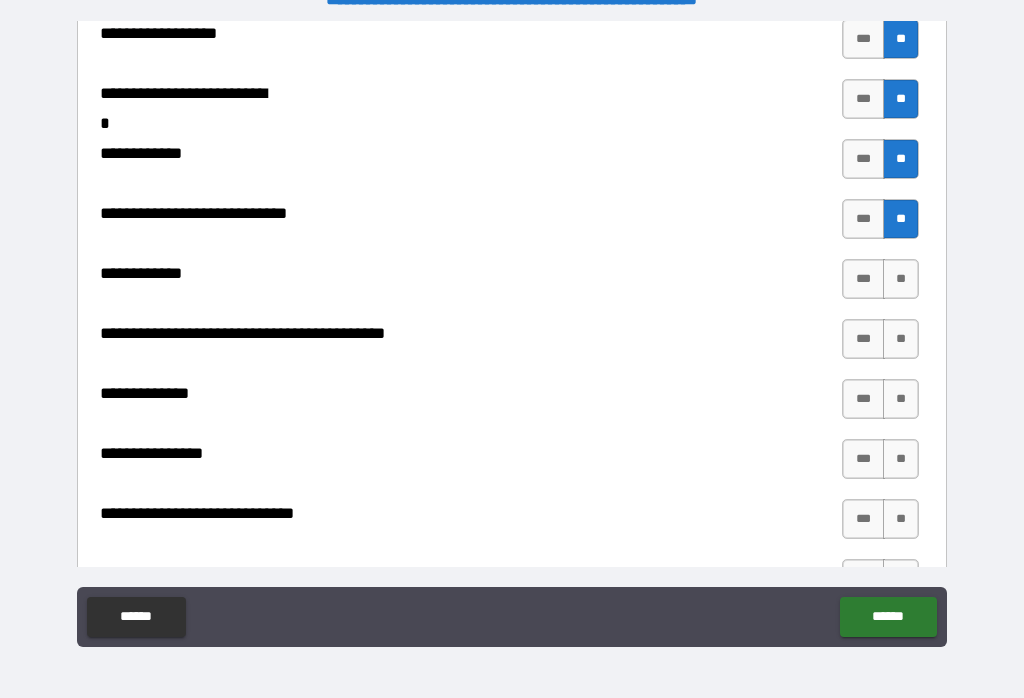 click on "**" at bounding box center (901, 279) 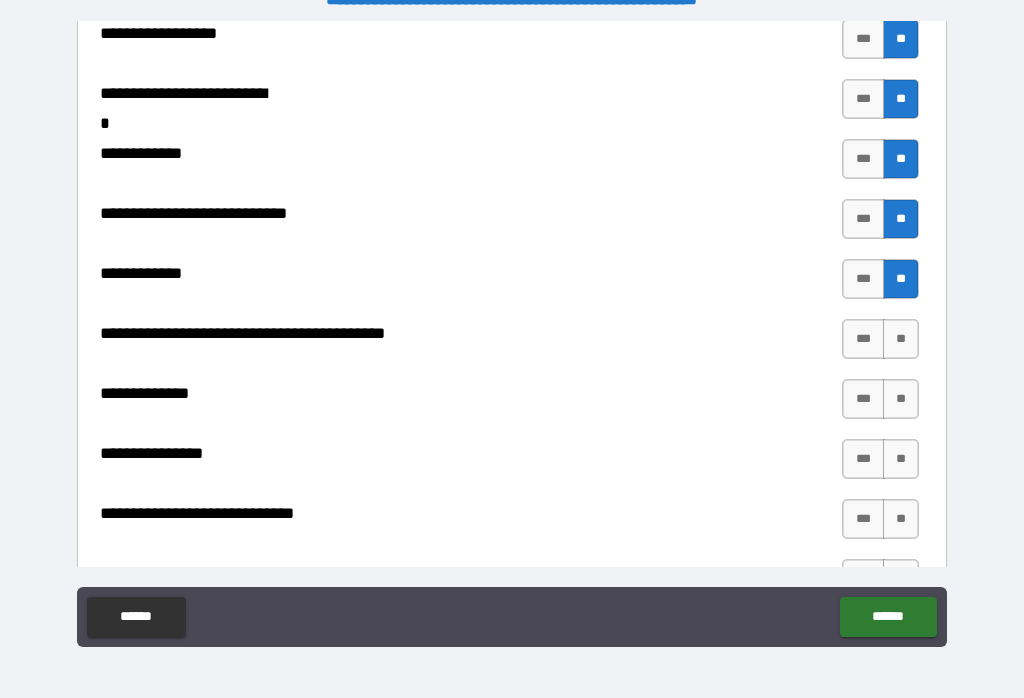 click on "**" at bounding box center [901, 339] 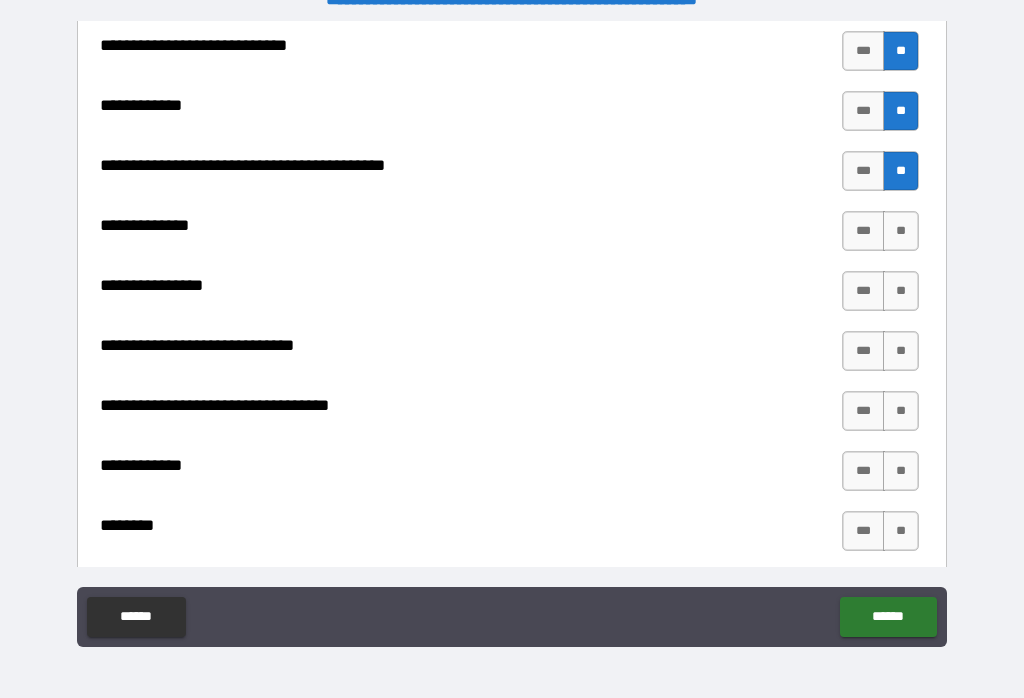 scroll, scrollTop: 8407, scrollLeft: 0, axis: vertical 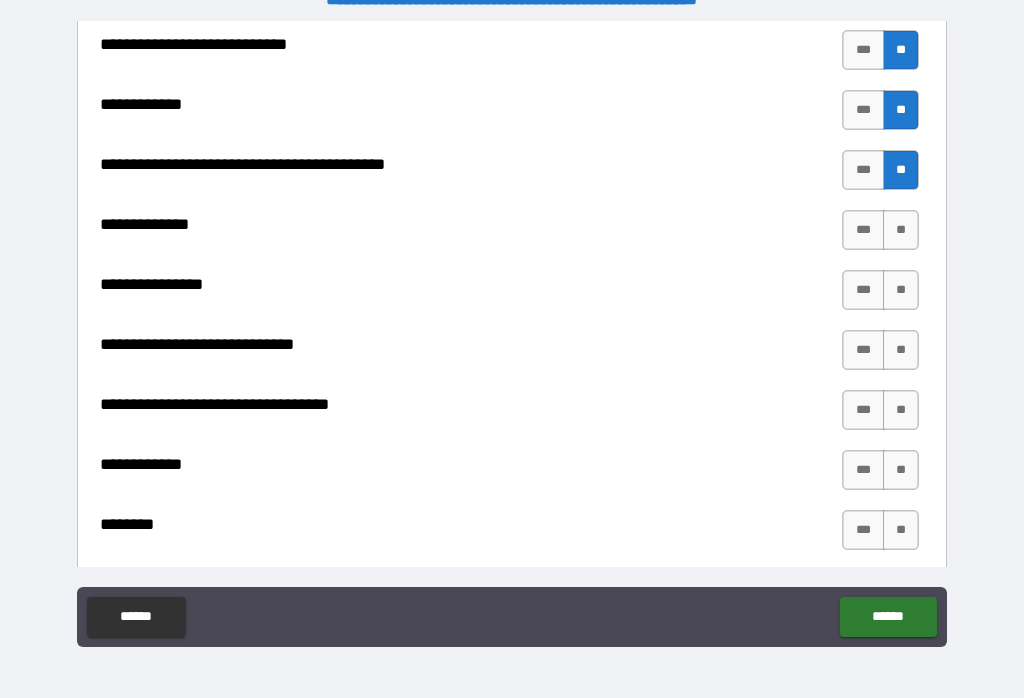 click on "**" at bounding box center (901, 230) 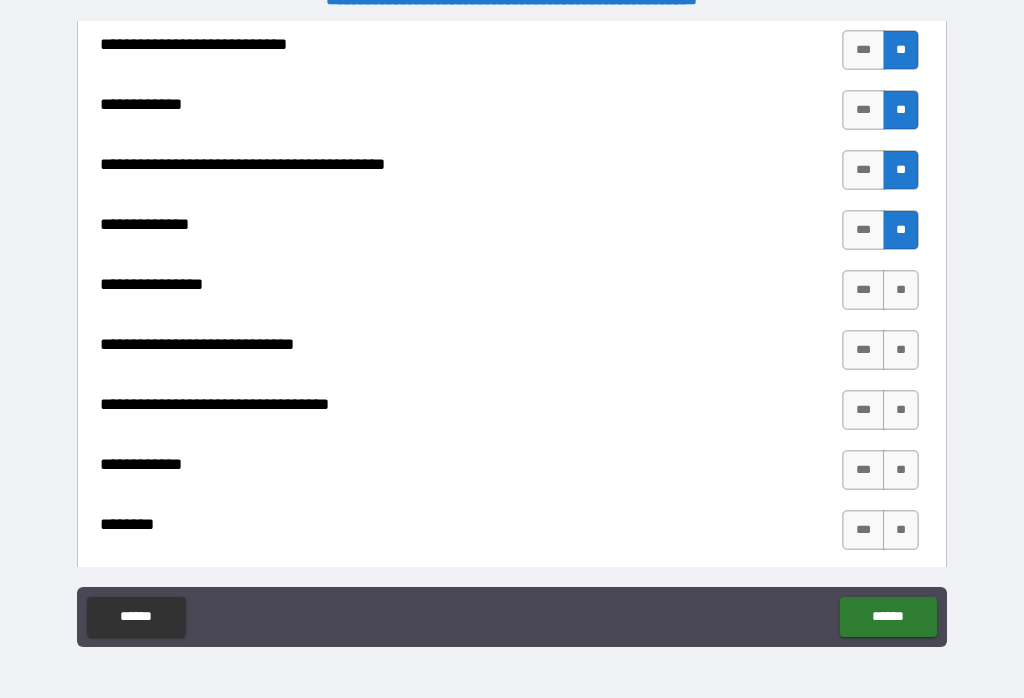 click on "**" at bounding box center (901, 290) 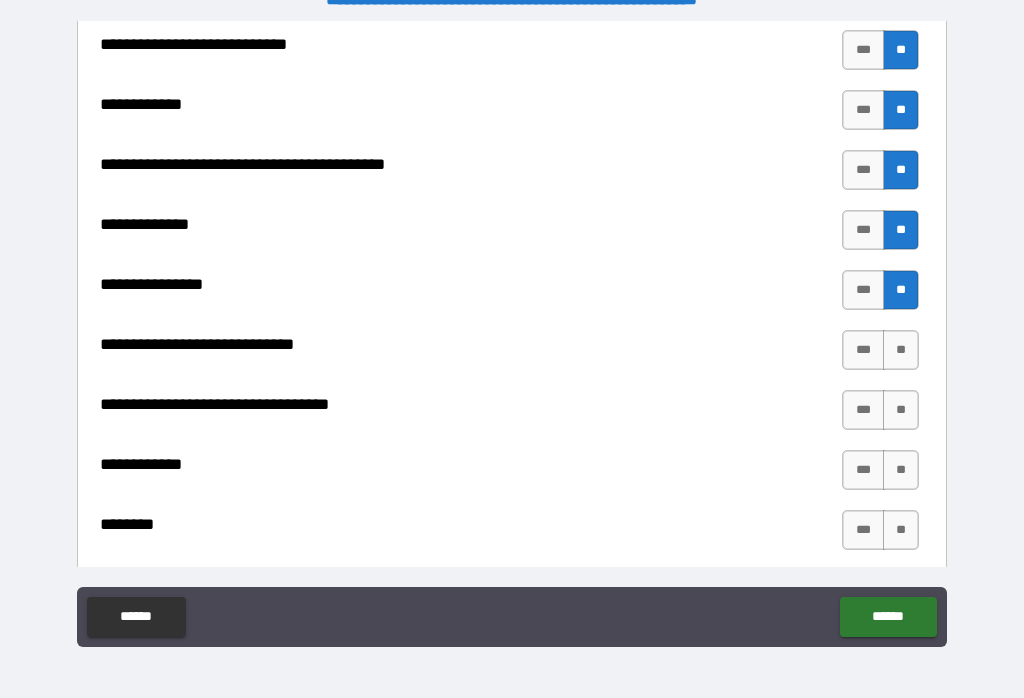 click on "**" at bounding box center [901, 350] 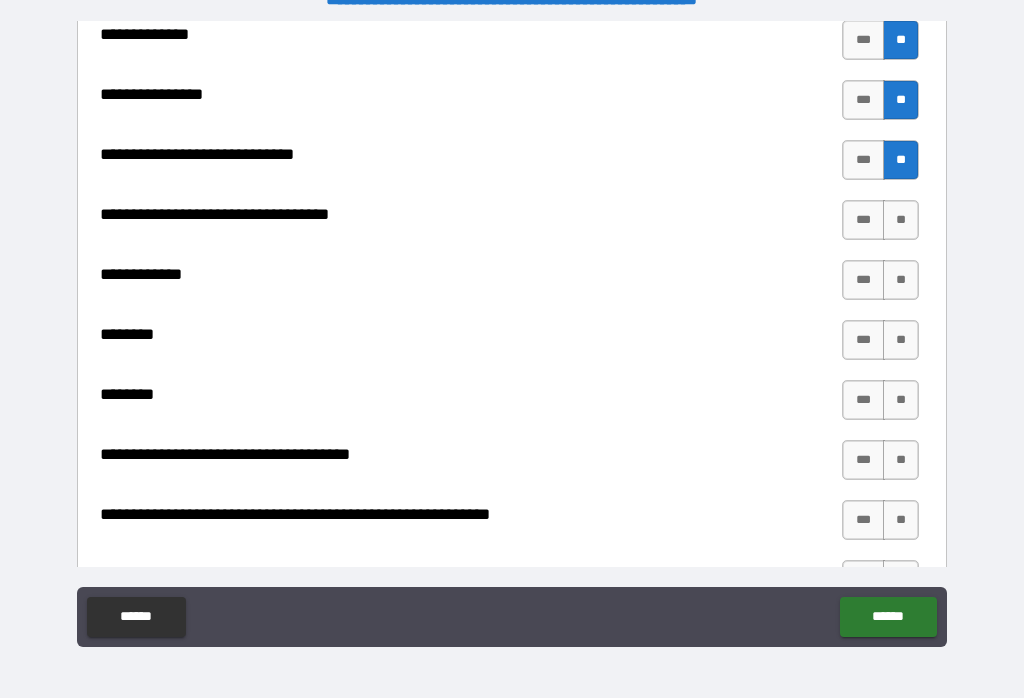 scroll, scrollTop: 8610, scrollLeft: 0, axis: vertical 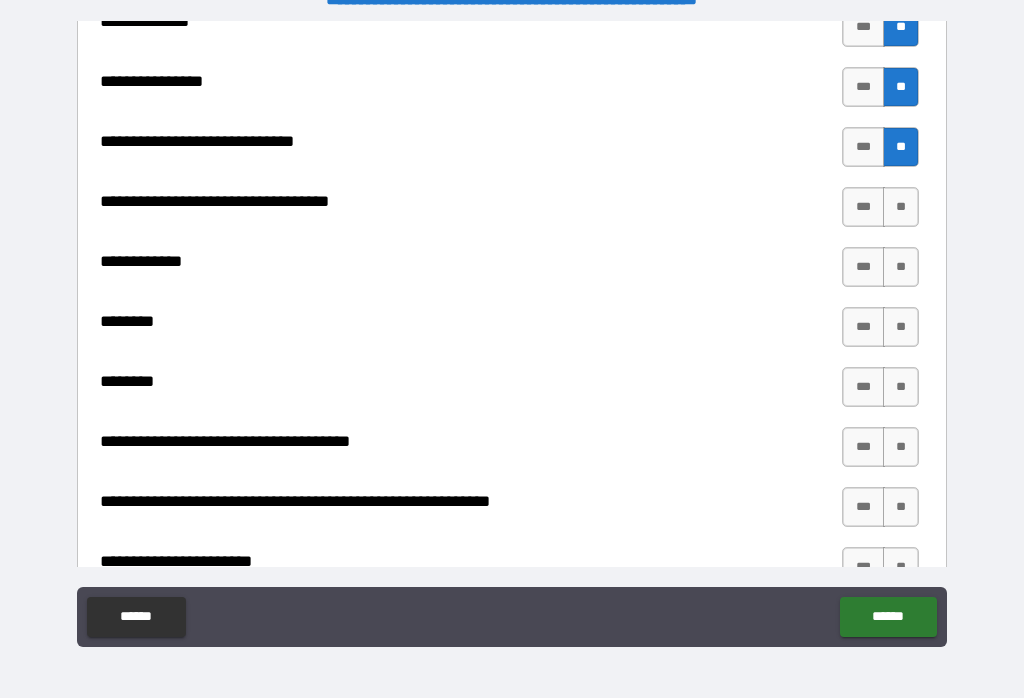 click on "**" at bounding box center [901, 207] 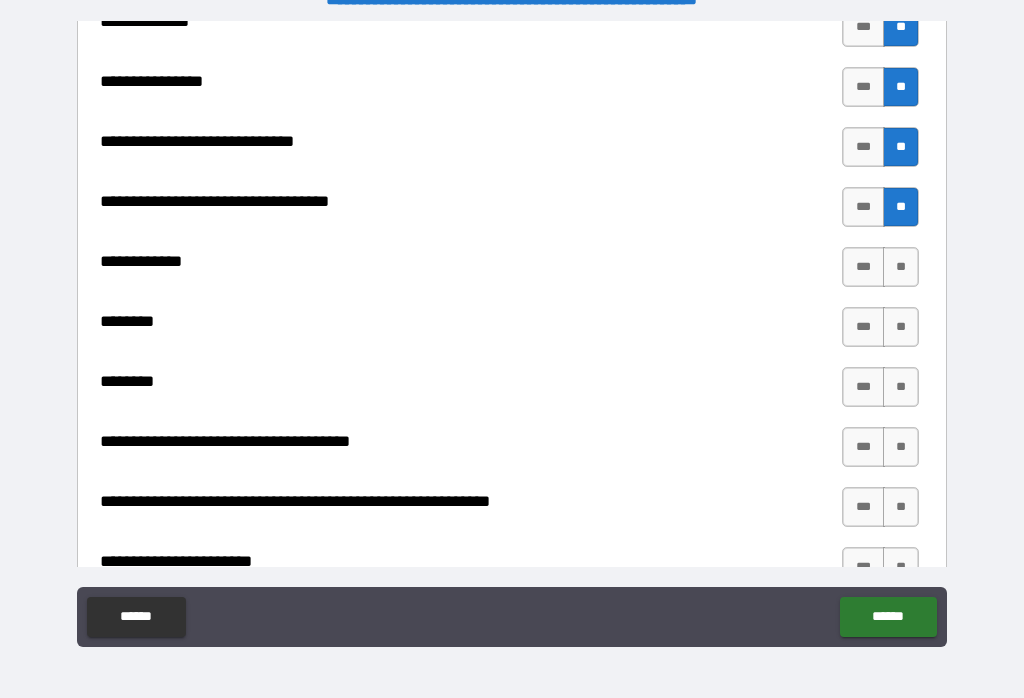 click on "**" at bounding box center [901, 267] 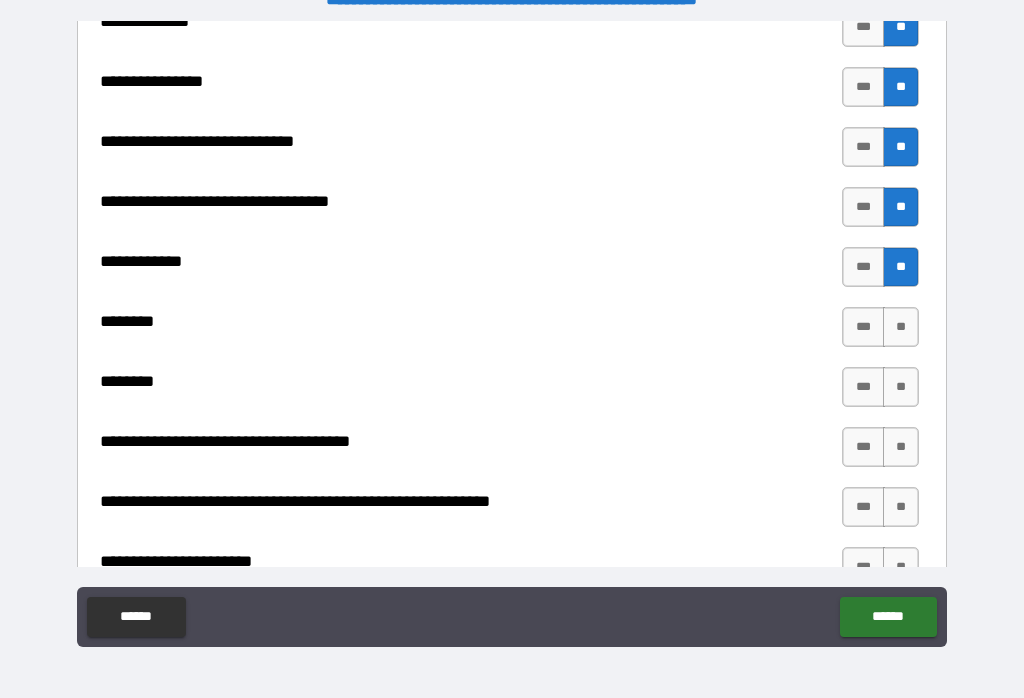 click on "**" at bounding box center (901, 327) 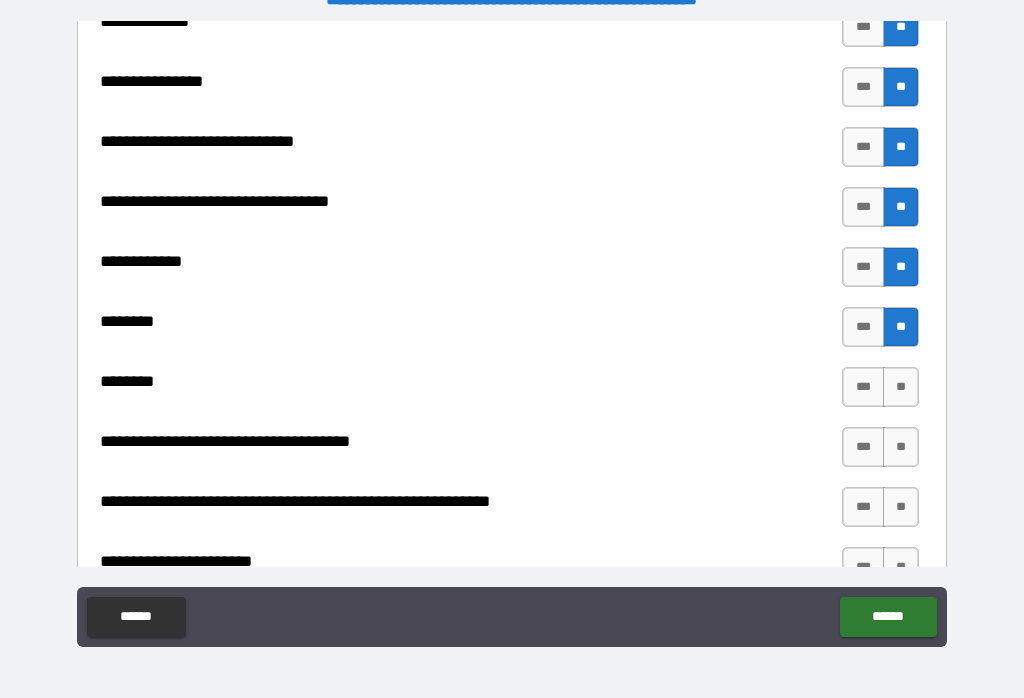 click on "**" at bounding box center (901, 387) 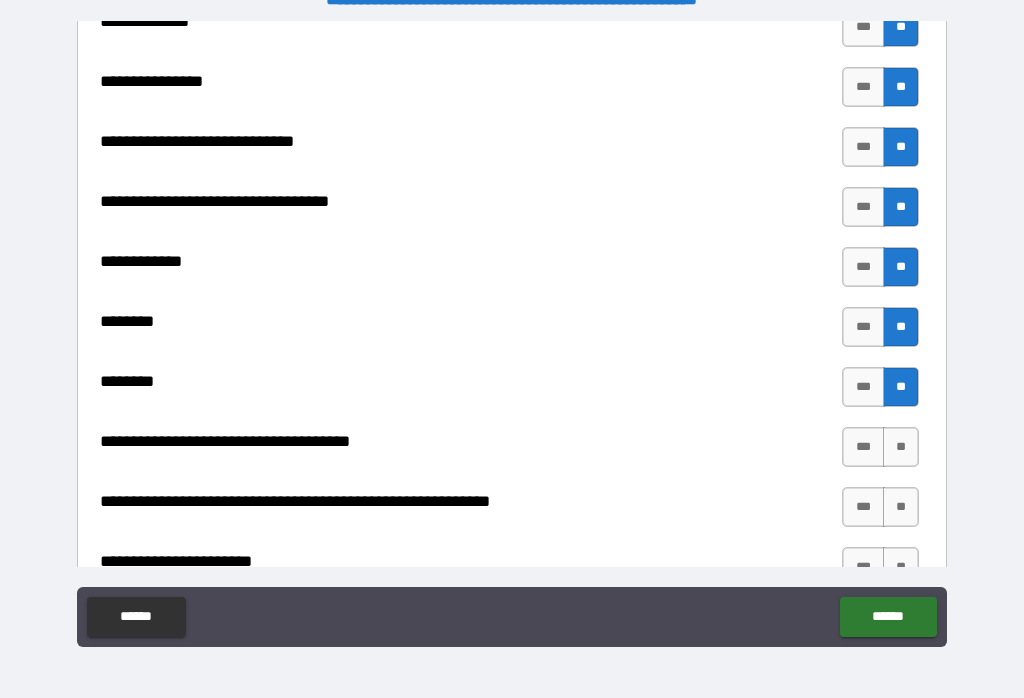 click on "**" at bounding box center [901, 447] 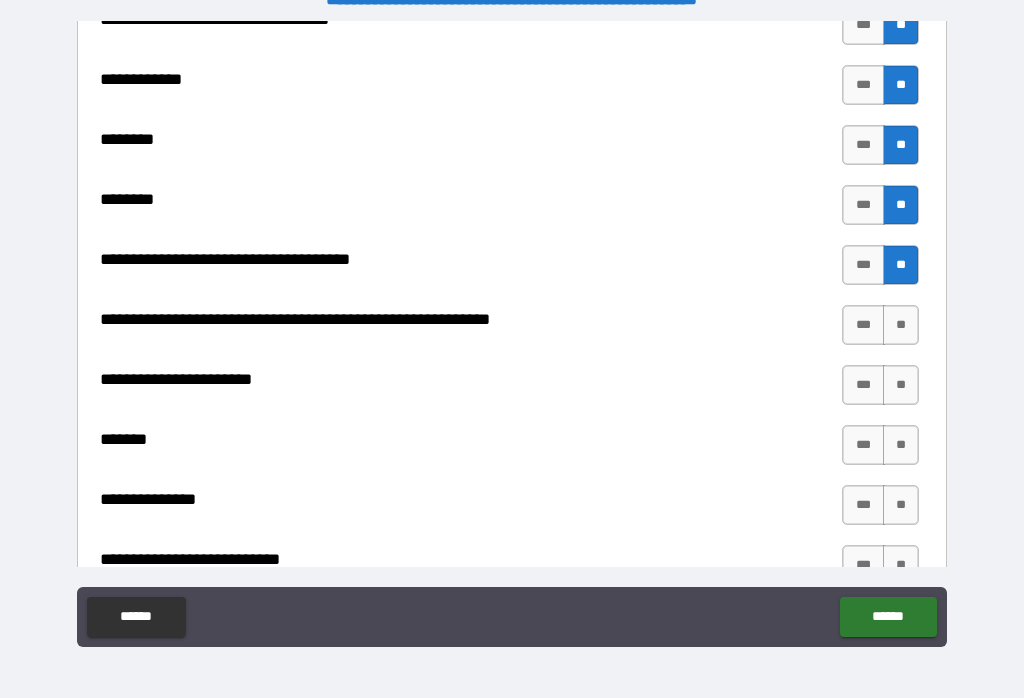 click on "**" at bounding box center [901, 325] 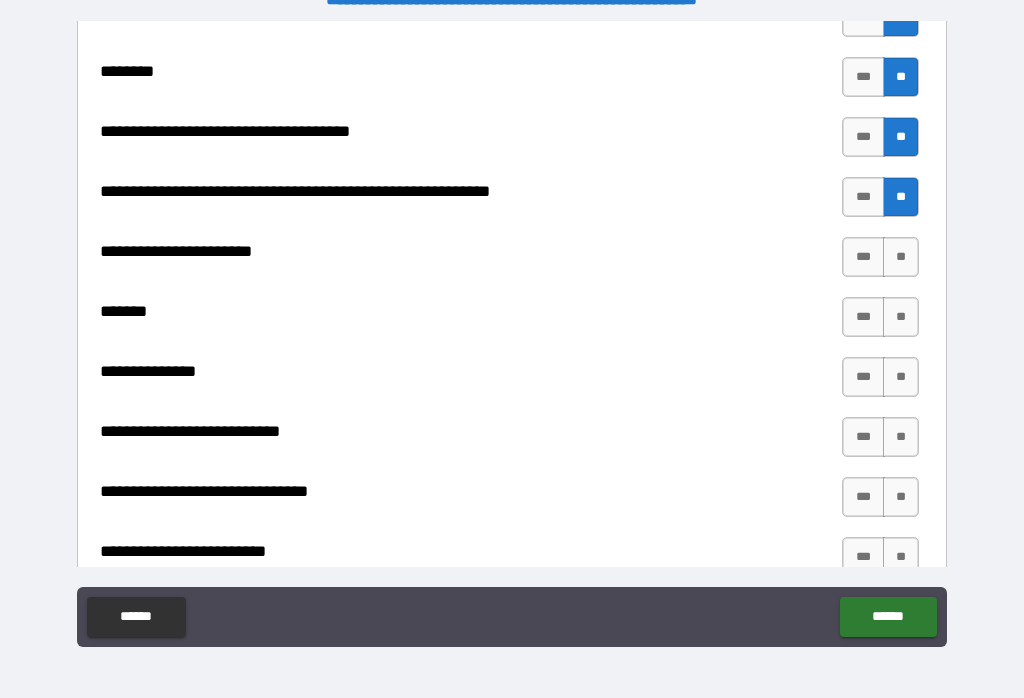 scroll, scrollTop: 8921, scrollLeft: 0, axis: vertical 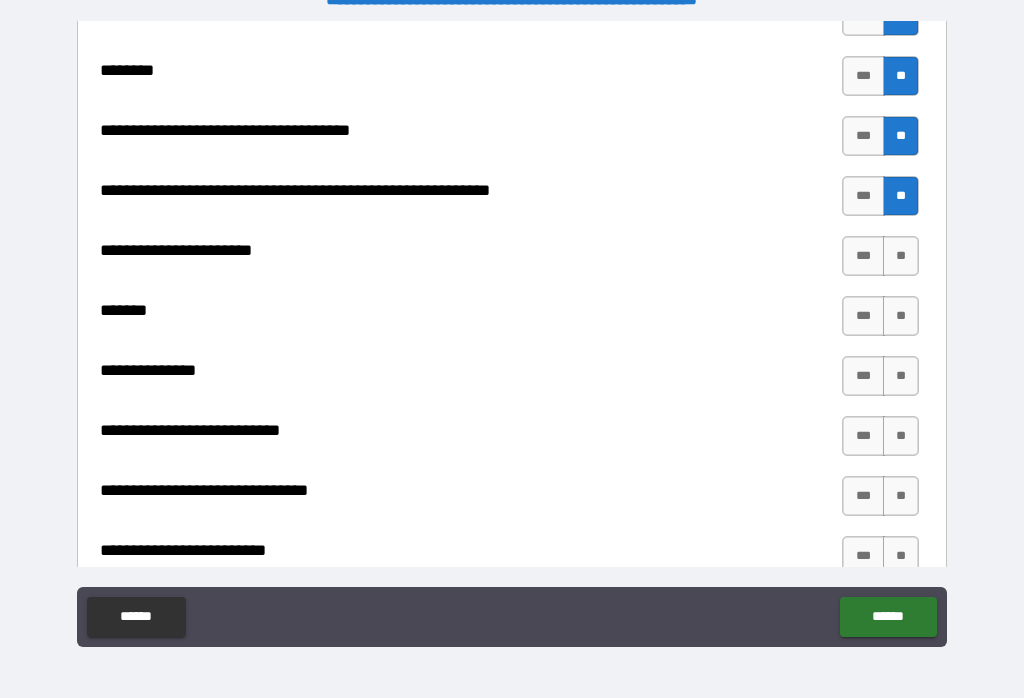 click on "**" at bounding box center [901, 256] 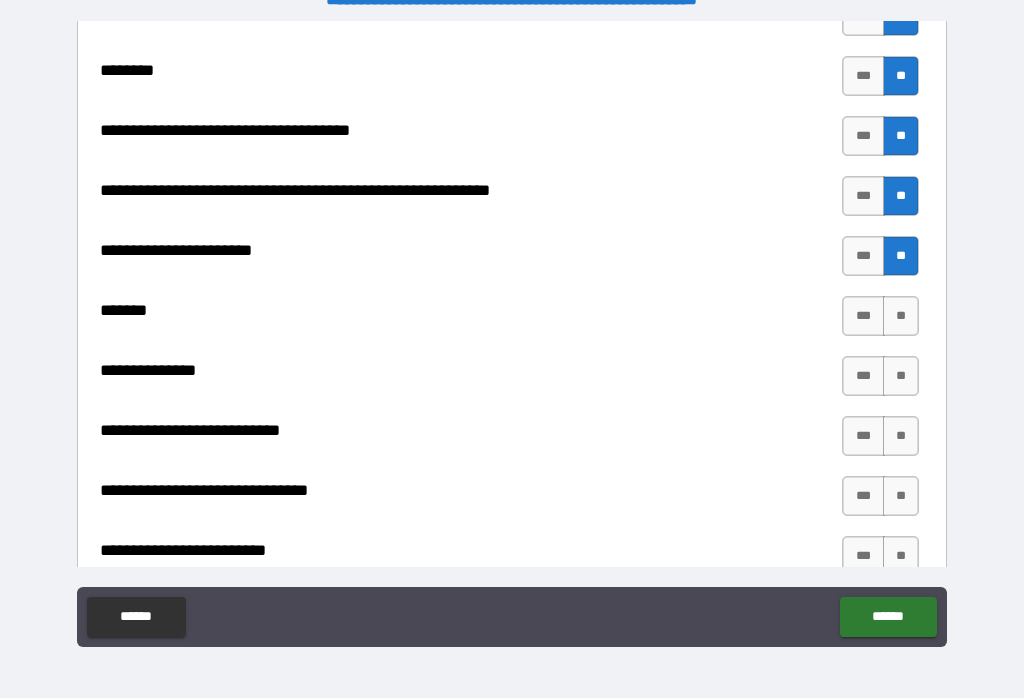 click on "**" at bounding box center (901, 316) 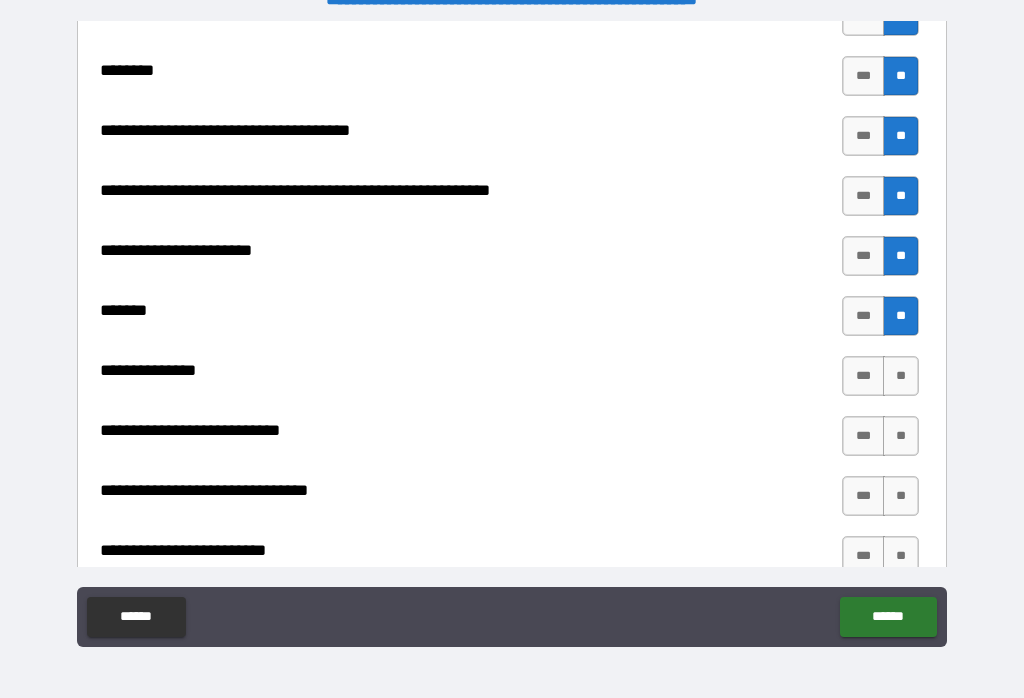 click on "**" at bounding box center (901, 376) 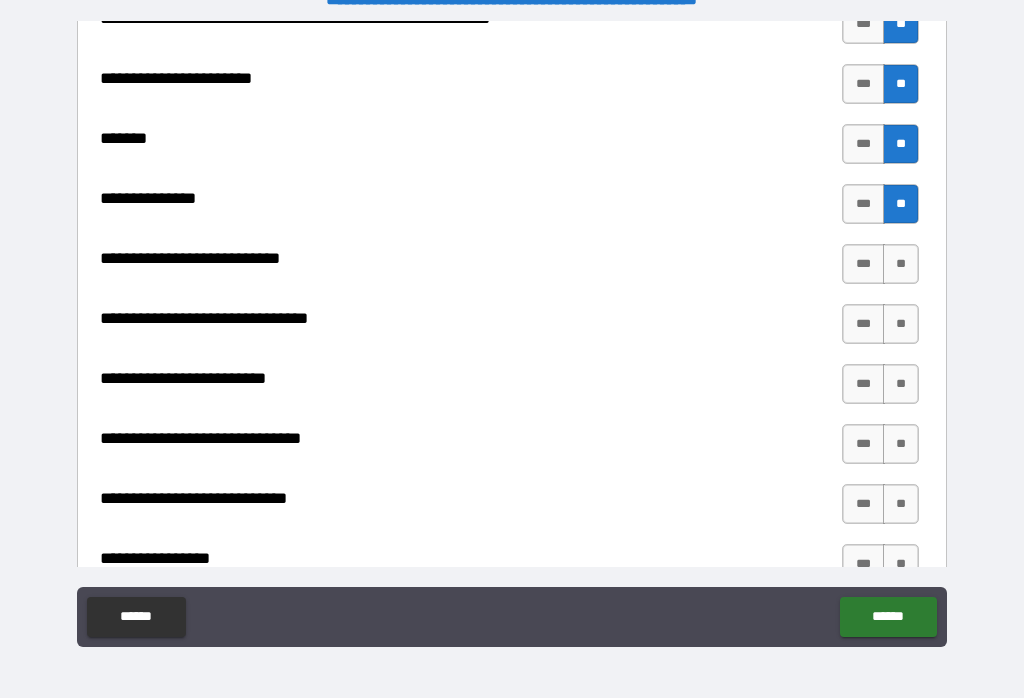 scroll, scrollTop: 9125, scrollLeft: 0, axis: vertical 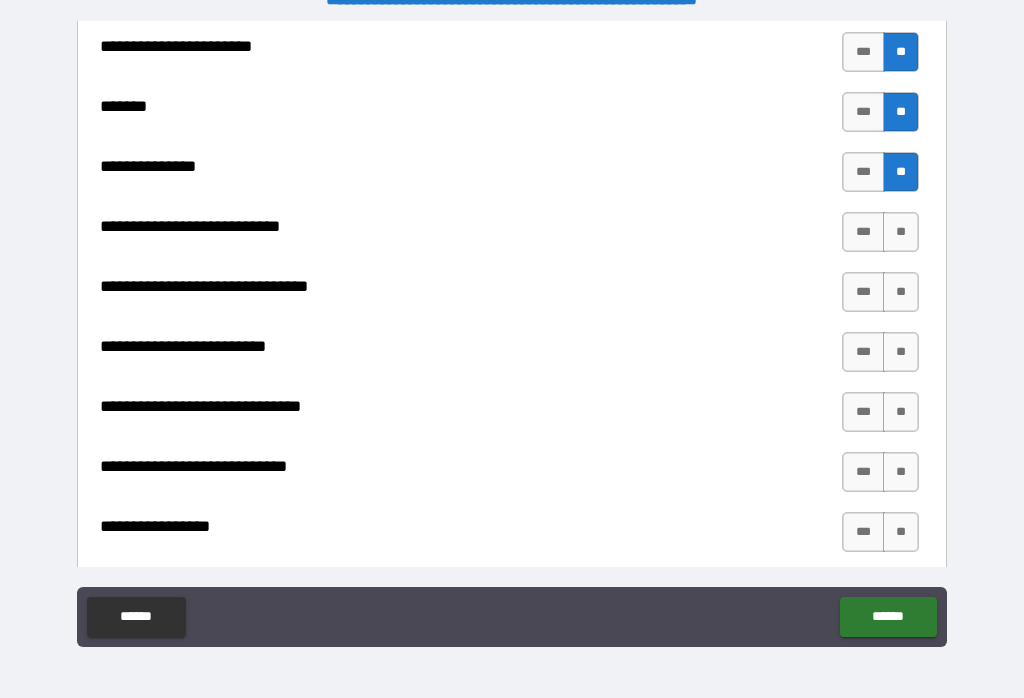 click on "**" at bounding box center (901, 232) 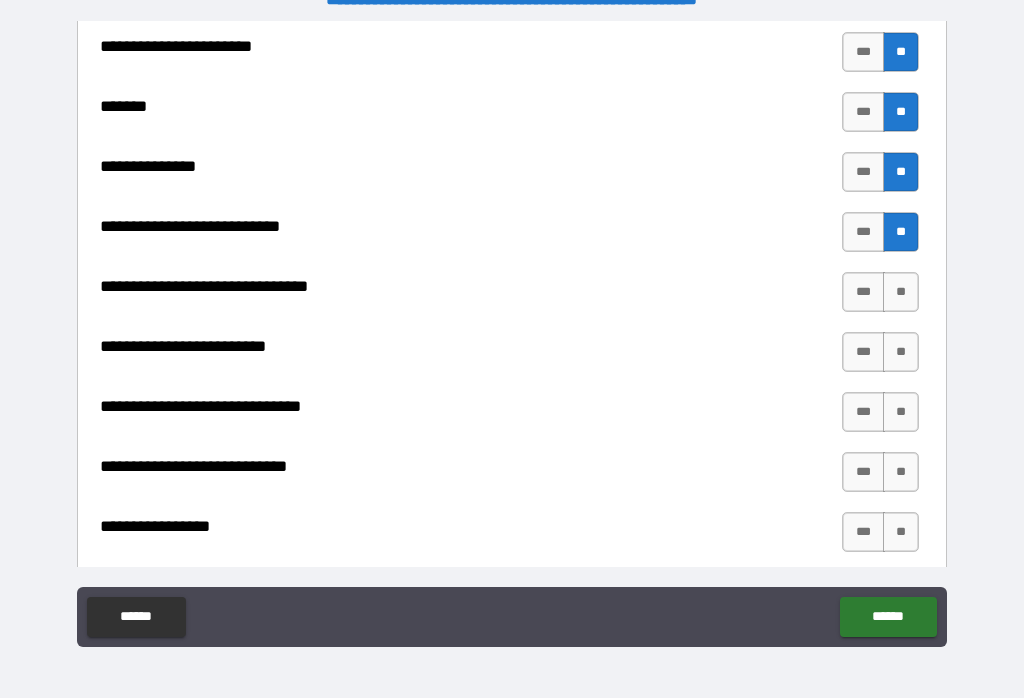 click on "**" at bounding box center (901, 292) 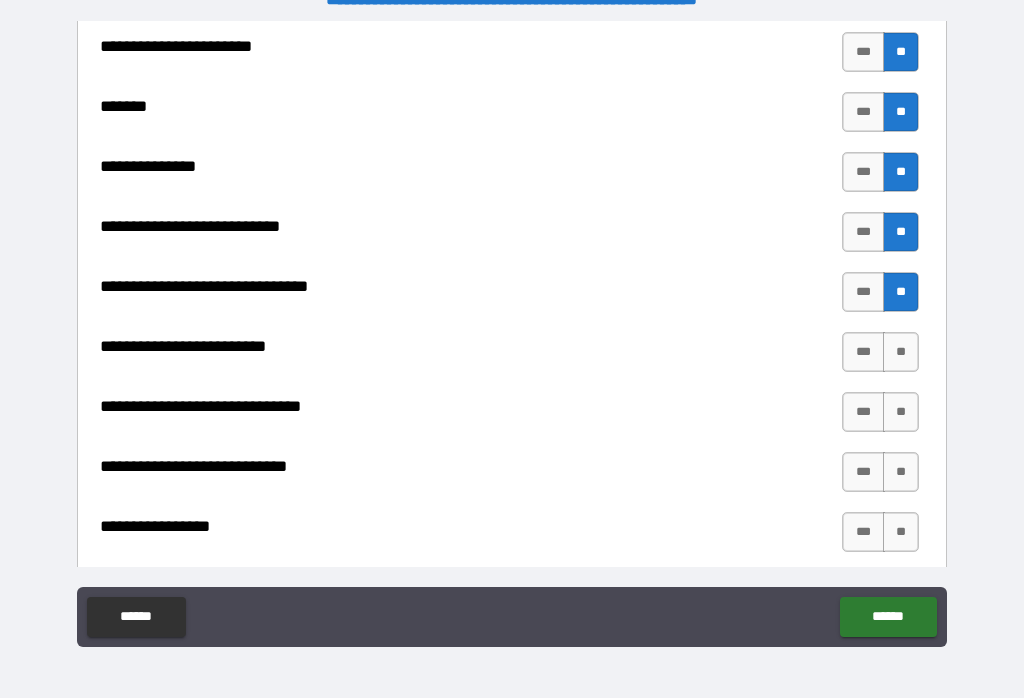 click on "**" at bounding box center (901, 352) 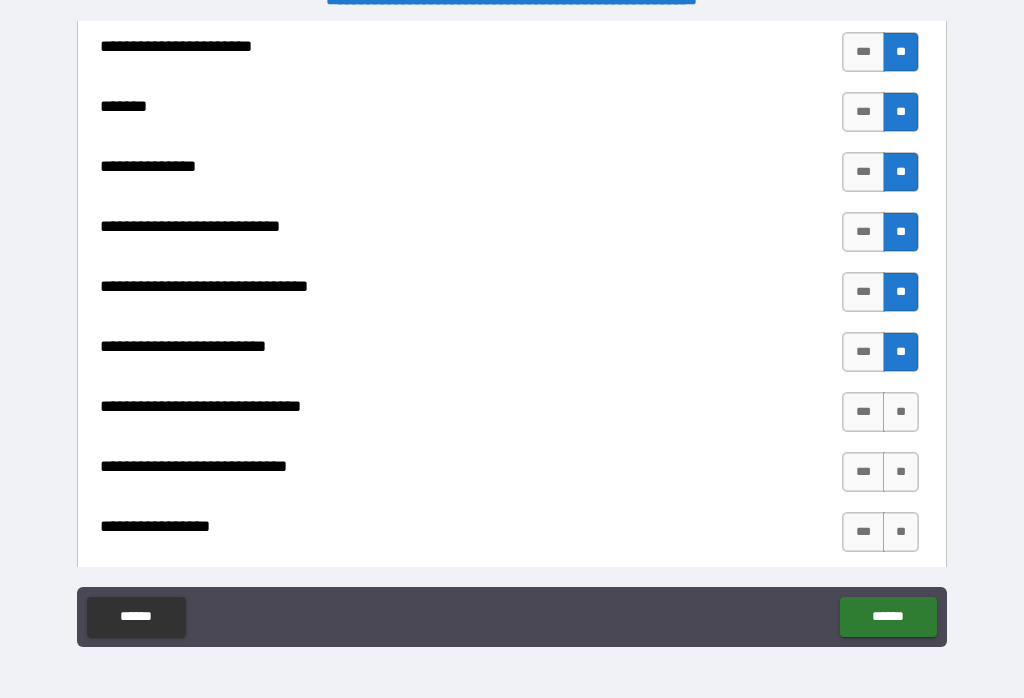 click on "**" at bounding box center [901, 412] 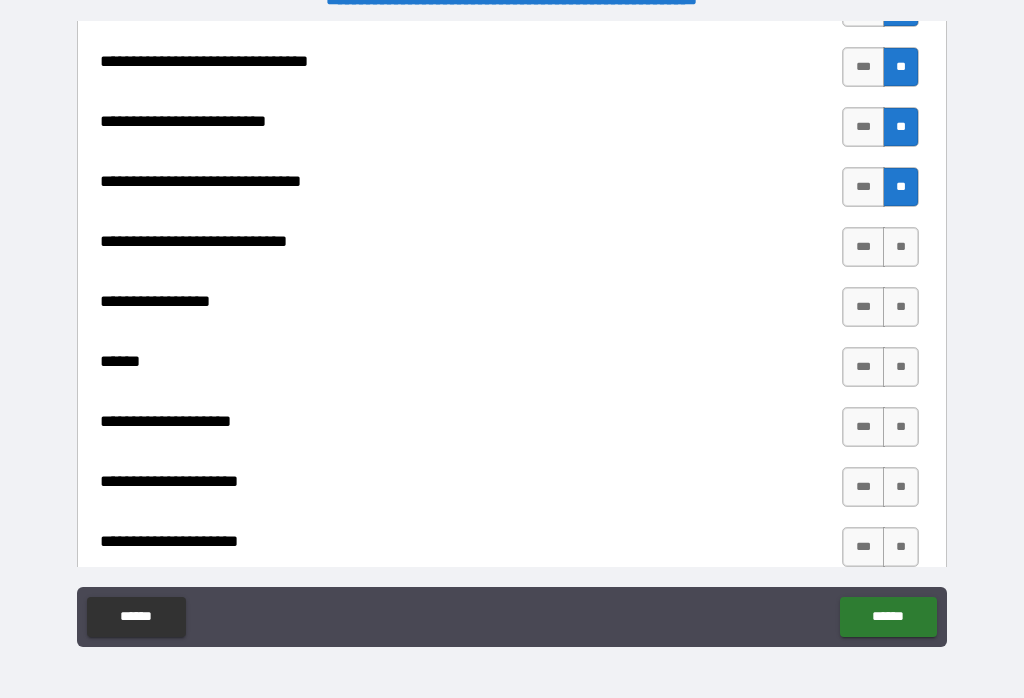 scroll, scrollTop: 9353, scrollLeft: 0, axis: vertical 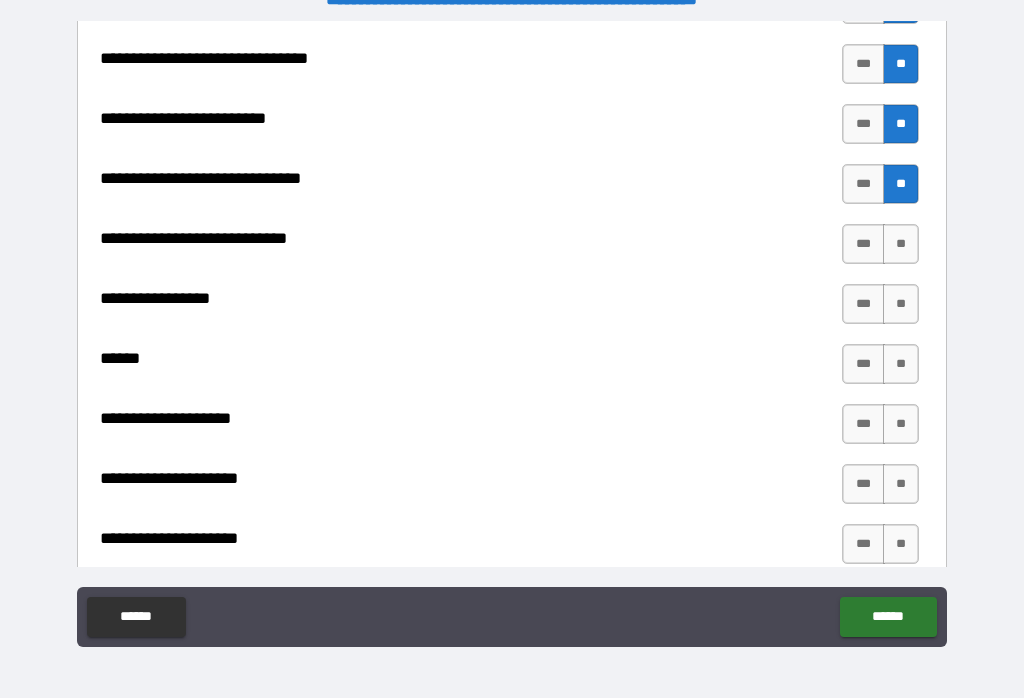 click on "**" at bounding box center (901, 244) 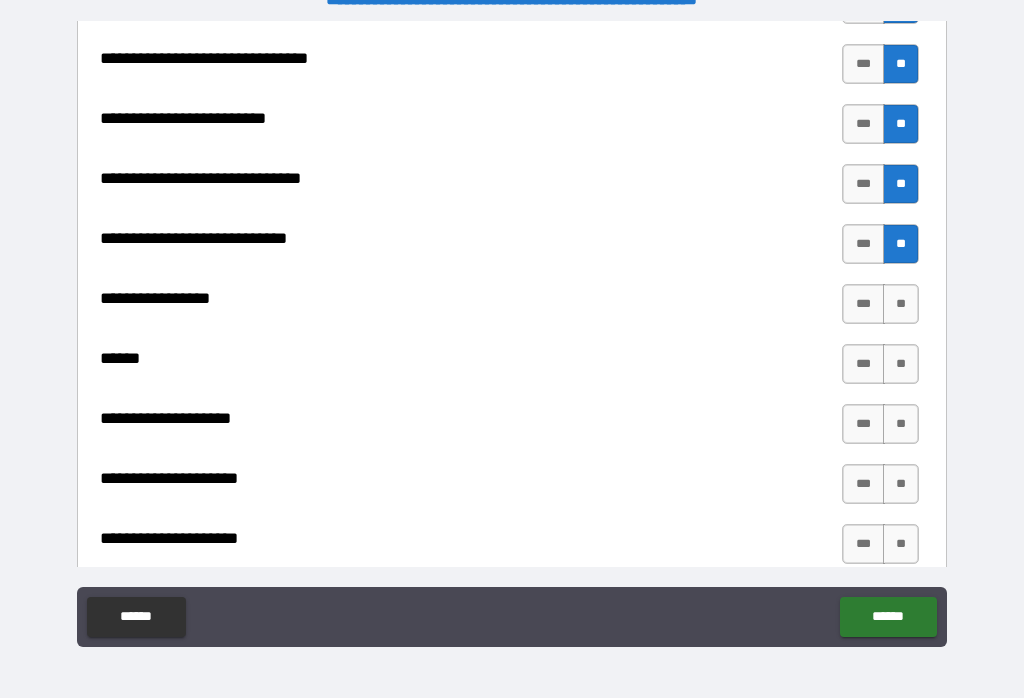 click on "**" at bounding box center [901, 304] 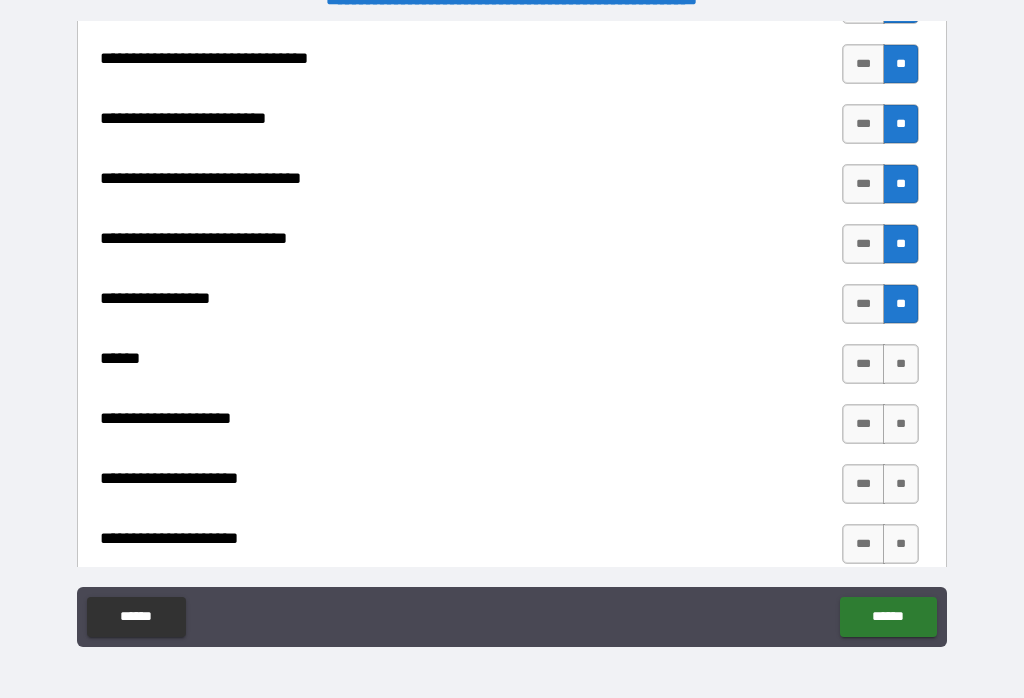 click on "**" at bounding box center [901, 364] 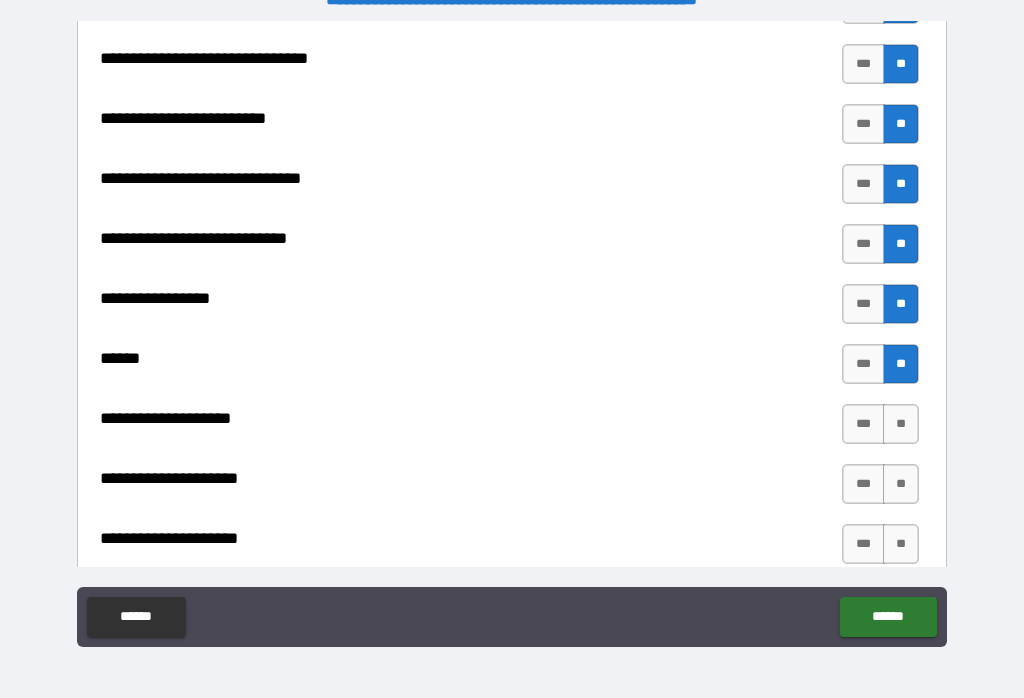 click on "**" at bounding box center (901, 424) 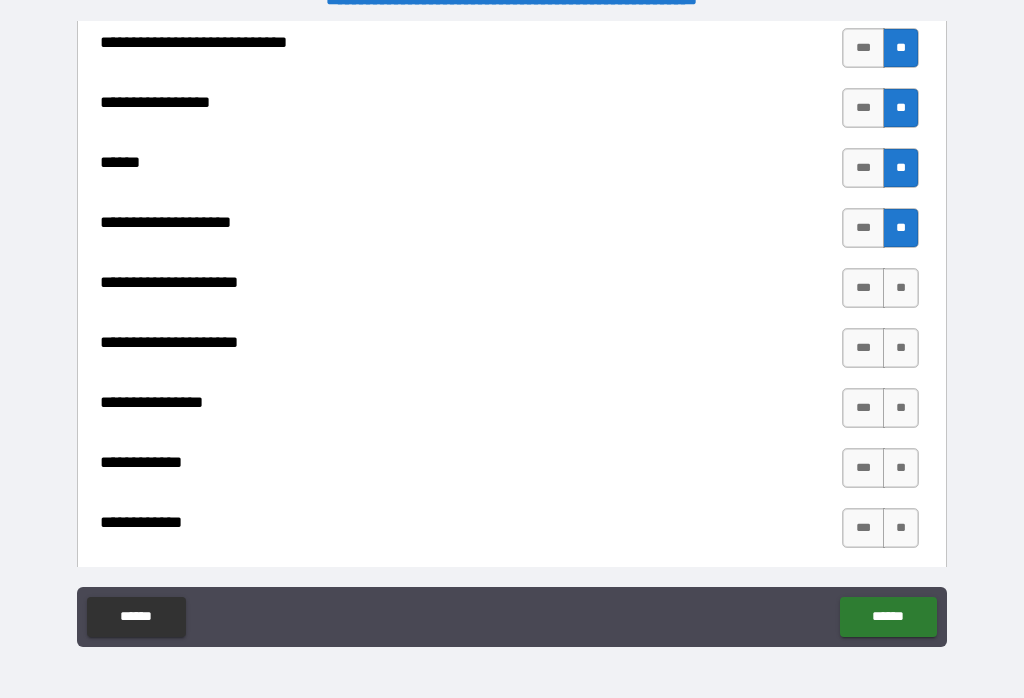 scroll, scrollTop: 9556, scrollLeft: 0, axis: vertical 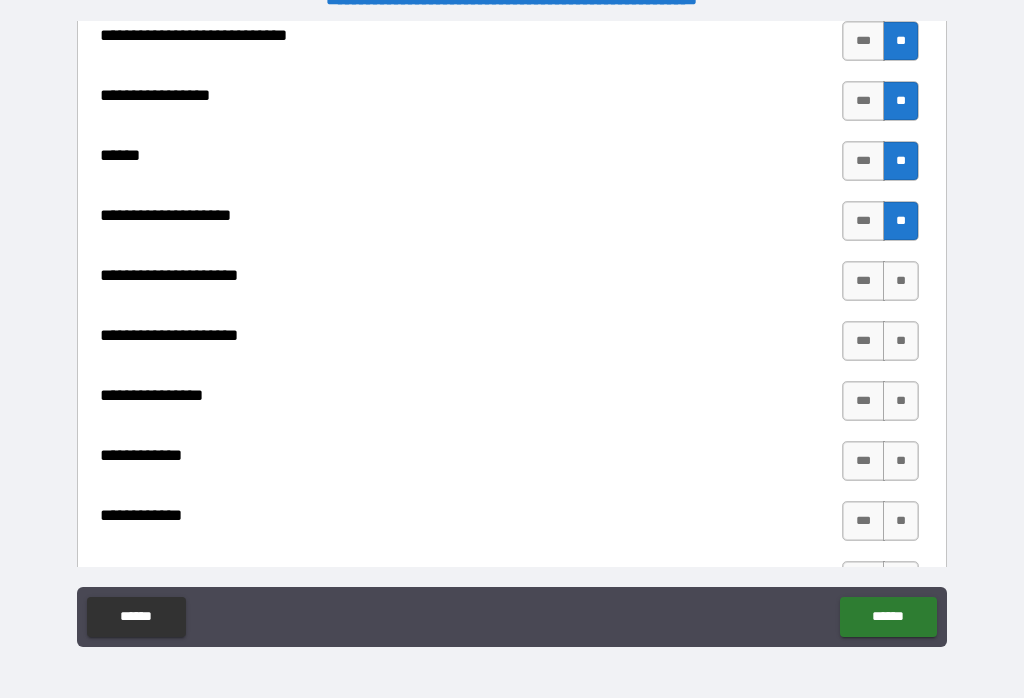 click on "**" at bounding box center [901, 281] 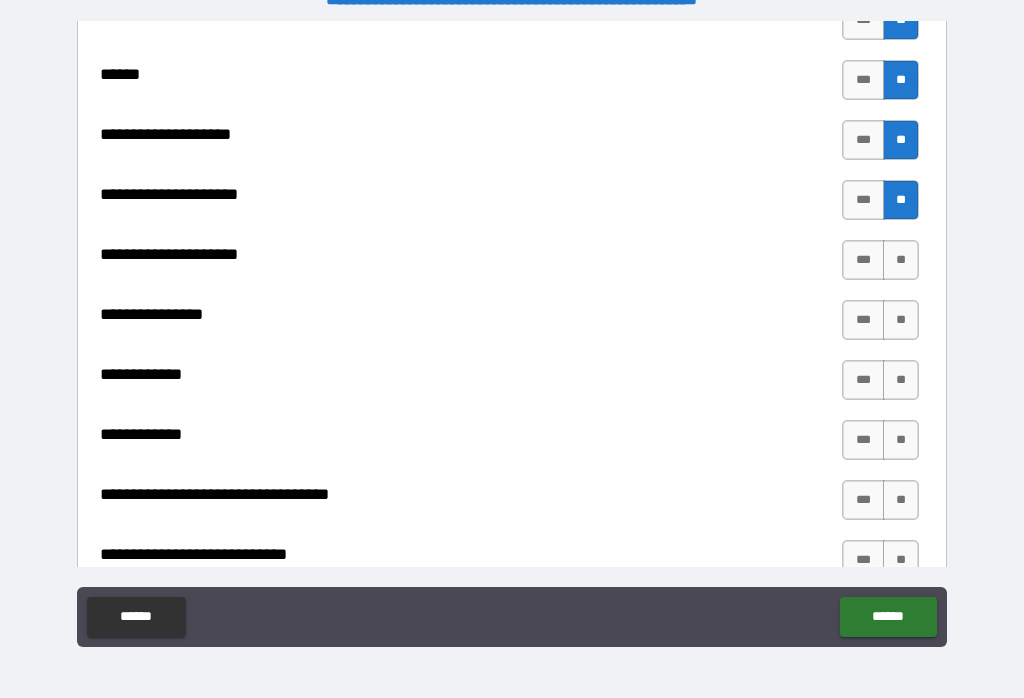 click on "**" at bounding box center [901, 260] 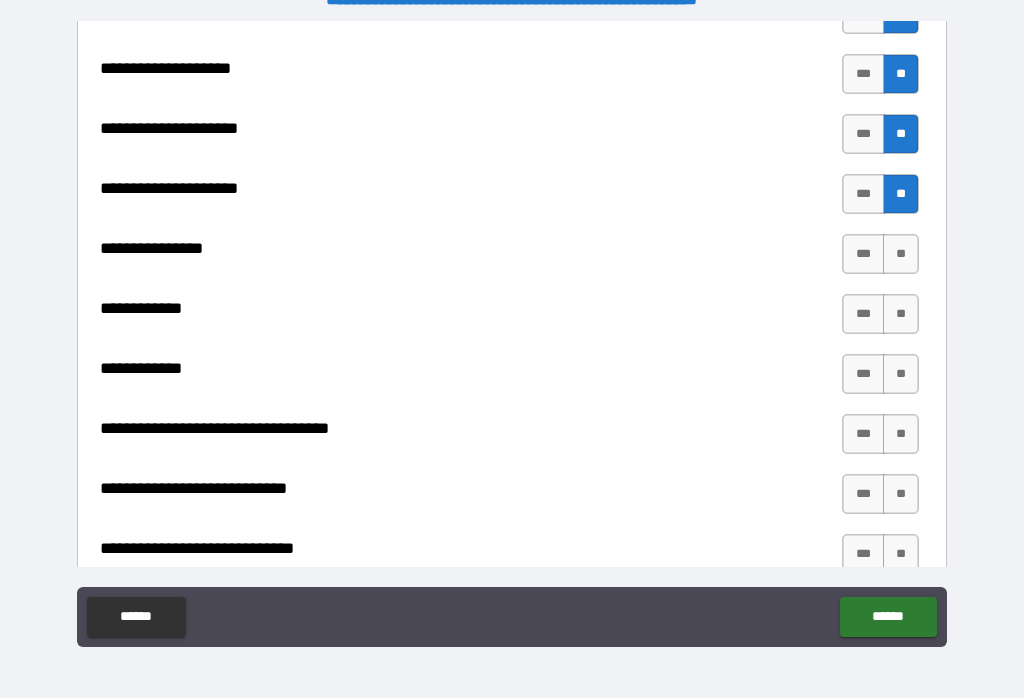 scroll, scrollTop: 9709, scrollLeft: 0, axis: vertical 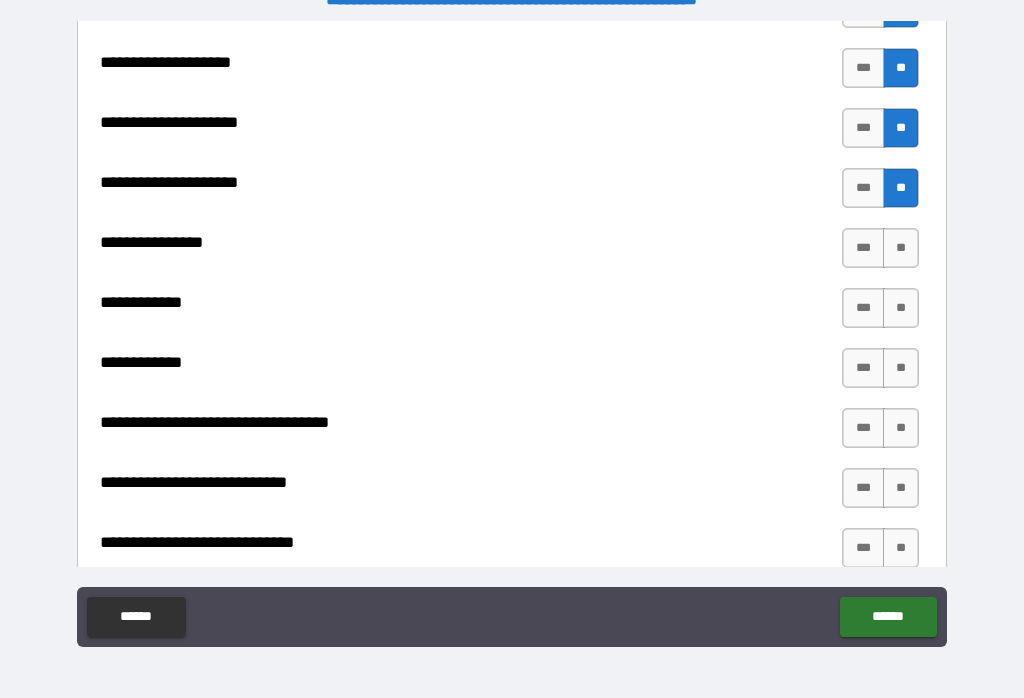 click on "**" at bounding box center (901, 248) 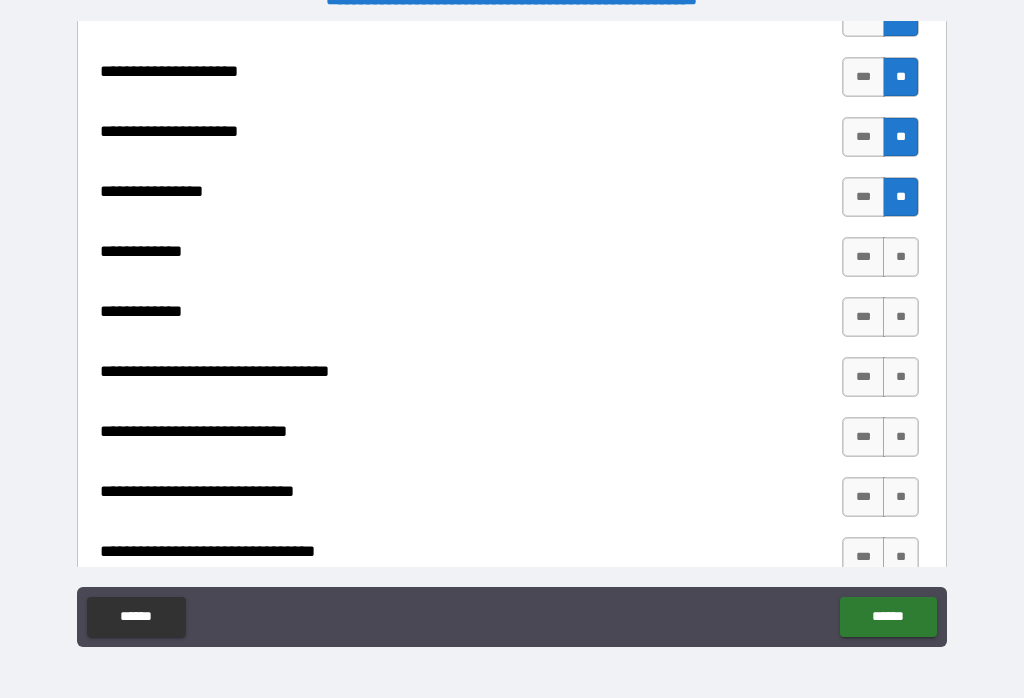 scroll, scrollTop: 9760, scrollLeft: 0, axis: vertical 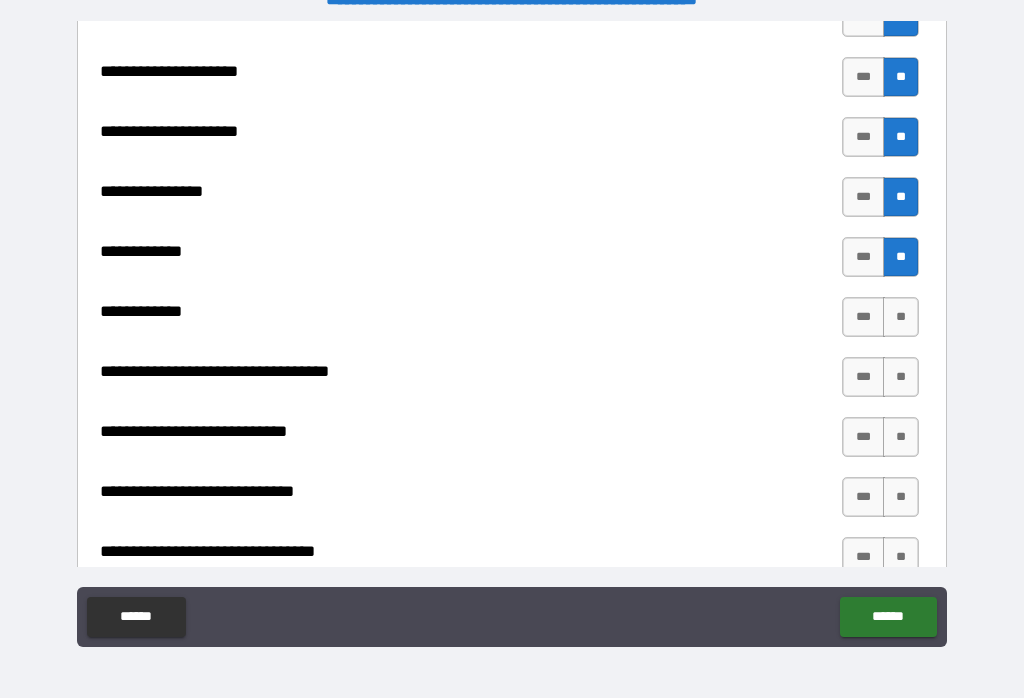 click on "**" at bounding box center (901, 317) 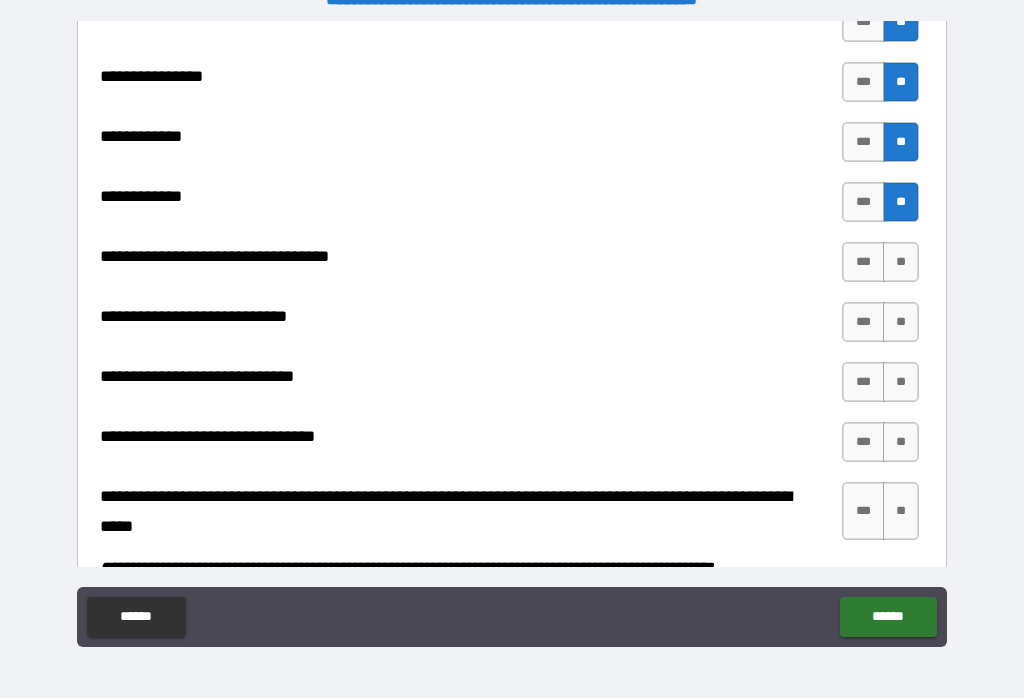 scroll, scrollTop: 9877, scrollLeft: 0, axis: vertical 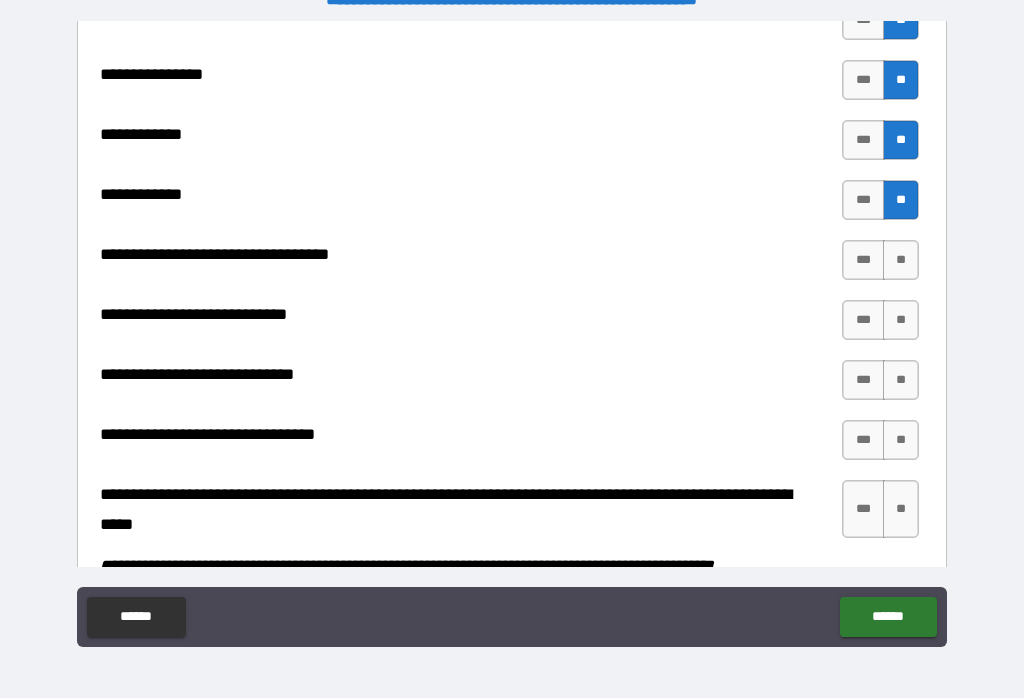 click on "**" at bounding box center [901, 260] 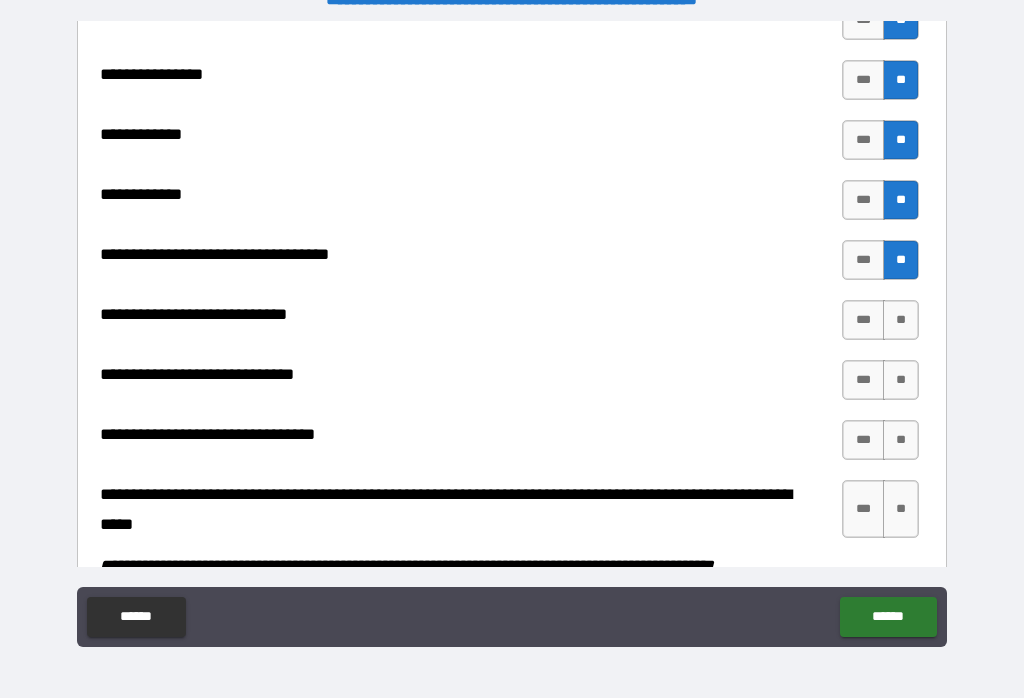 click on "**" at bounding box center (901, 320) 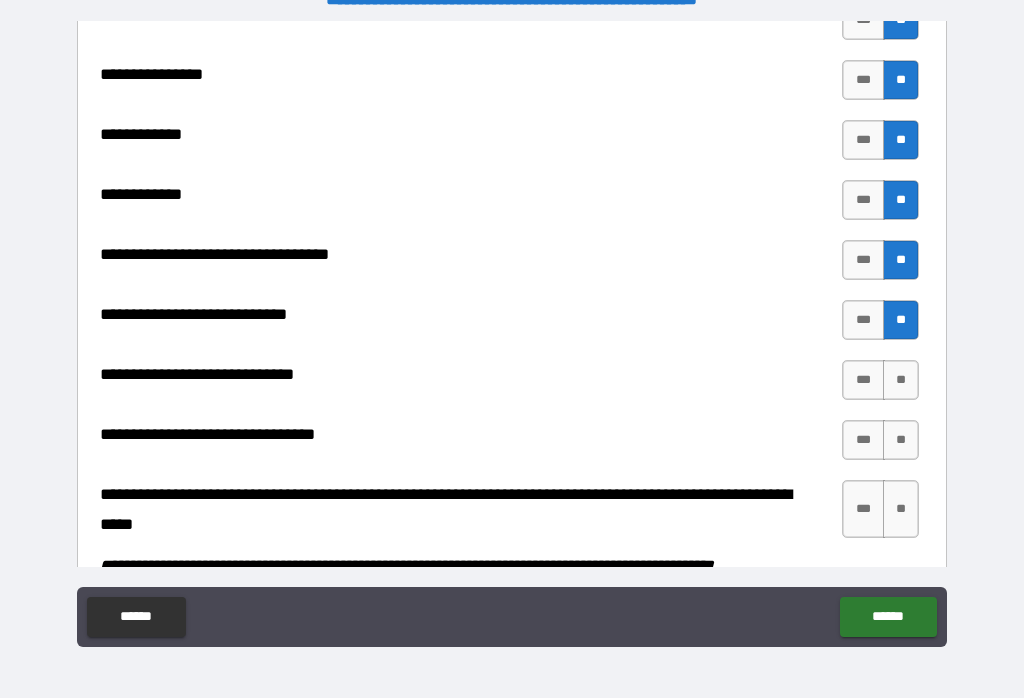 click on "**" at bounding box center [901, 380] 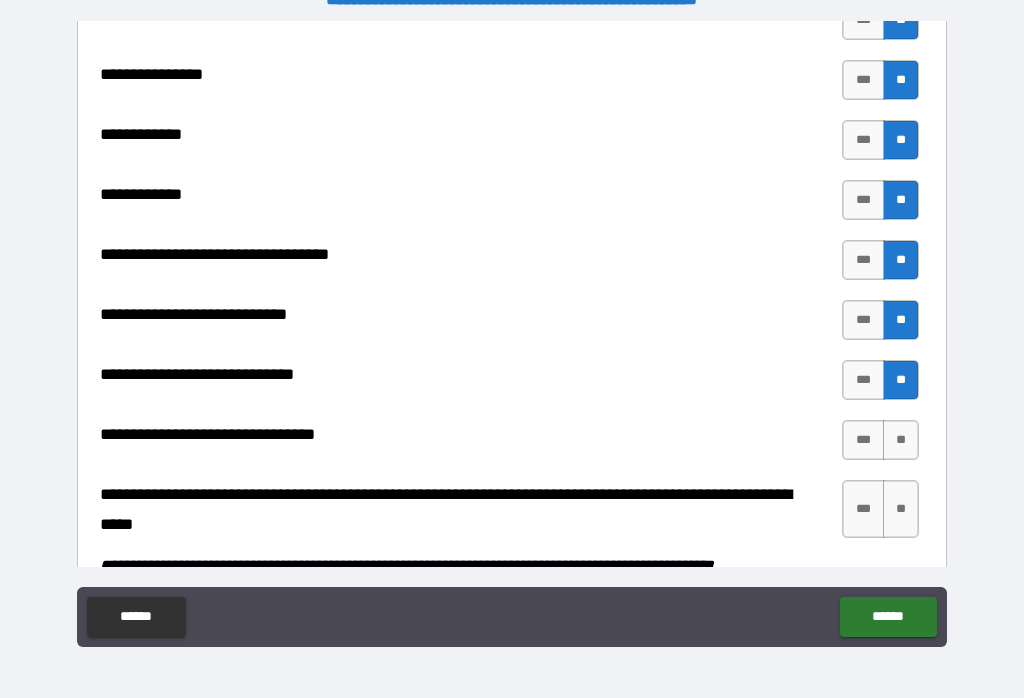 click on "**" at bounding box center [901, 440] 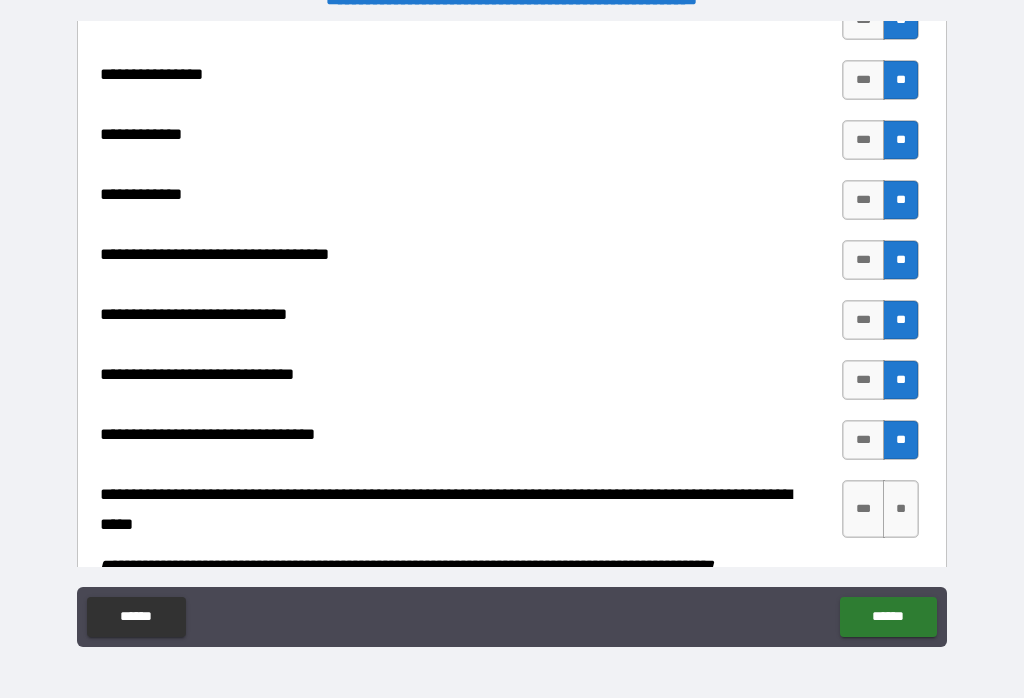 click on "**" at bounding box center (901, 509) 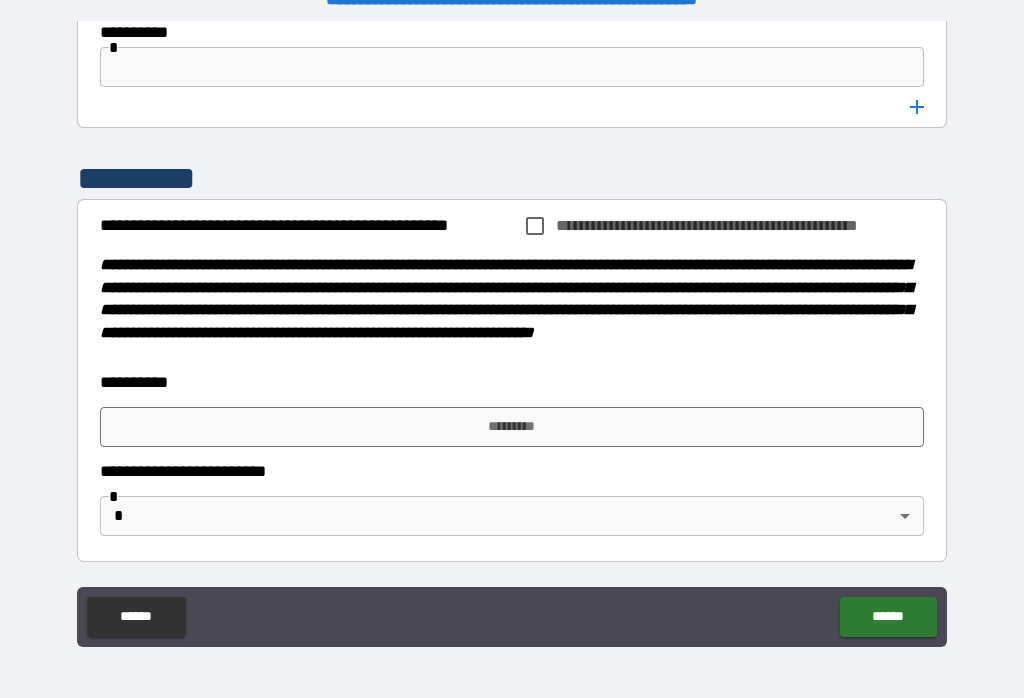scroll, scrollTop: 10474, scrollLeft: 0, axis: vertical 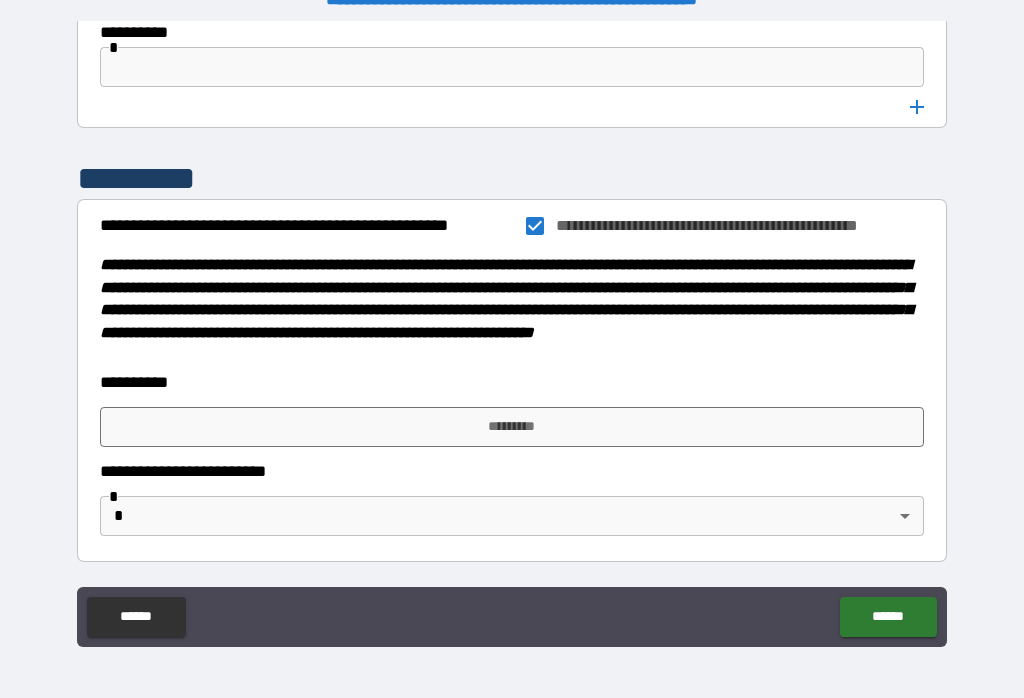click on "*********" at bounding box center (512, 427) 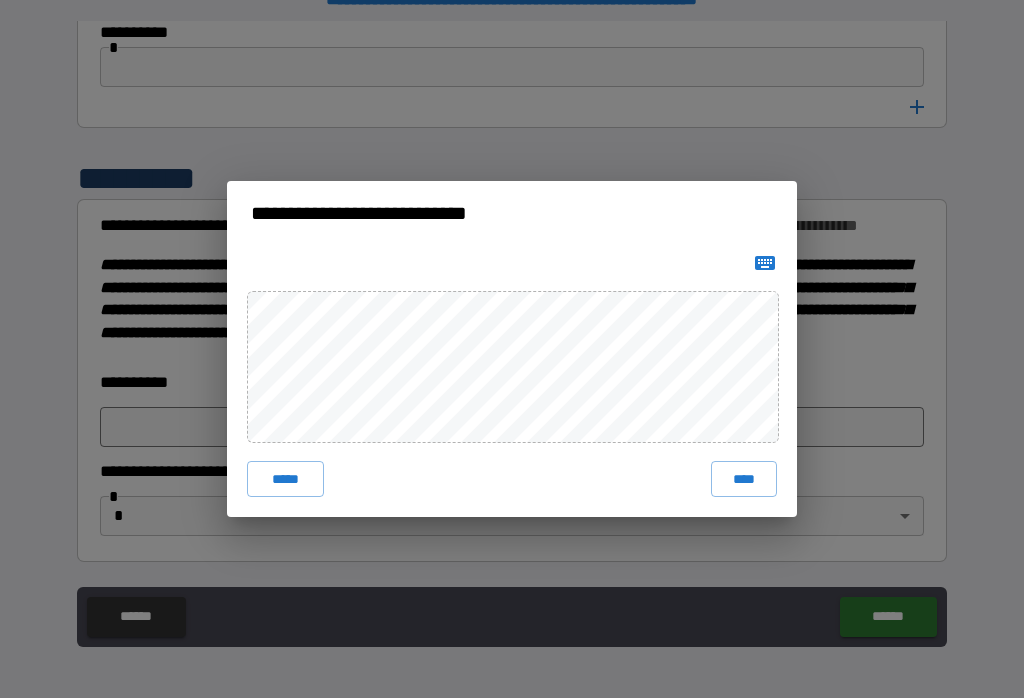 click on "****" at bounding box center [744, 479] 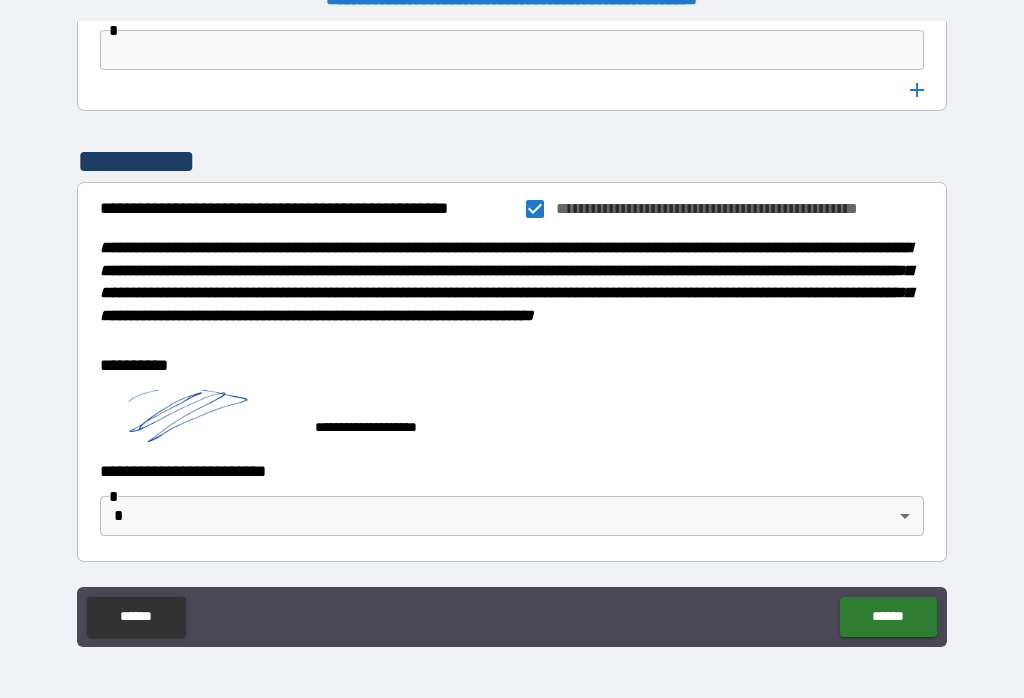 scroll, scrollTop: 10491, scrollLeft: 0, axis: vertical 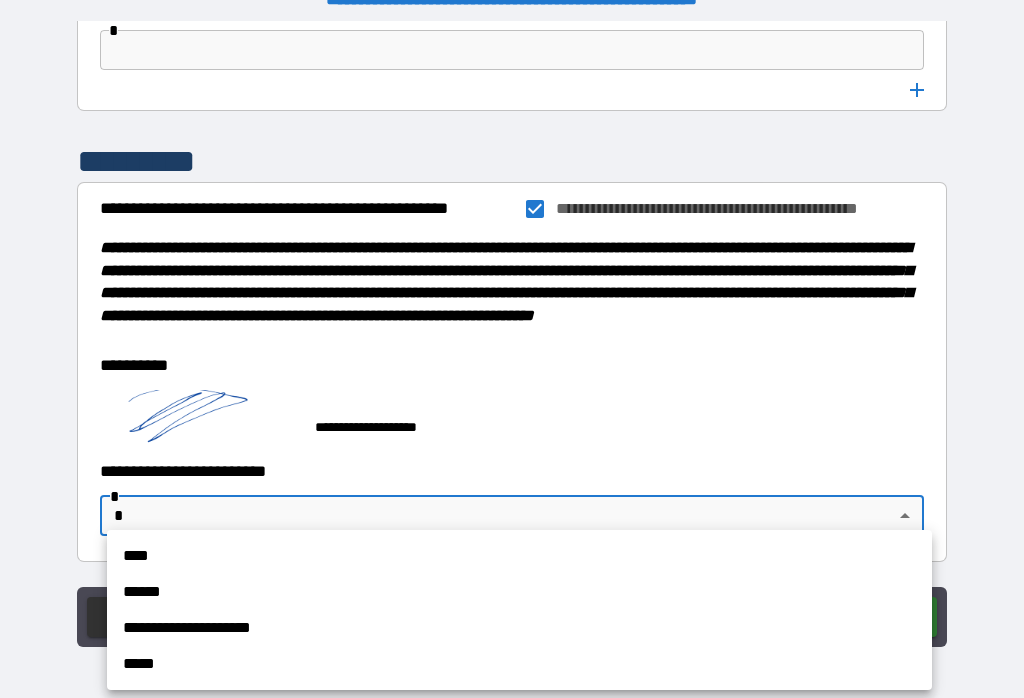 click on "****" at bounding box center (519, 556) 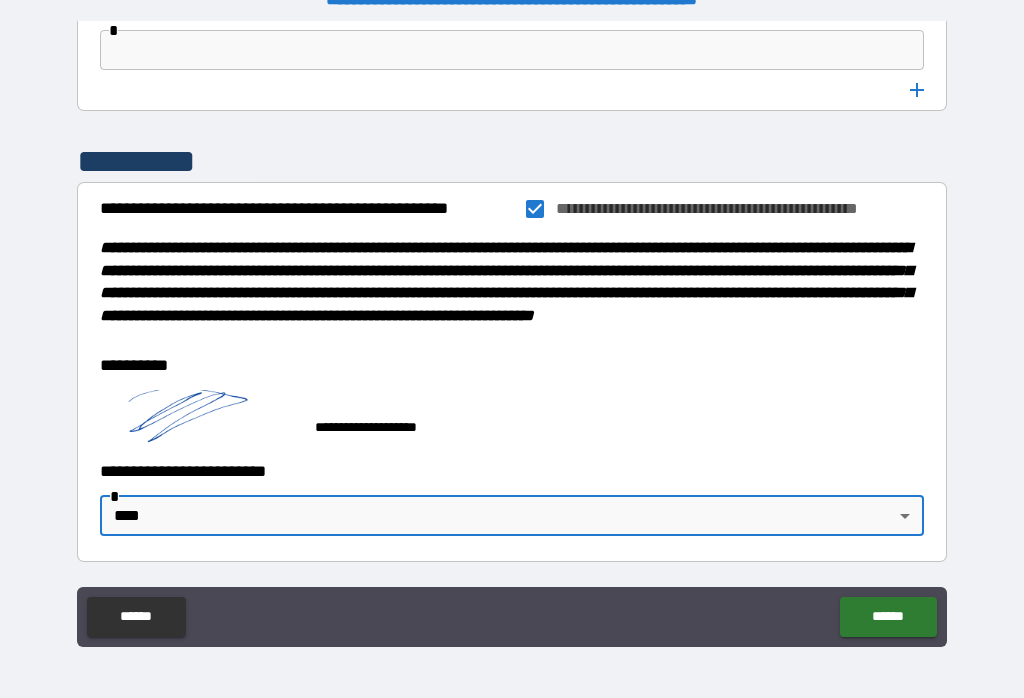 type on "****" 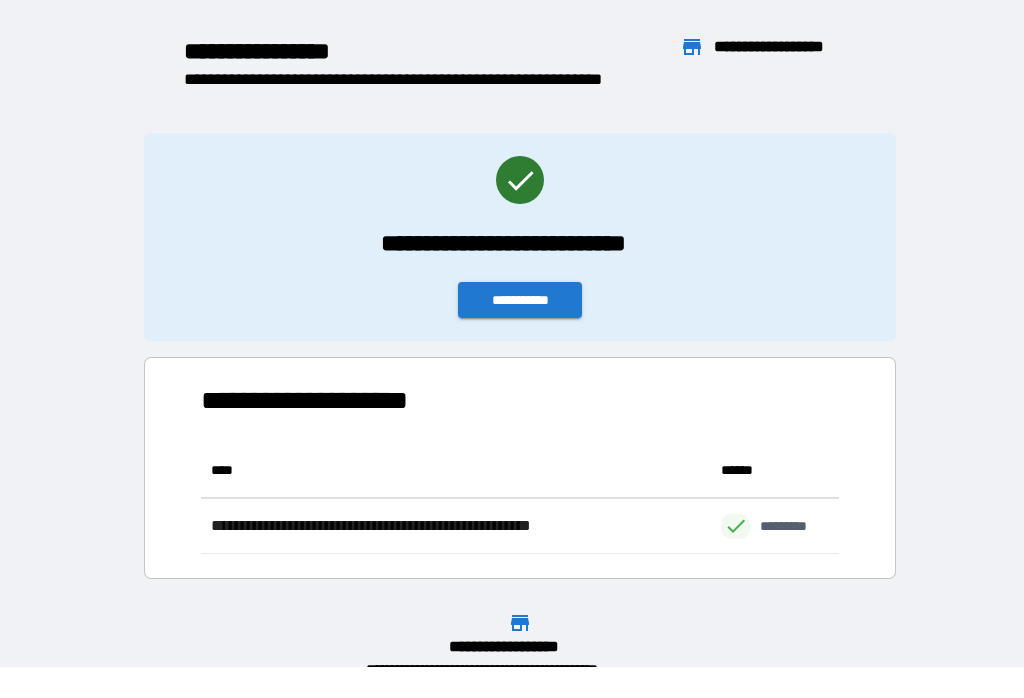 scroll, scrollTop: 111, scrollLeft: 638, axis: both 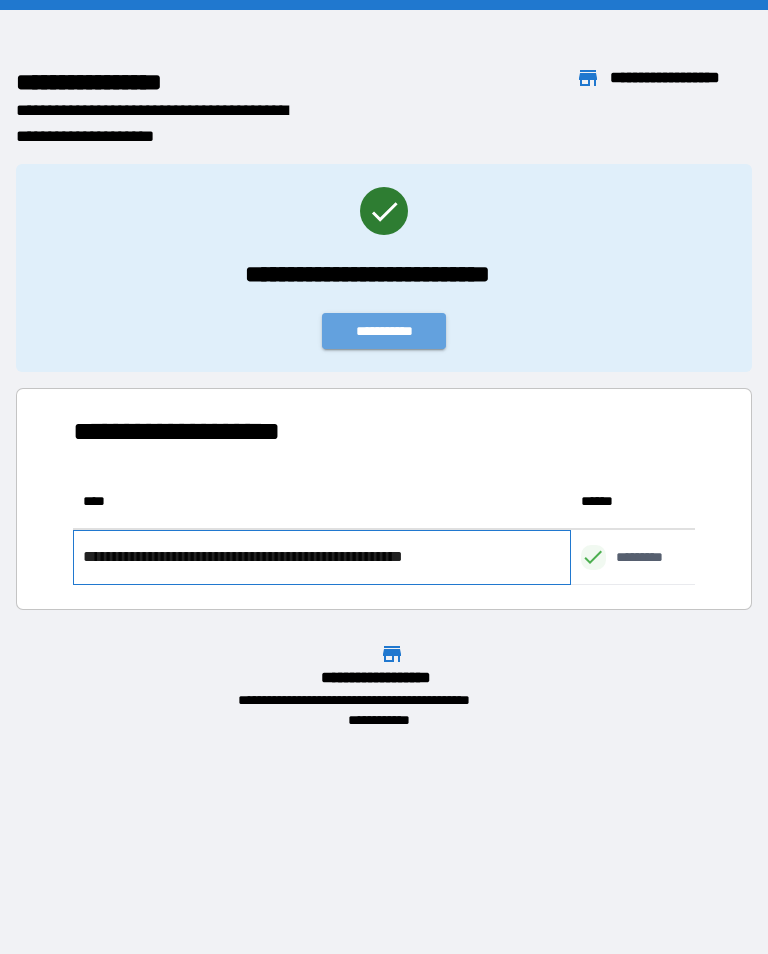 click on "**********" at bounding box center [322, 557] 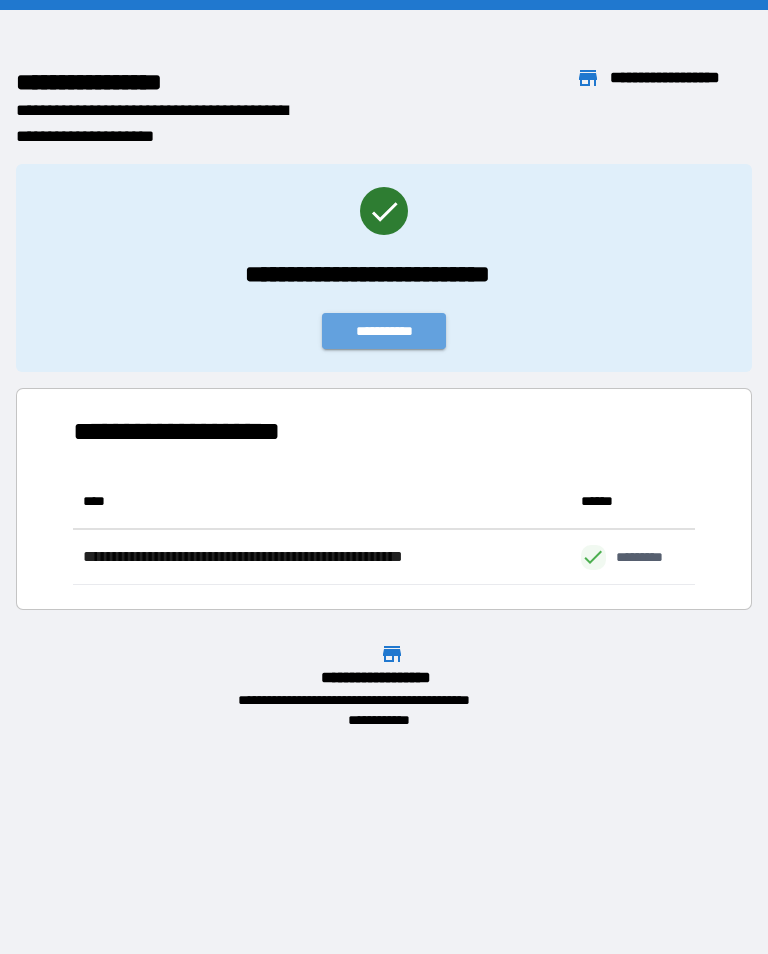 click on "**********" at bounding box center [384, 370] 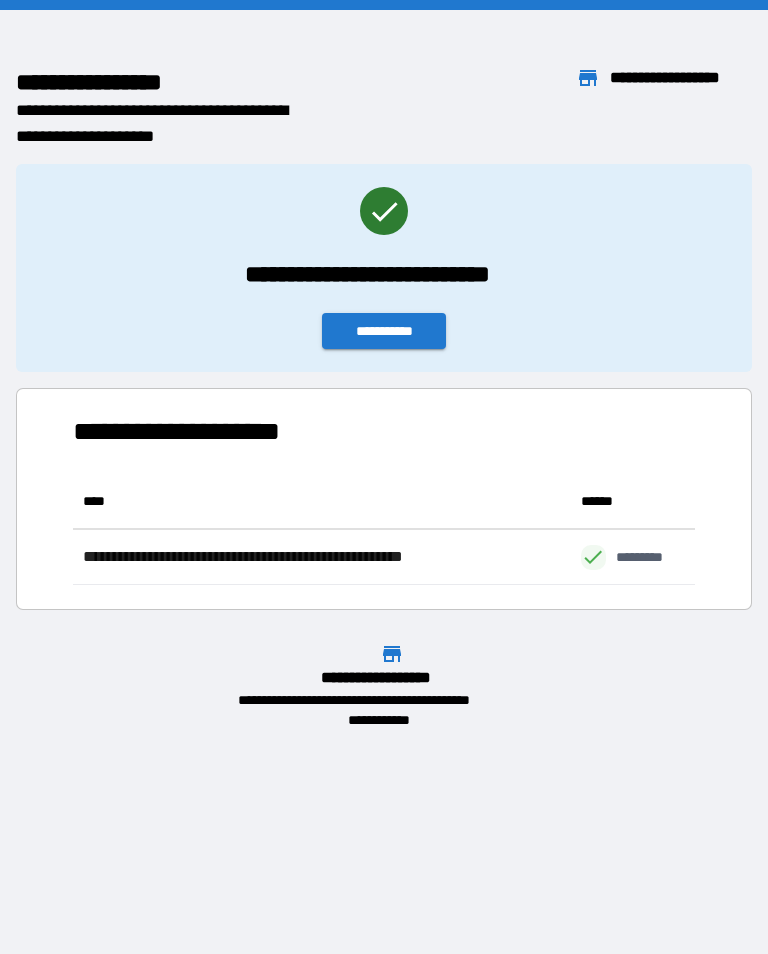 click on "**********" at bounding box center (384, 370) 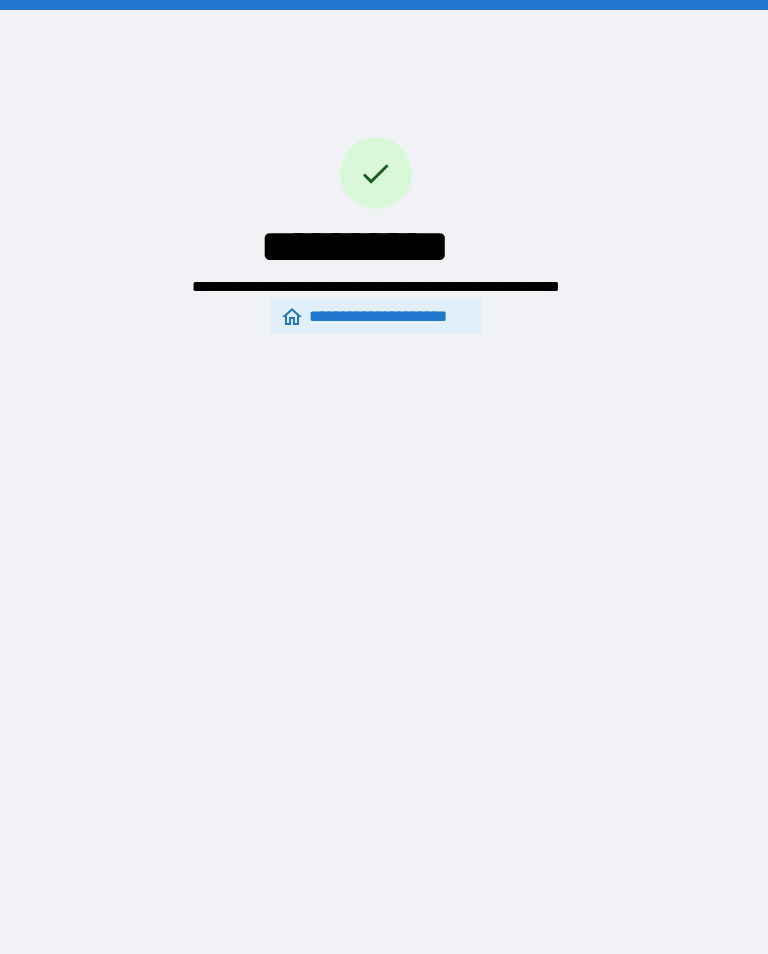 click on "**********" at bounding box center [384, 477] 